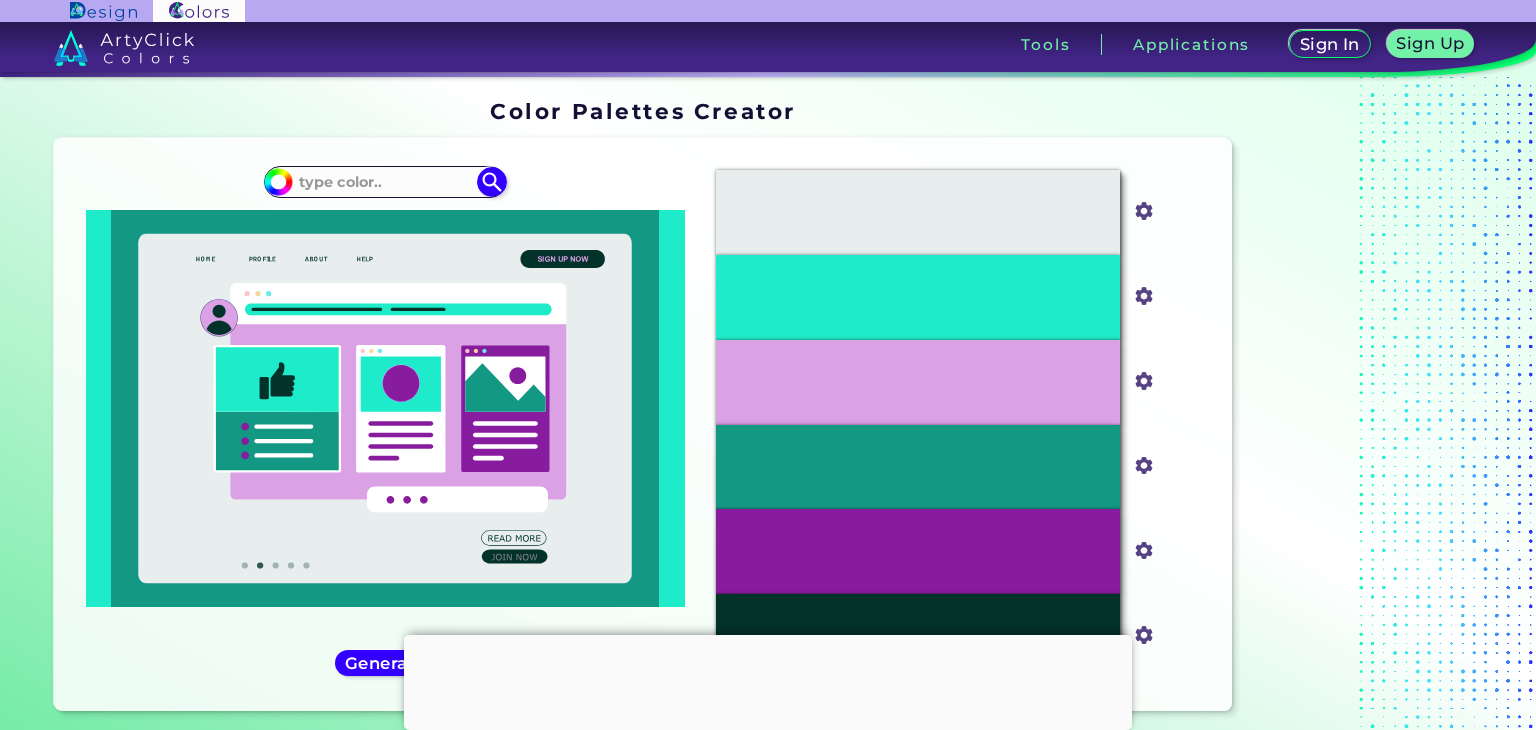 scroll, scrollTop: 0, scrollLeft: 0, axis: both 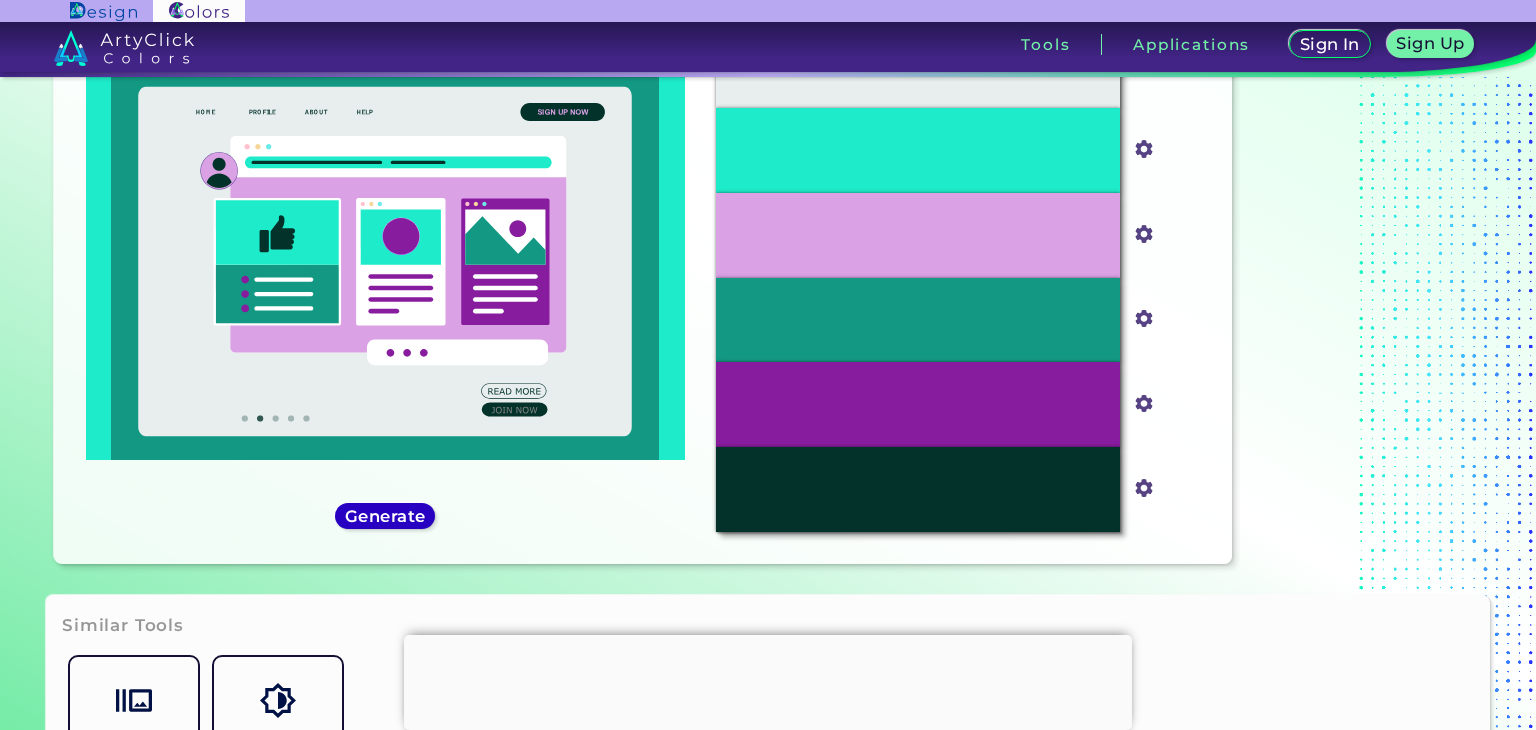 click on "Generate" at bounding box center (385, 516) 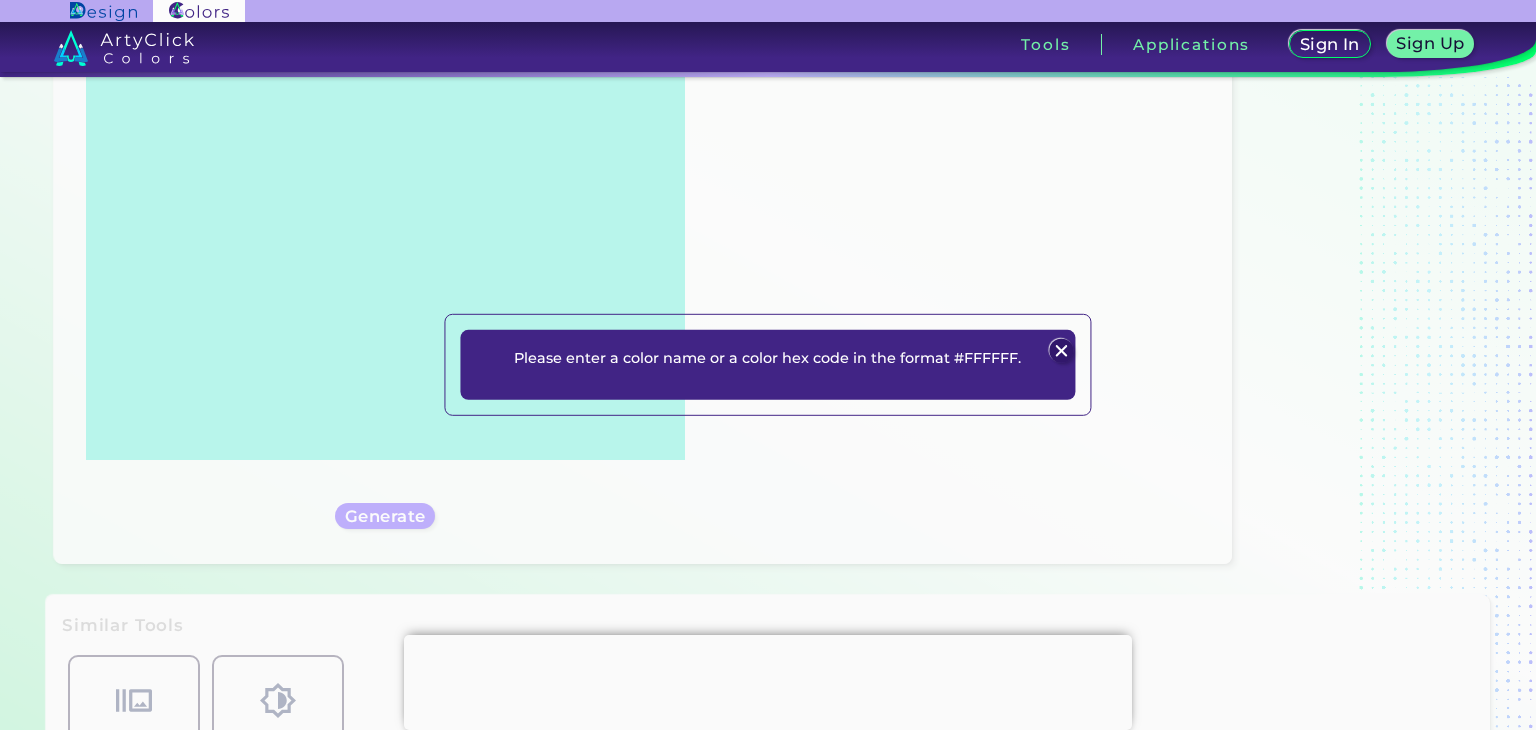 click on "Please enter a color name or a color hex code in the format #FFFFFF.
Plans
Sign Up
Sign In" at bounding box center [767, 365] 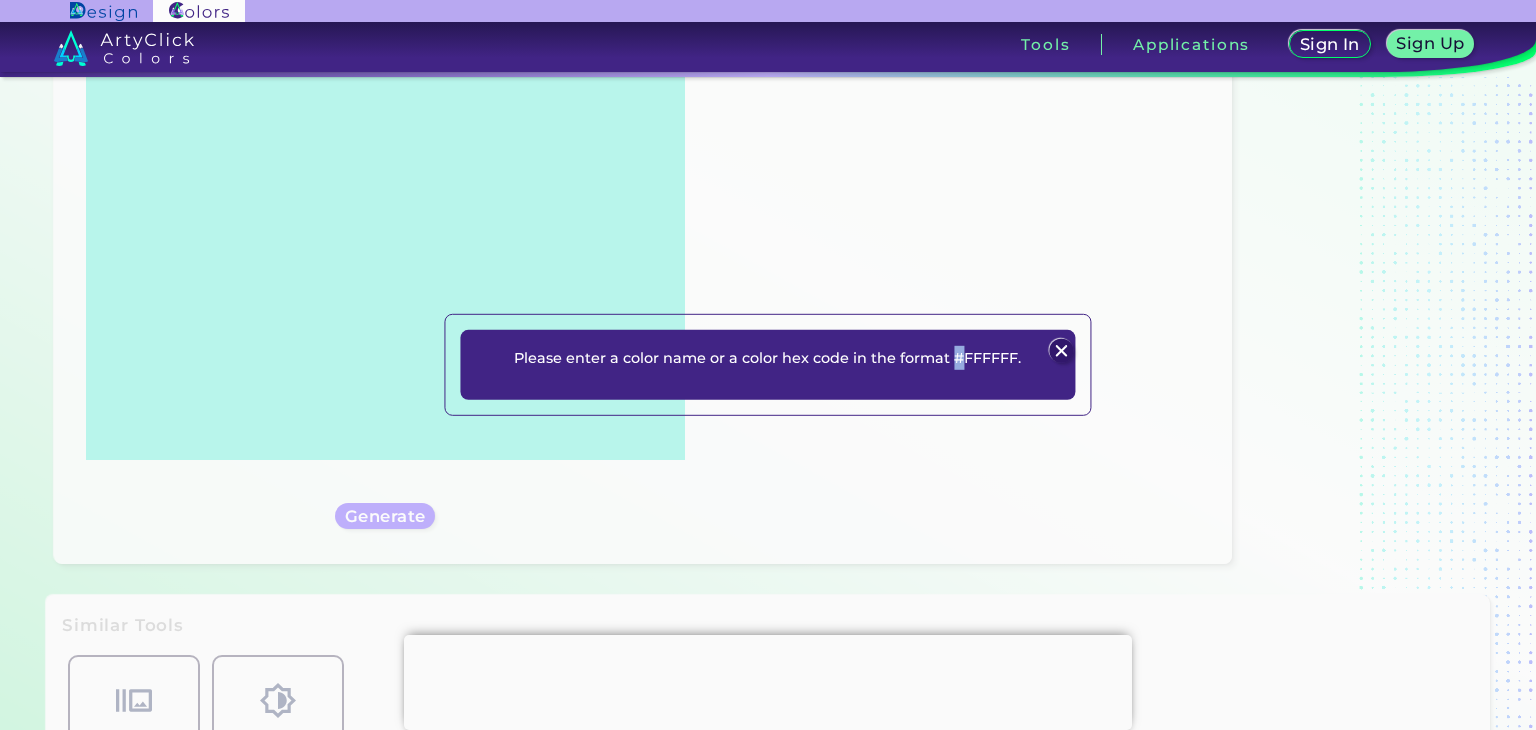 drag, startPoint x: 957, startPoint y: 345, endPoint x: 955, endPoint y: 357, distance: 12.165525 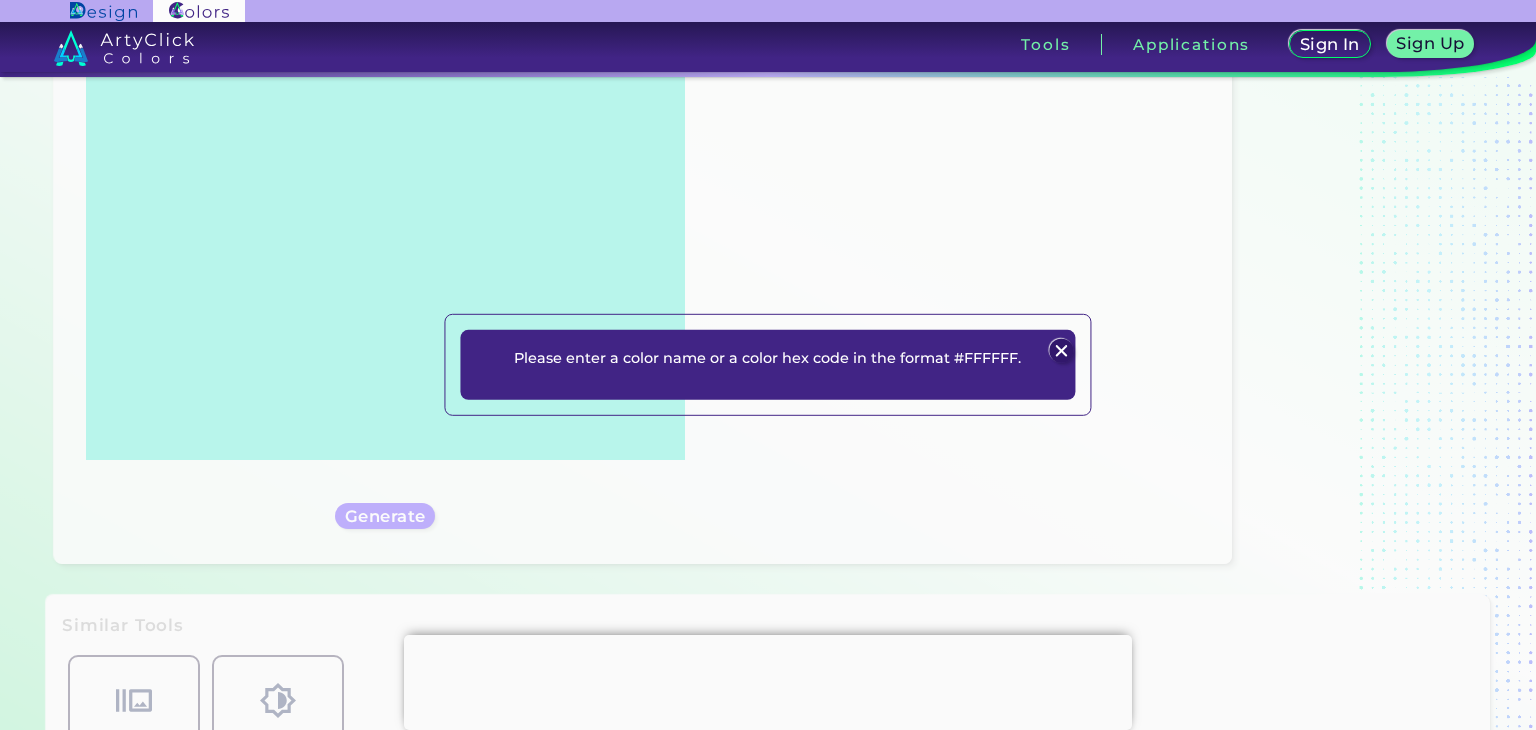 click on "Please enter a color name or a color hex code in the format #FFFFFF." at bounding box center [767, 357] 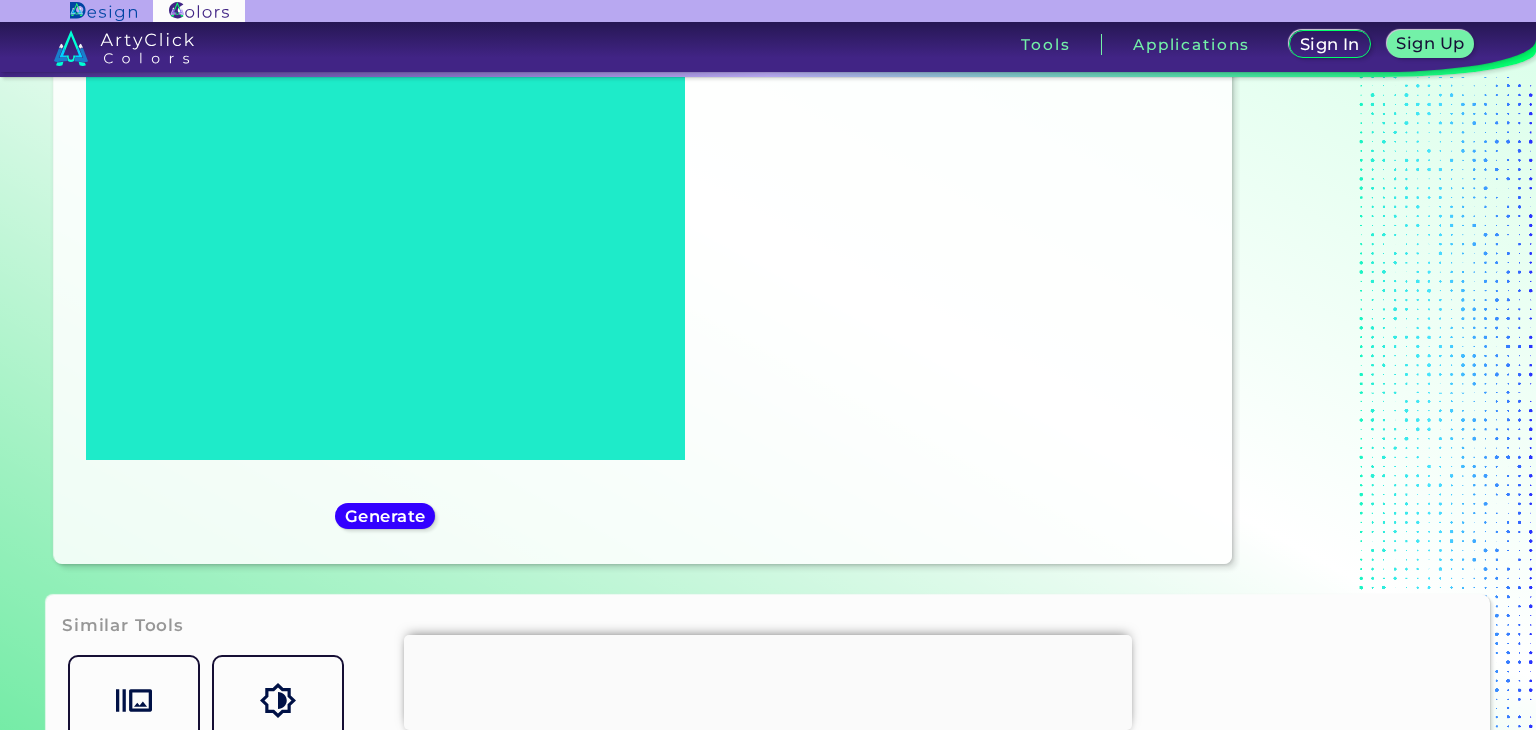 scroll, scrollTop: 0, scrollLeft: 0, axis: both 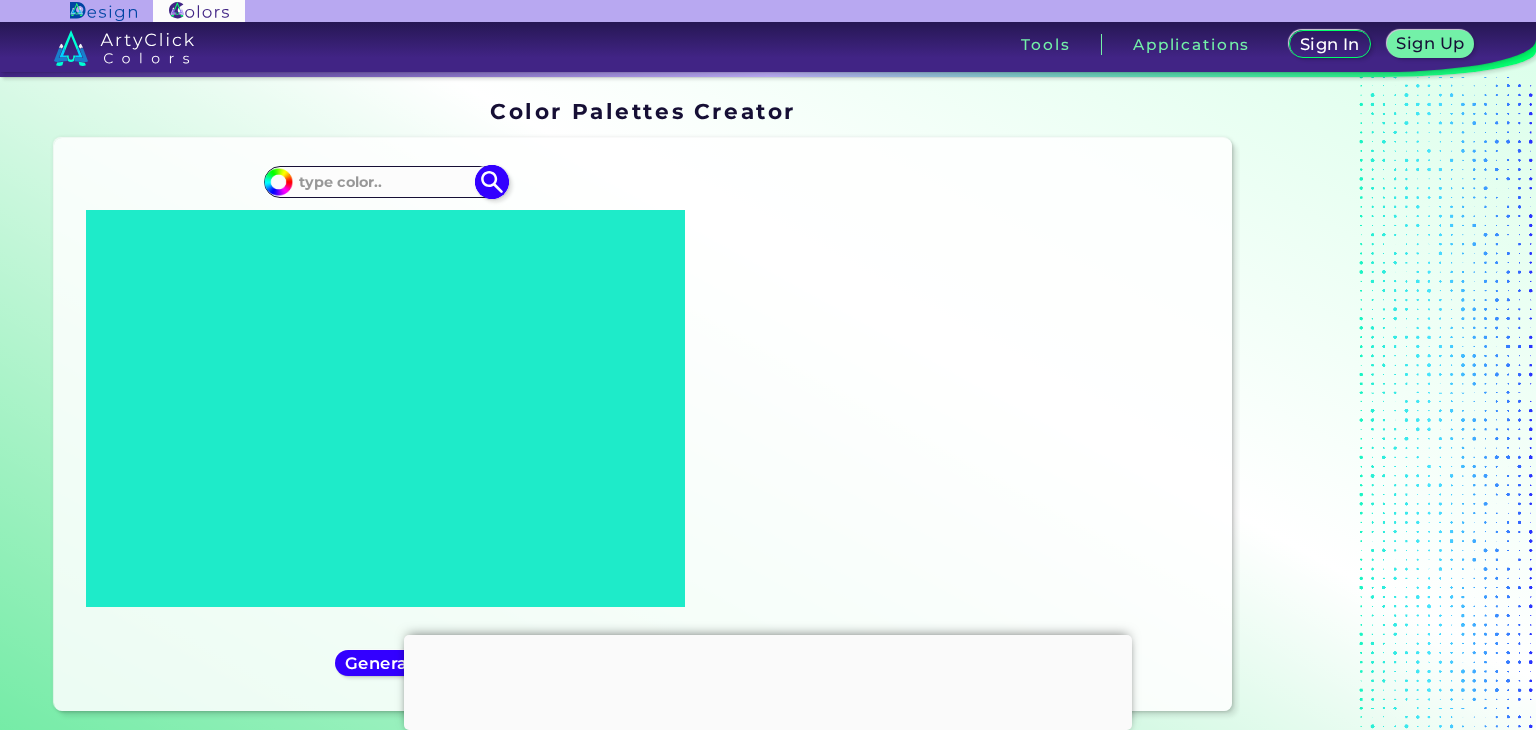 click at bounding box center (385, 182) 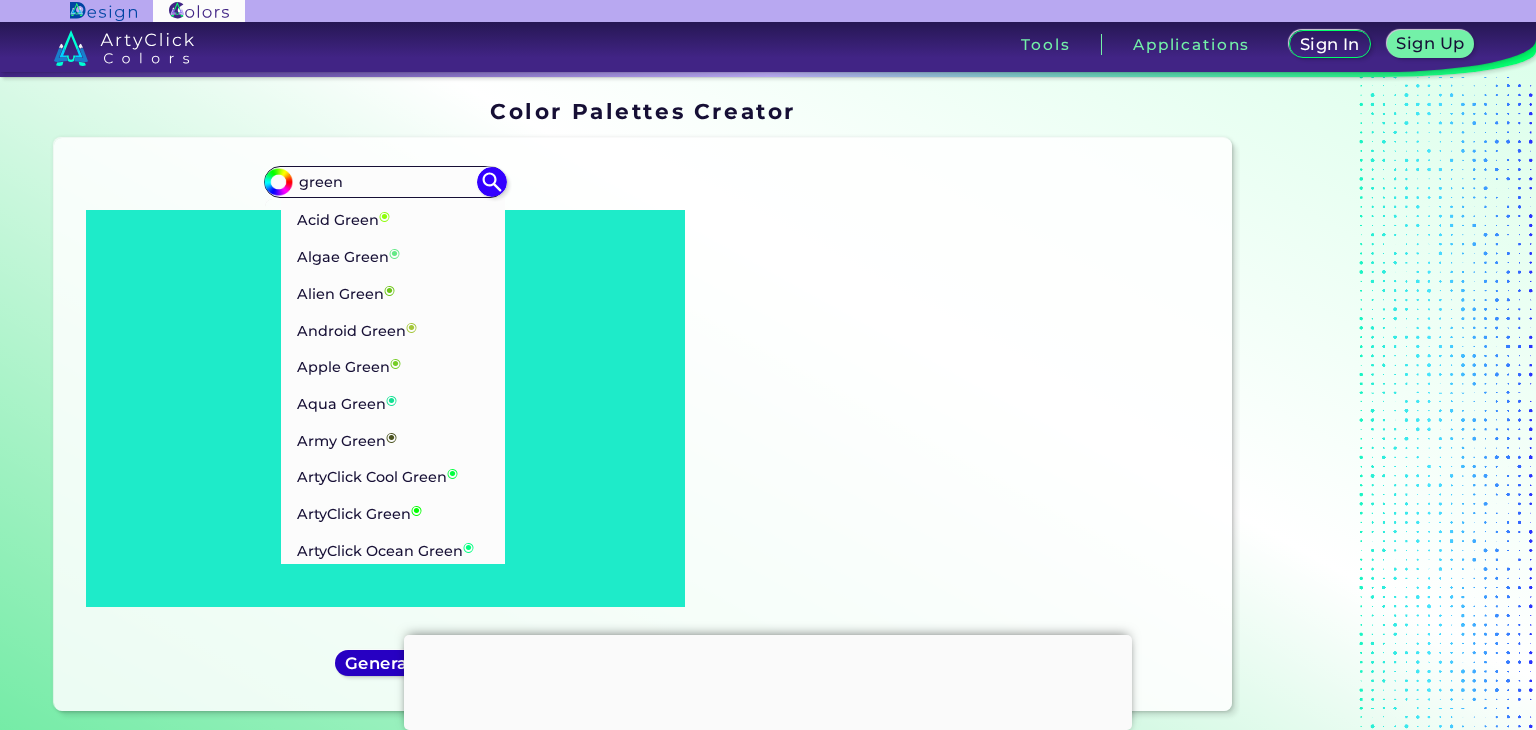 type on "green" 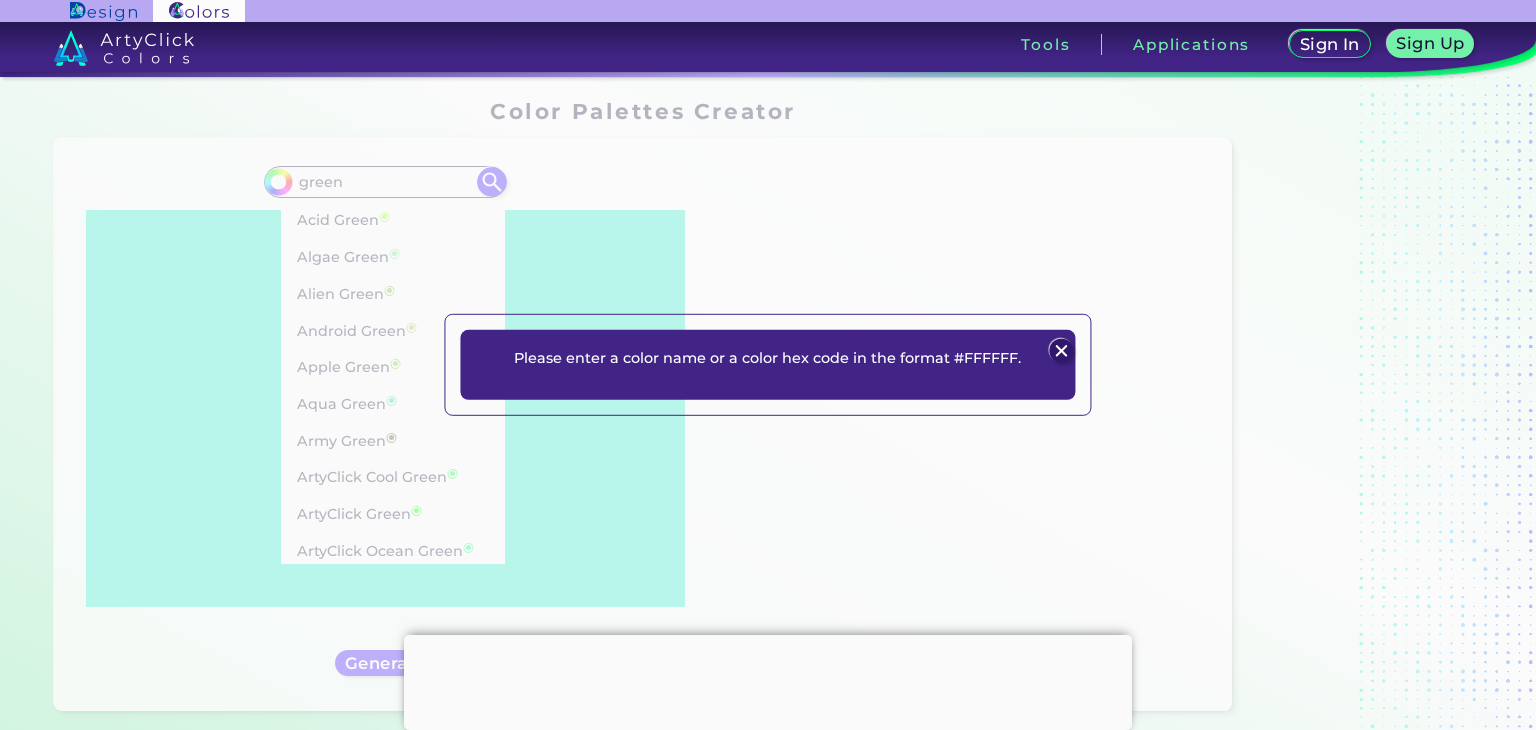 click at bounding box center (1062, 351) 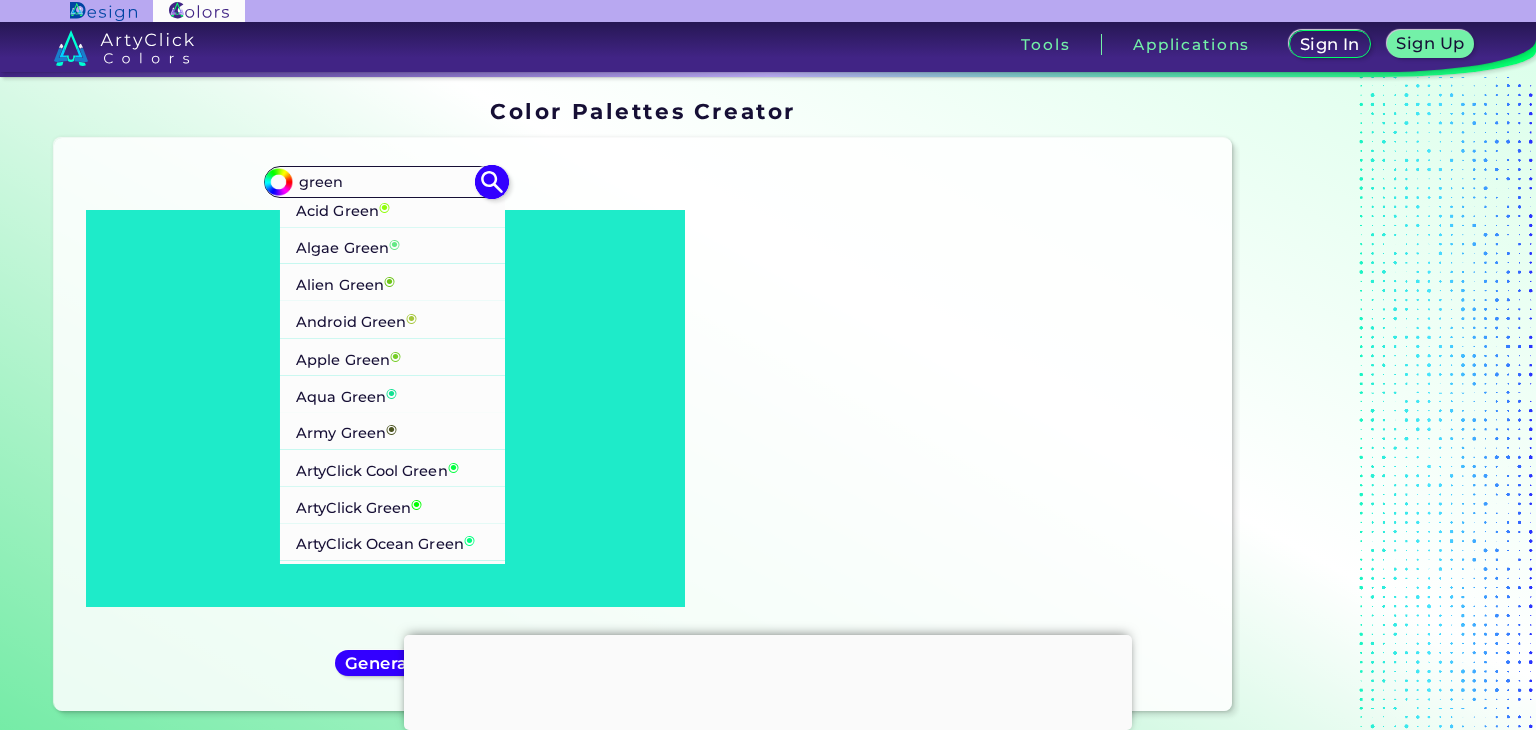 click on "Aqua Green   ◉" at bounding box center (346, 394) 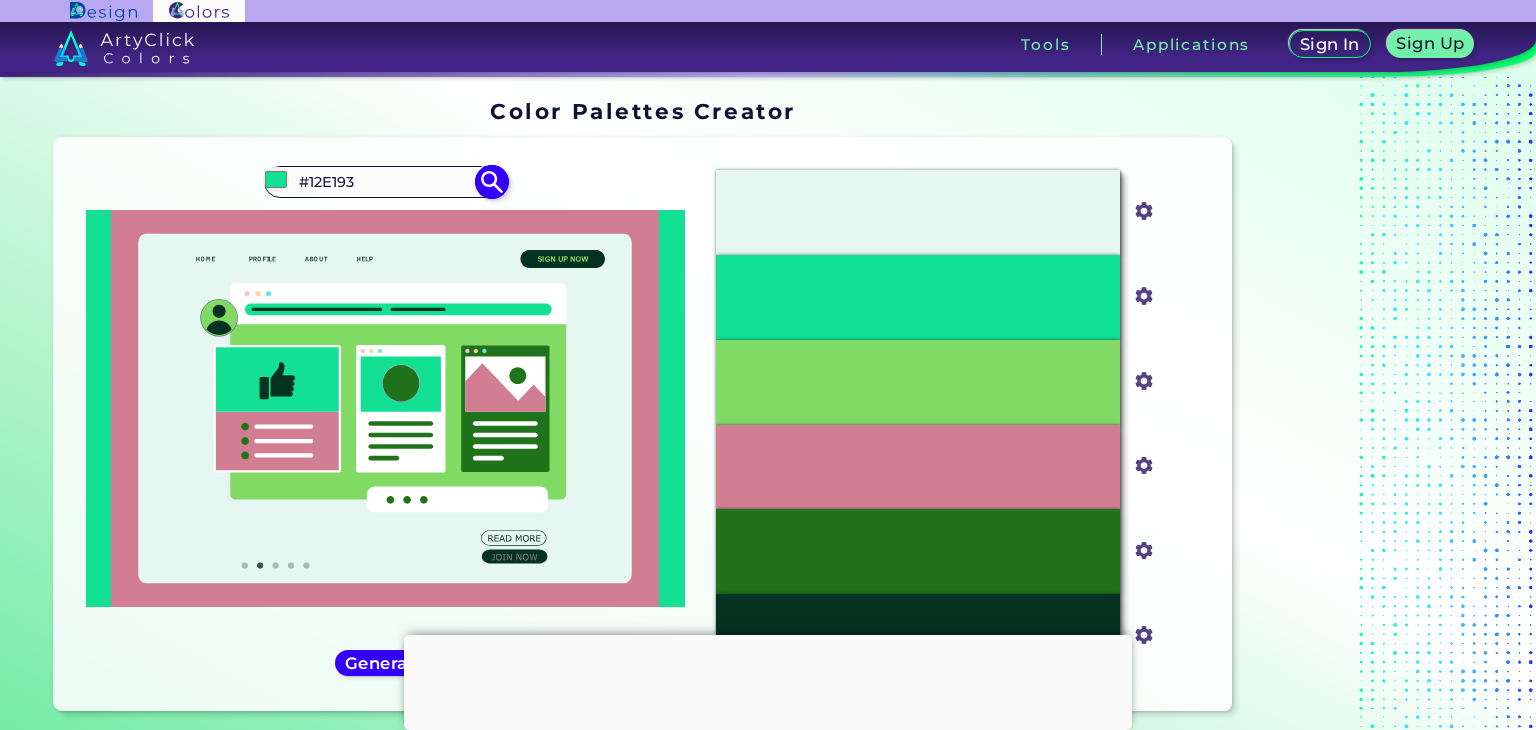 click on "#12e193
#12E193
Acid Green   ◉ Algae Green   ◉ Alien Green   ◉ Android Green   ◉ Apple Green   ◉ Aqua Green   ◉ Army Green   ◉ ArtyClick Cool Green   ◉ ArtyClick Green   ◉ ArtyClick Ocean Green   ◉ ArtyClick Spring Green   ◉ ArtyClick Warm Green   ◉ Avocado Green   ◉ Baby Green   ◉ Barf Green   ◉ Beetle Green   ◉ Beryl Green   ◉ Blue Green   ◉ Bluish Green   ◉ Boring Green   ◉ Bottle Green   ◉ Bright Light Green   ◉ Bright Lime Green   ◉ Bright Sea Green   ◉ Bright Yellow Green   ◉ British Racing Green   ◉ Brown Green   ◉ Brownish Green   ◉ Browny Green   ◉ Camo Green   ◉ Camouflage Green   ◉ Caribbean Green   ◉ Clover Green   ◉ County Green   ◉ Dark Blue Green   ◉ Dark Forest Green   ◉ Dark Grass Green" at bounding box center [385, 182] 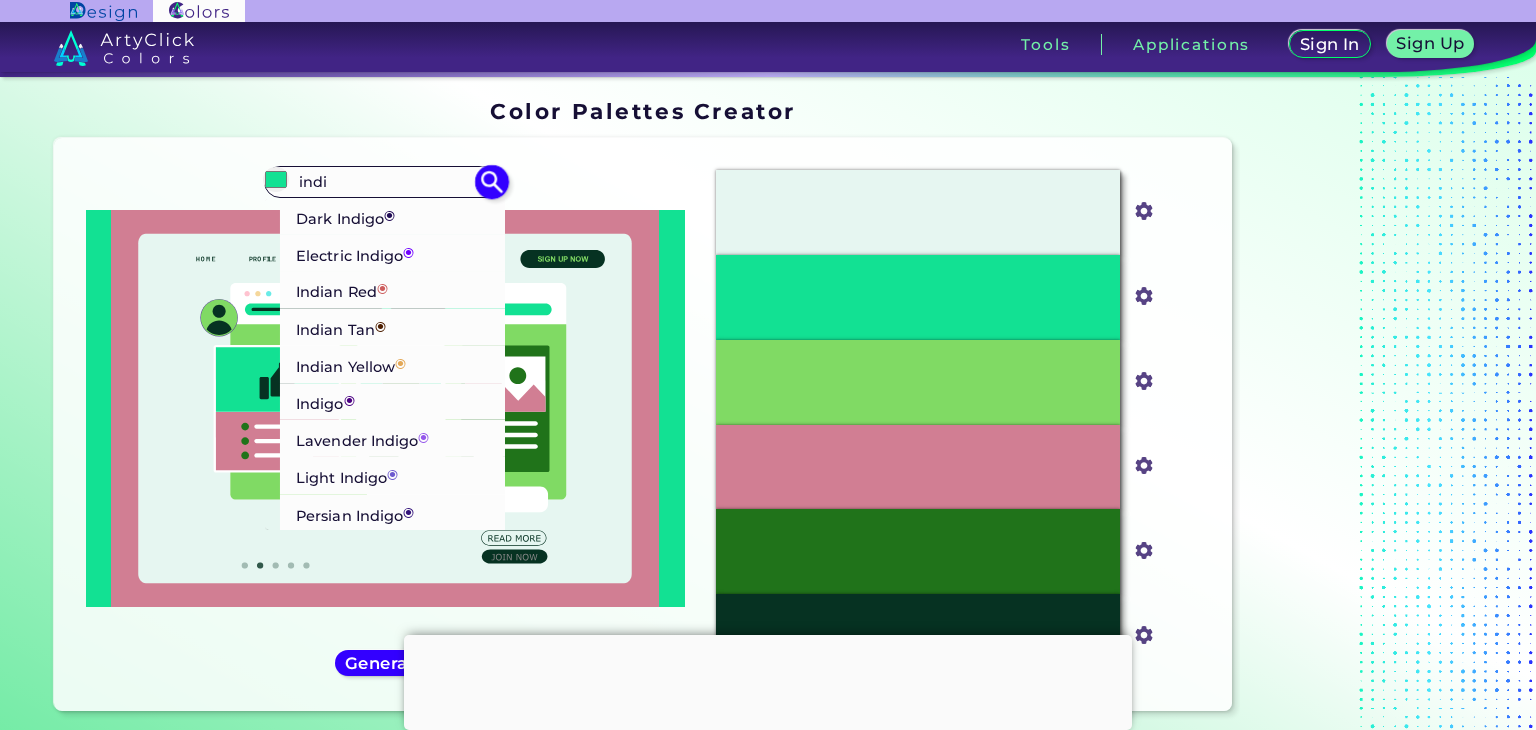 type on "indi" 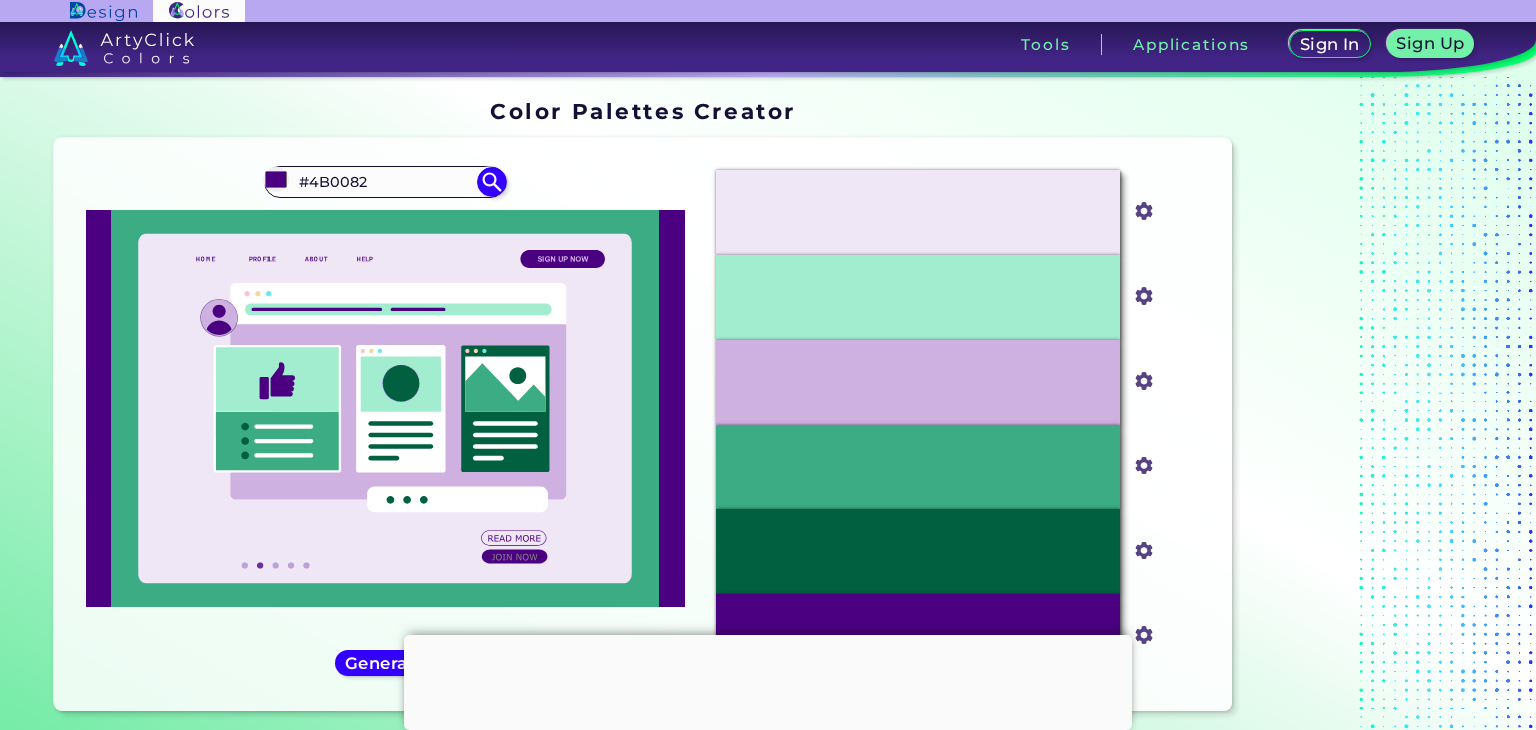 scroll, scrollTop: 66, scrollLeft: 0, axis: vertical 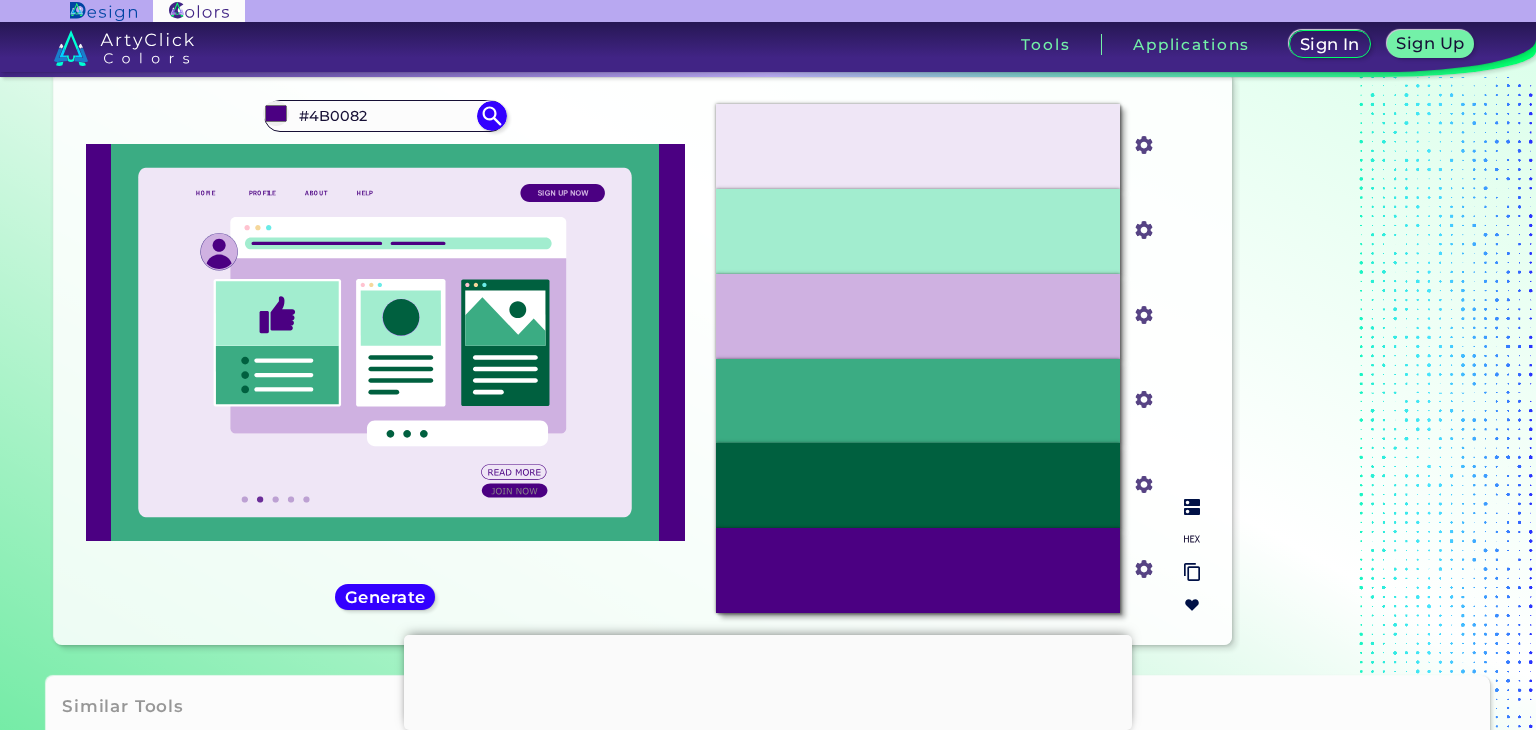 click on "#3BAC83" at bounding box center (918, 401) 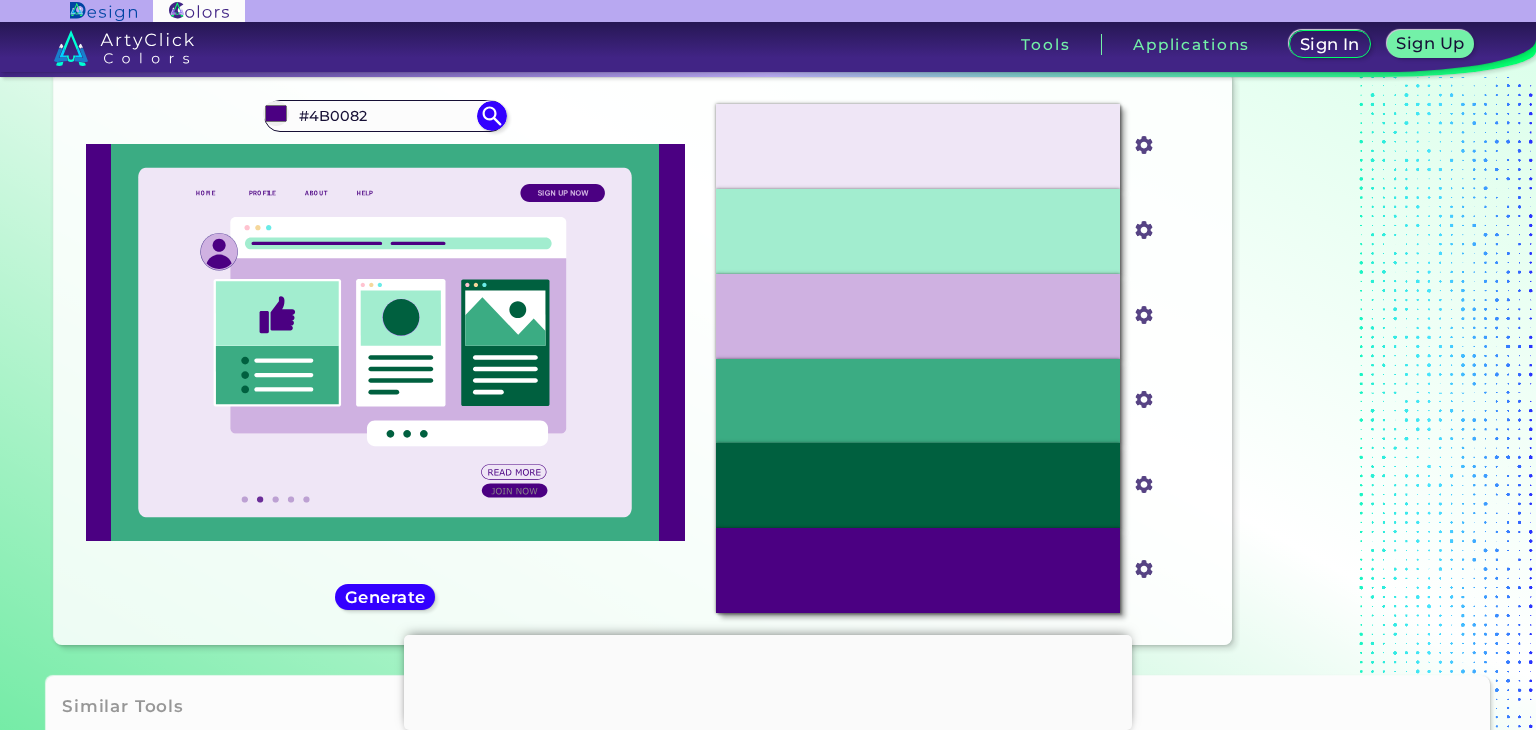 type on "#fff700" 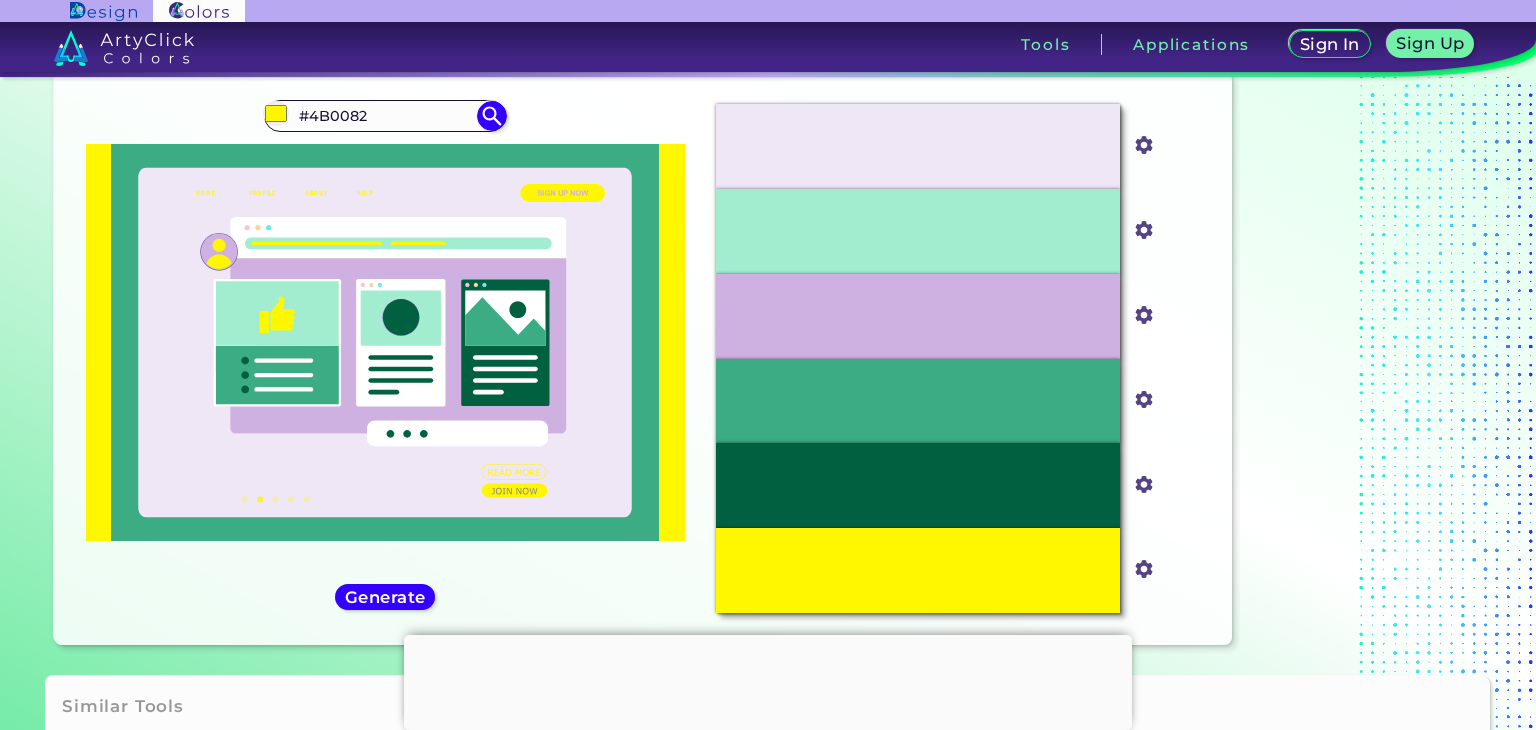 click on "#fff700
#4B0082
Dark Indigo   ◉ Electric Indigo   ◉ Indian Red   ◉ Indian Tan   ◉ Indian Yellow   ◉ Indigo   ◉ Lavender Indigo   ◉ Light Indigo   ◉ Persian Indigo   ◉
Generate Acadia   ◉" at bounding box center [385, 358] 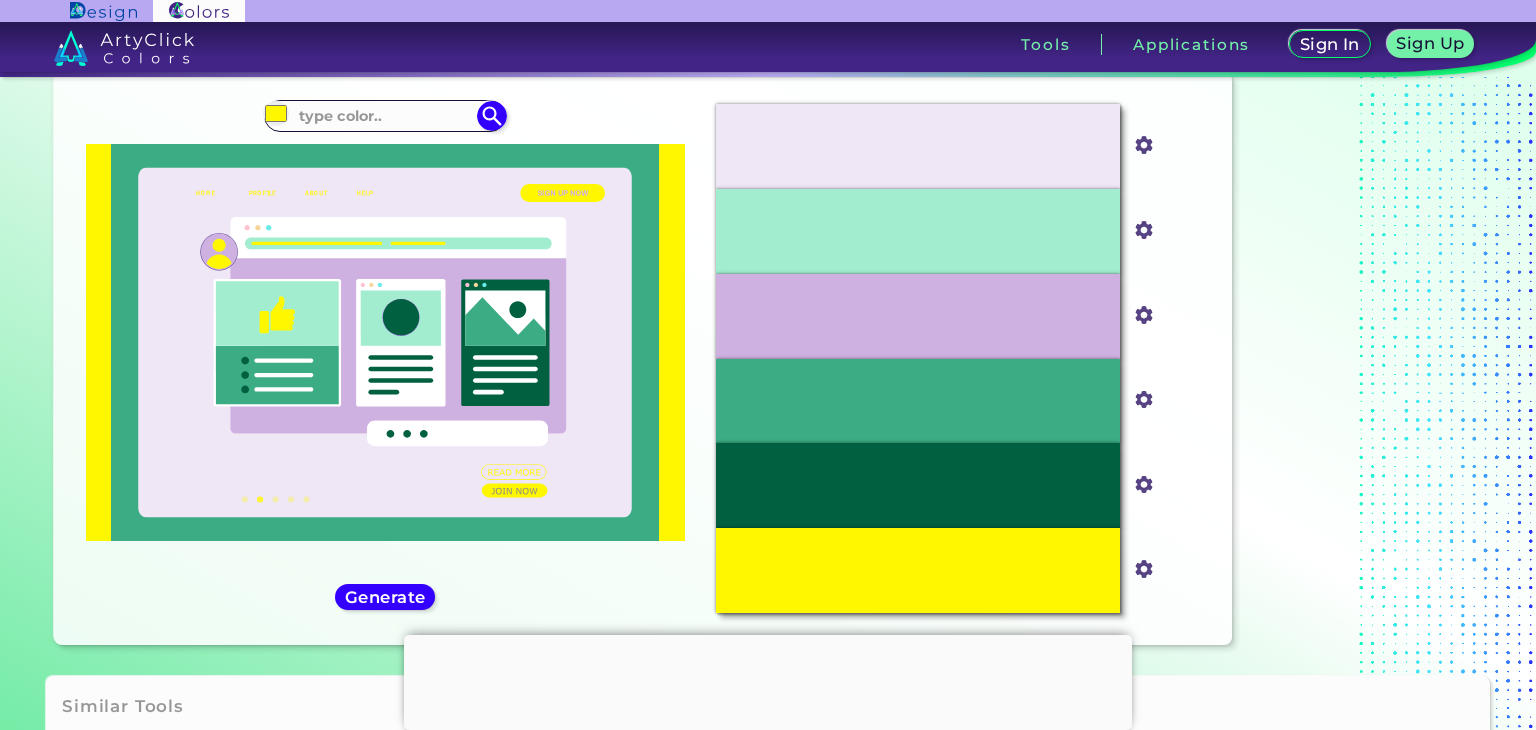 type on "p" 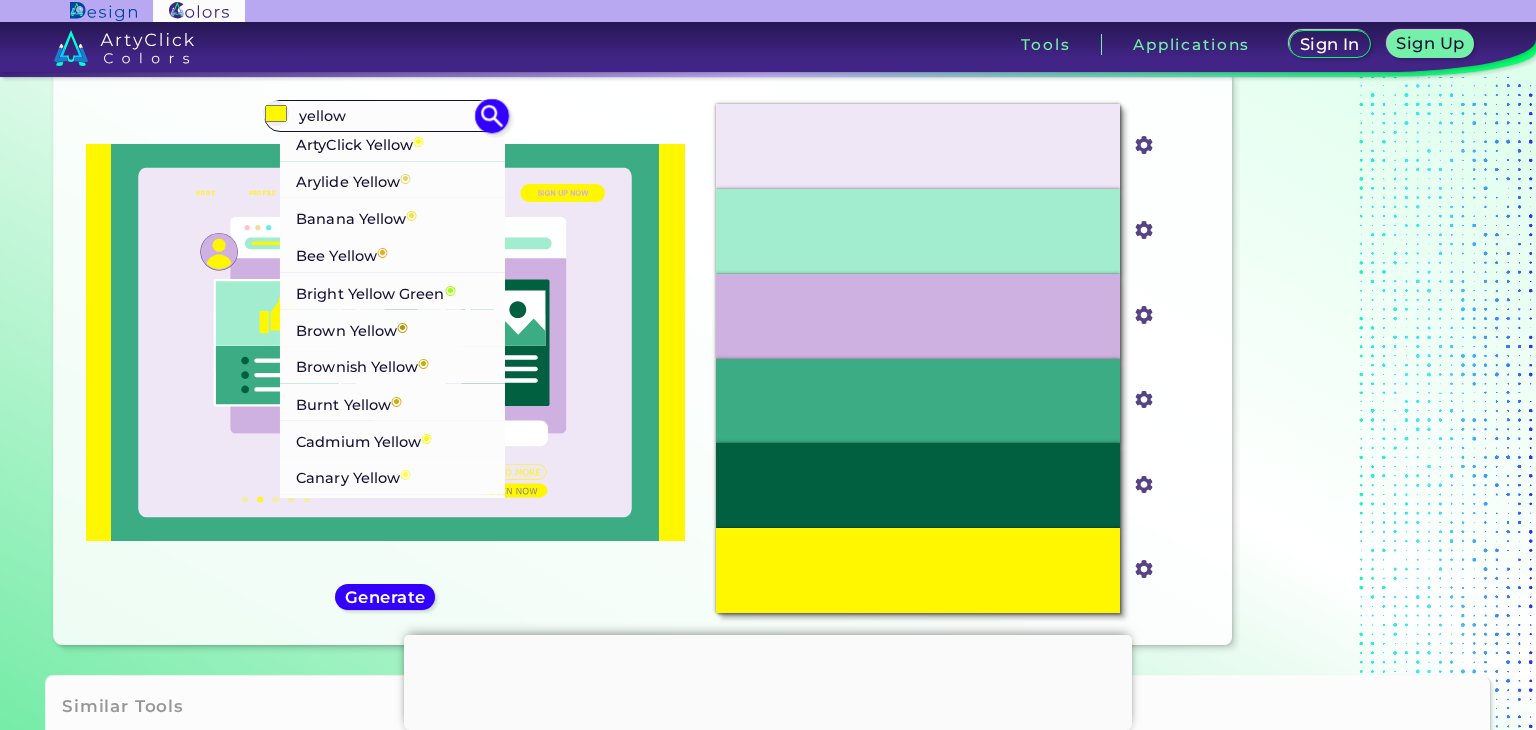 type on "yellow" 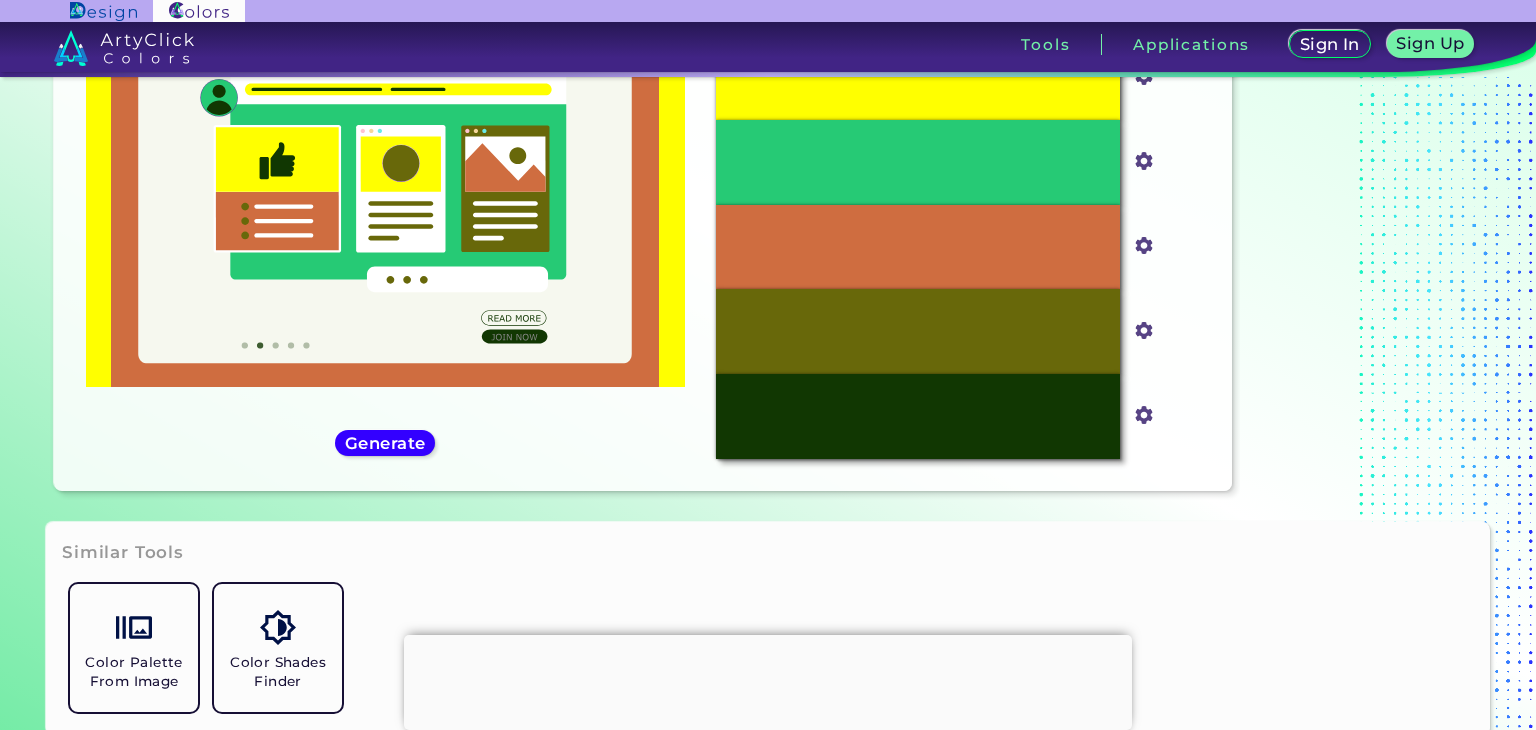 scroll, scrollTop: 0, scrollLeft: 0, axis: both 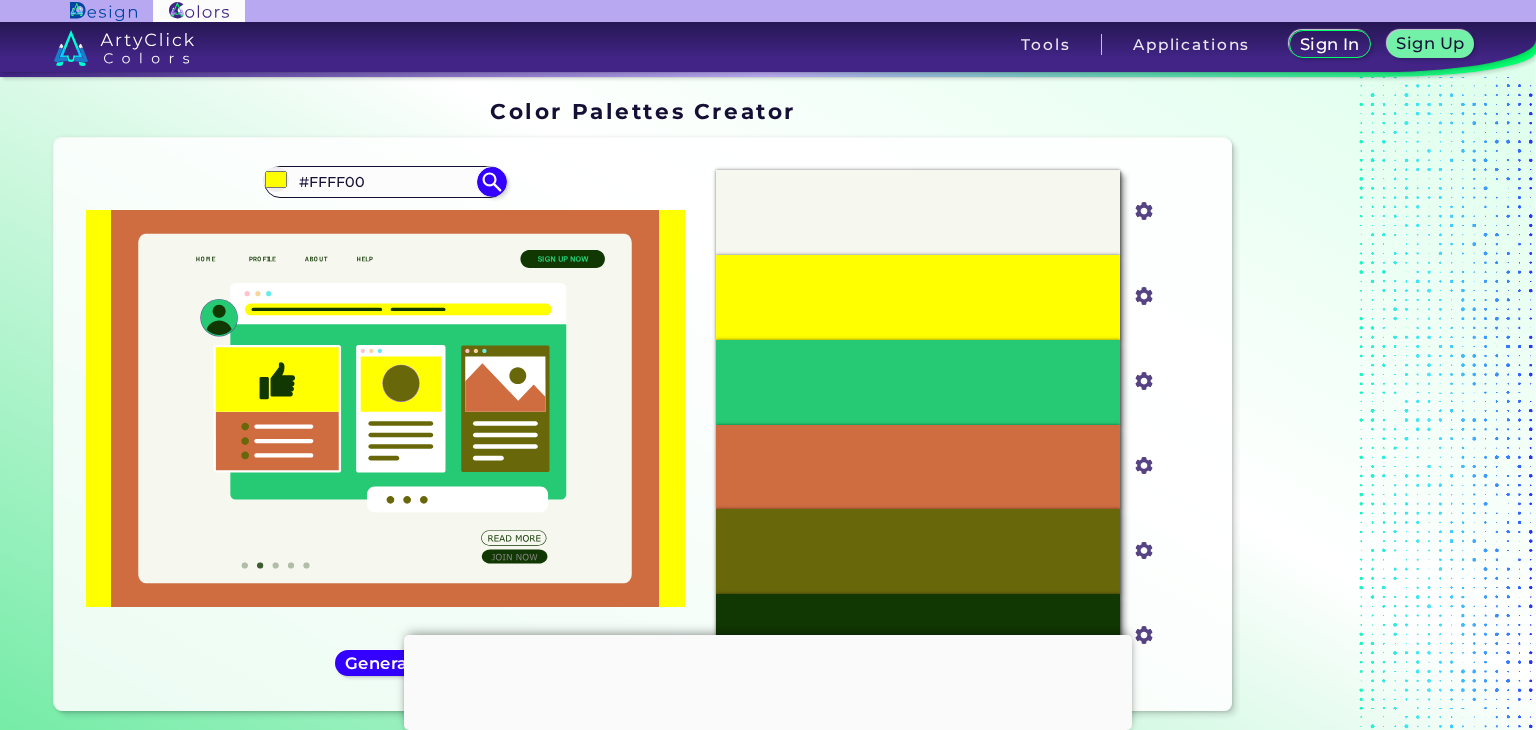drag, startPoint x: 425, startPoint y: 169, endPoint x: 241, endPoint y: 182, distance: 184.45866 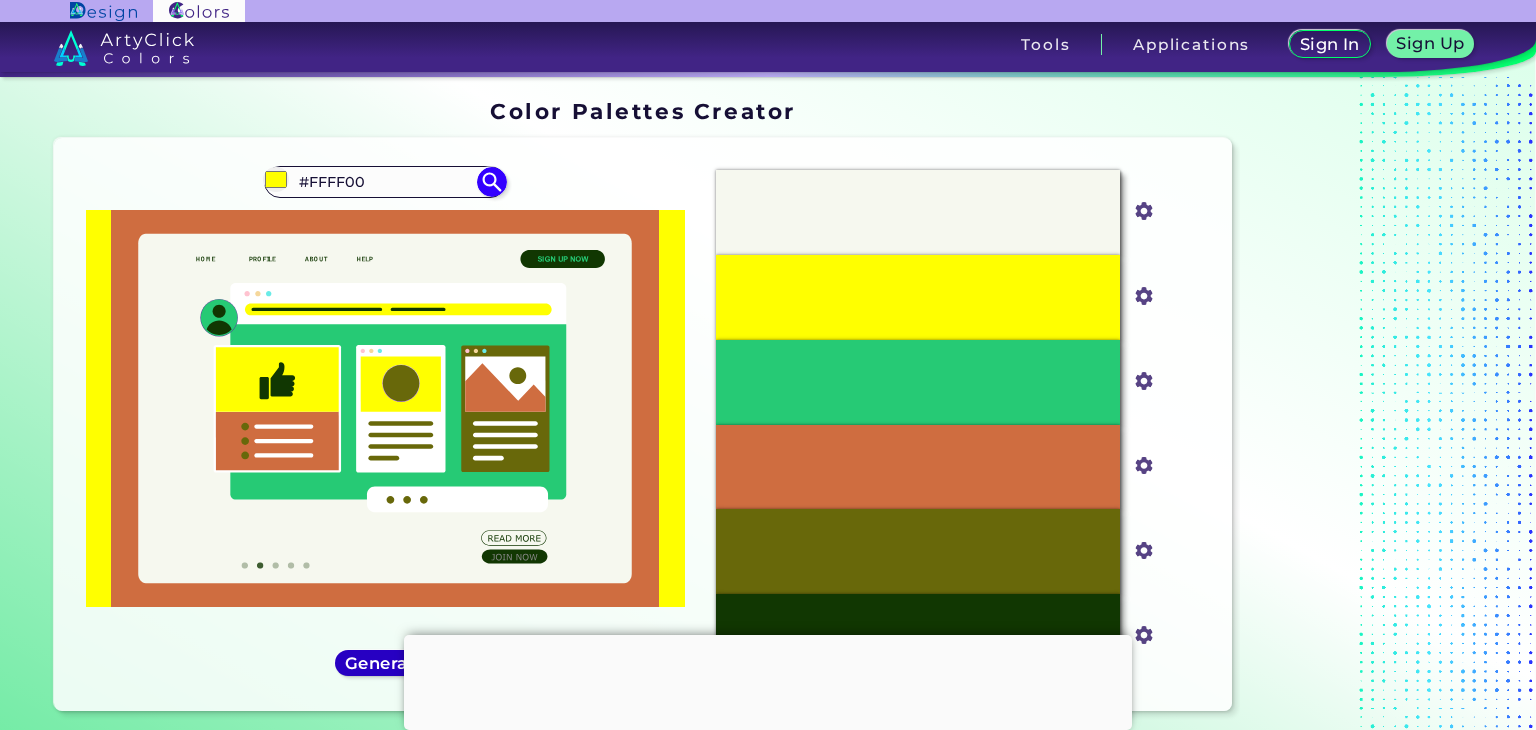click on "Generate" at bounding box center [385, 663] 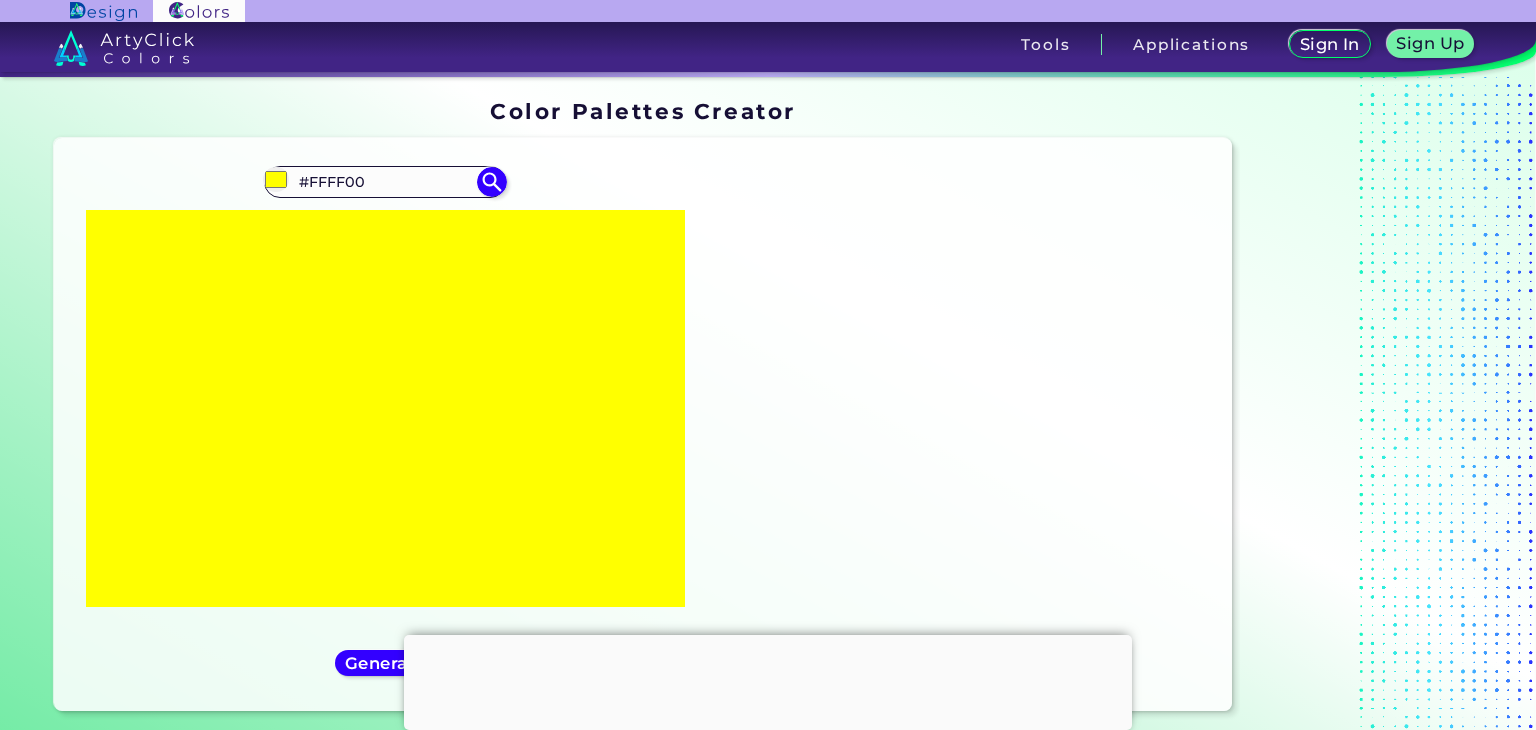 drag, startPoint x: 412, startPoint y: 189, endPoint x: 250, endPoint y: 162, distance: 164.23459 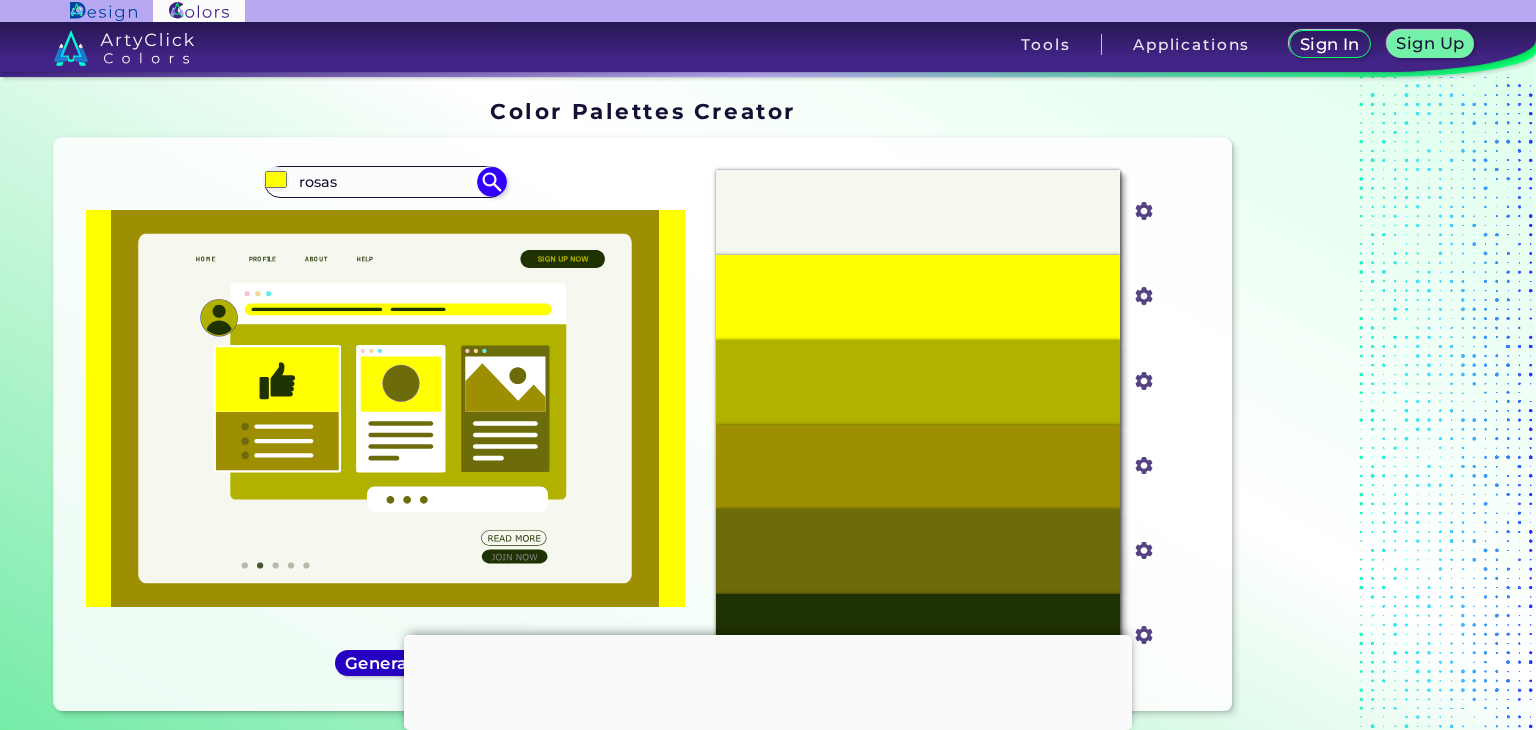 click on "Generate" at bounding box center [384, 663] 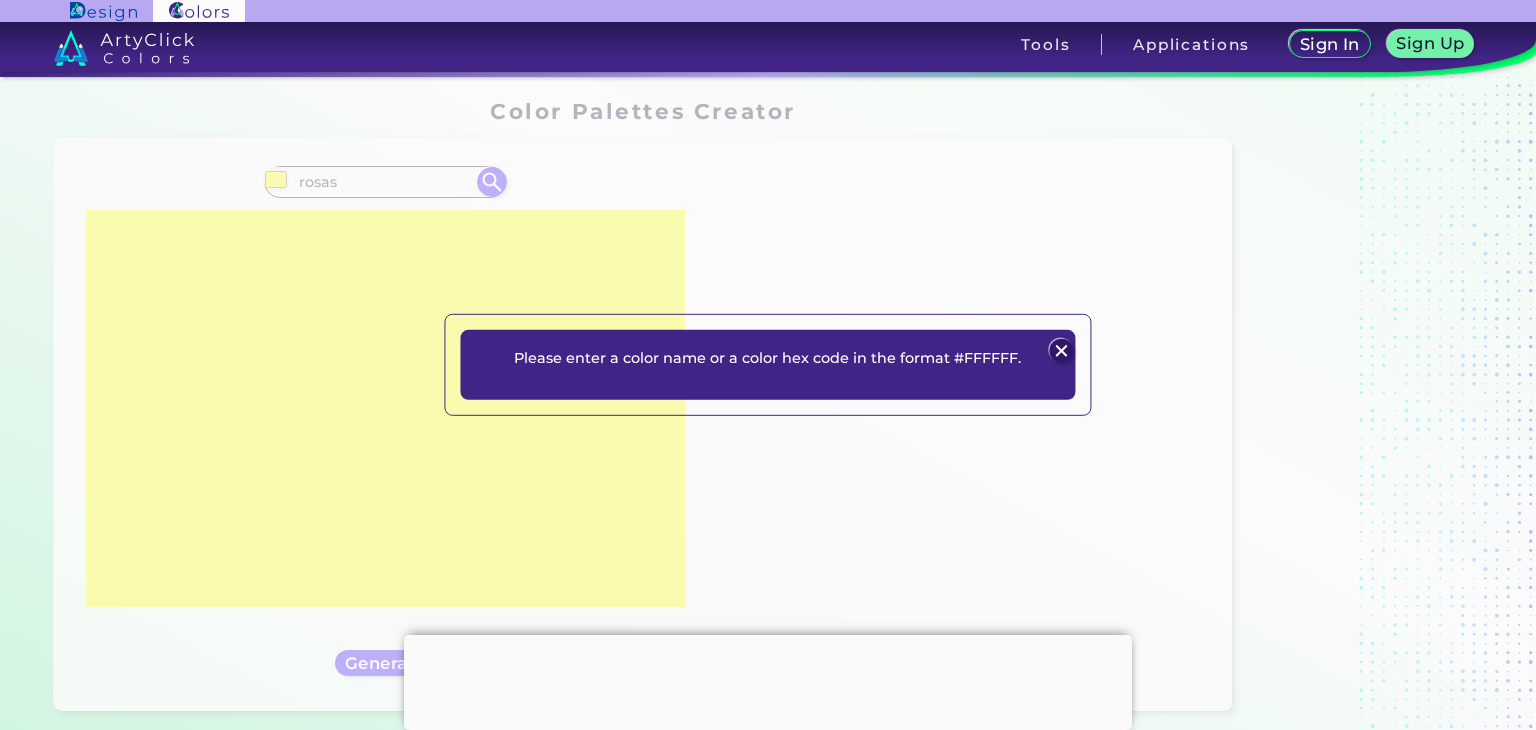 click at bounding box center [1062, 351] 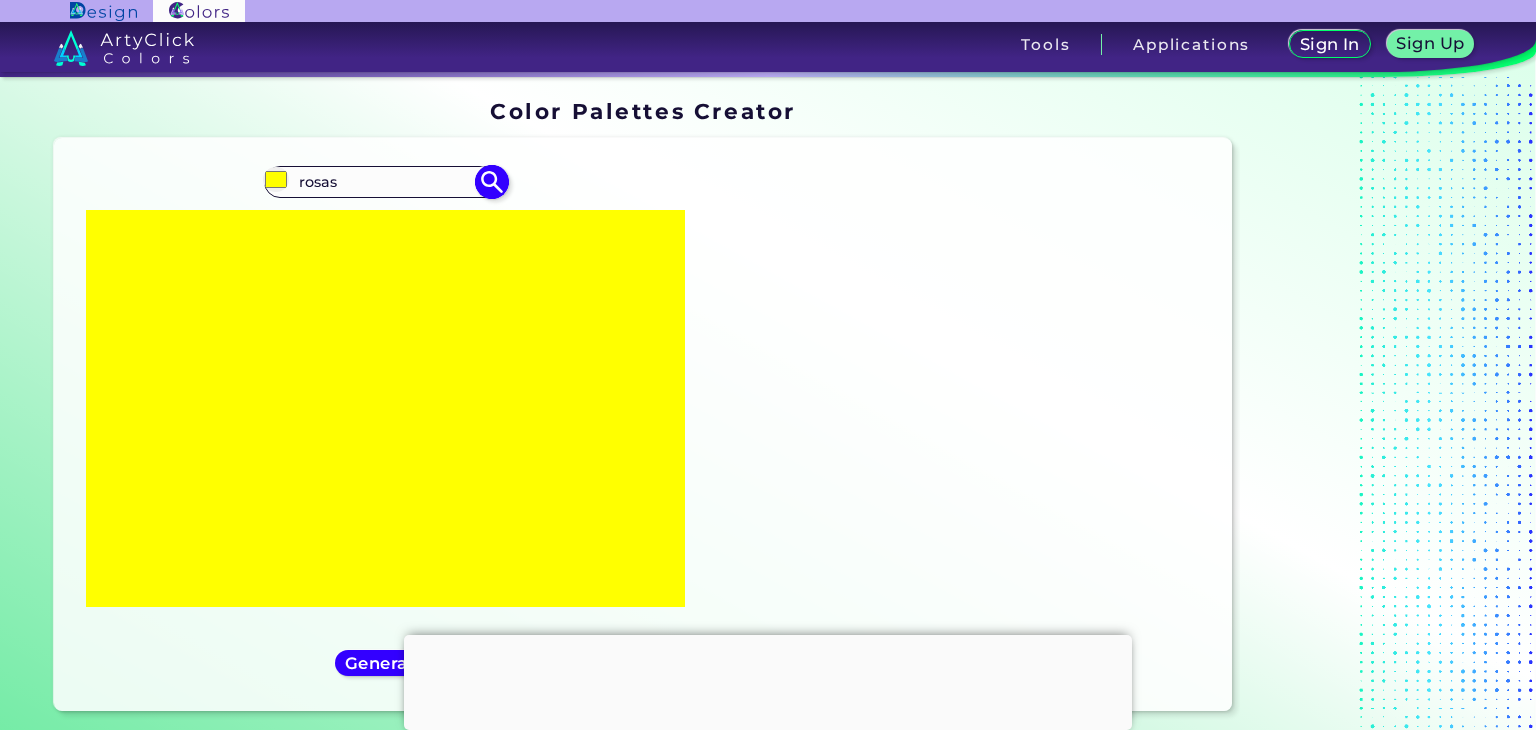click on "rosas" at bounding box center [385, 182] 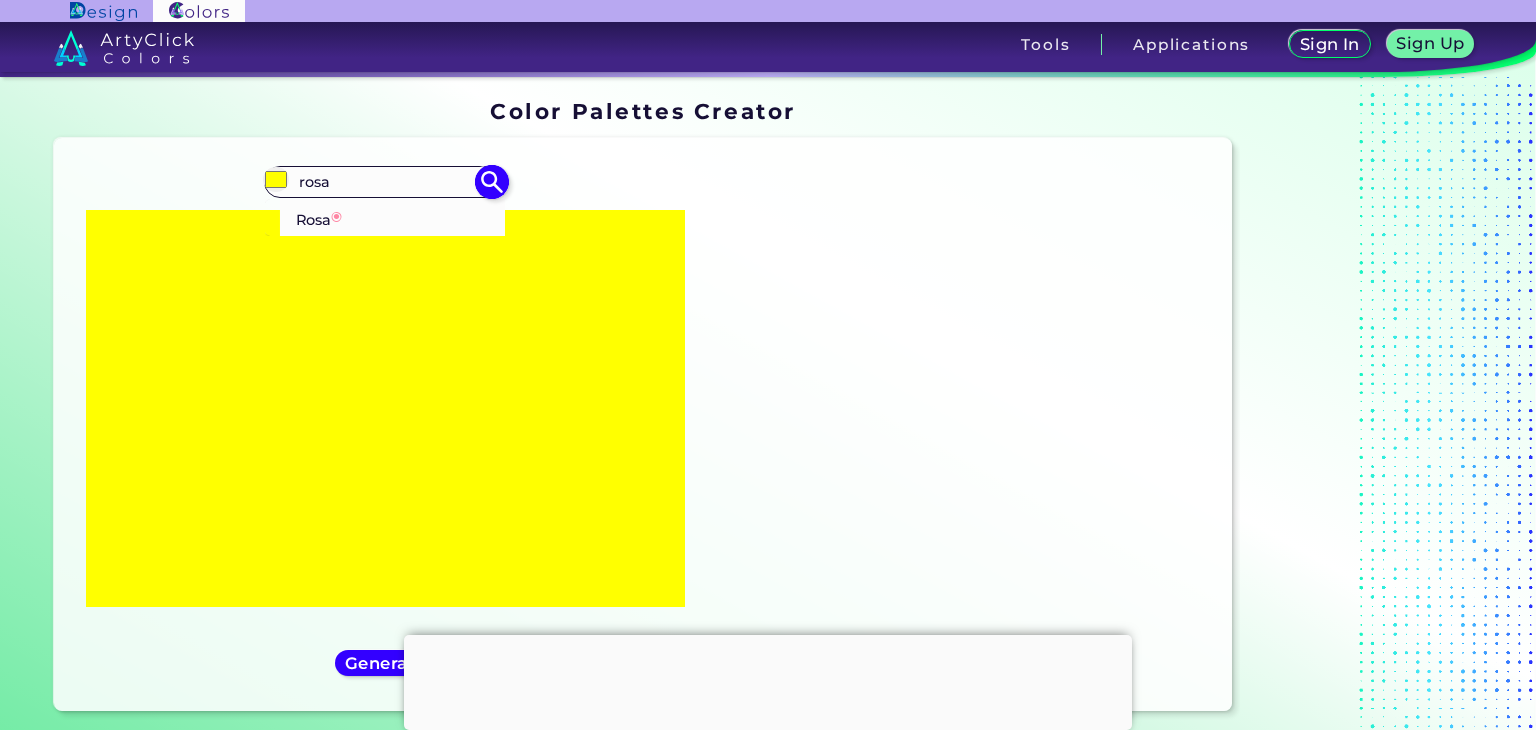 type on "rosa" 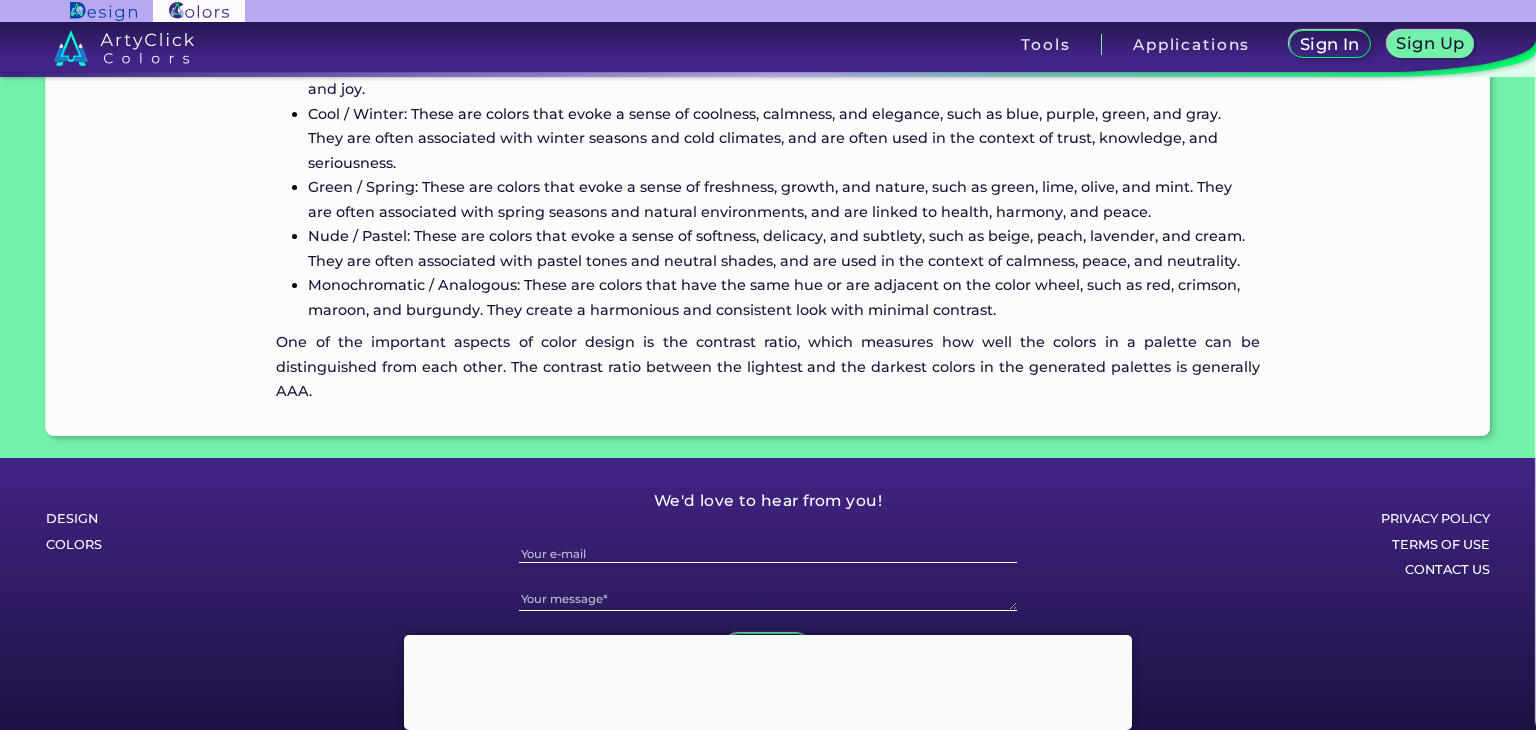 scroll, scrollTop: 1503, scrollLeft: 0, axis: vertical 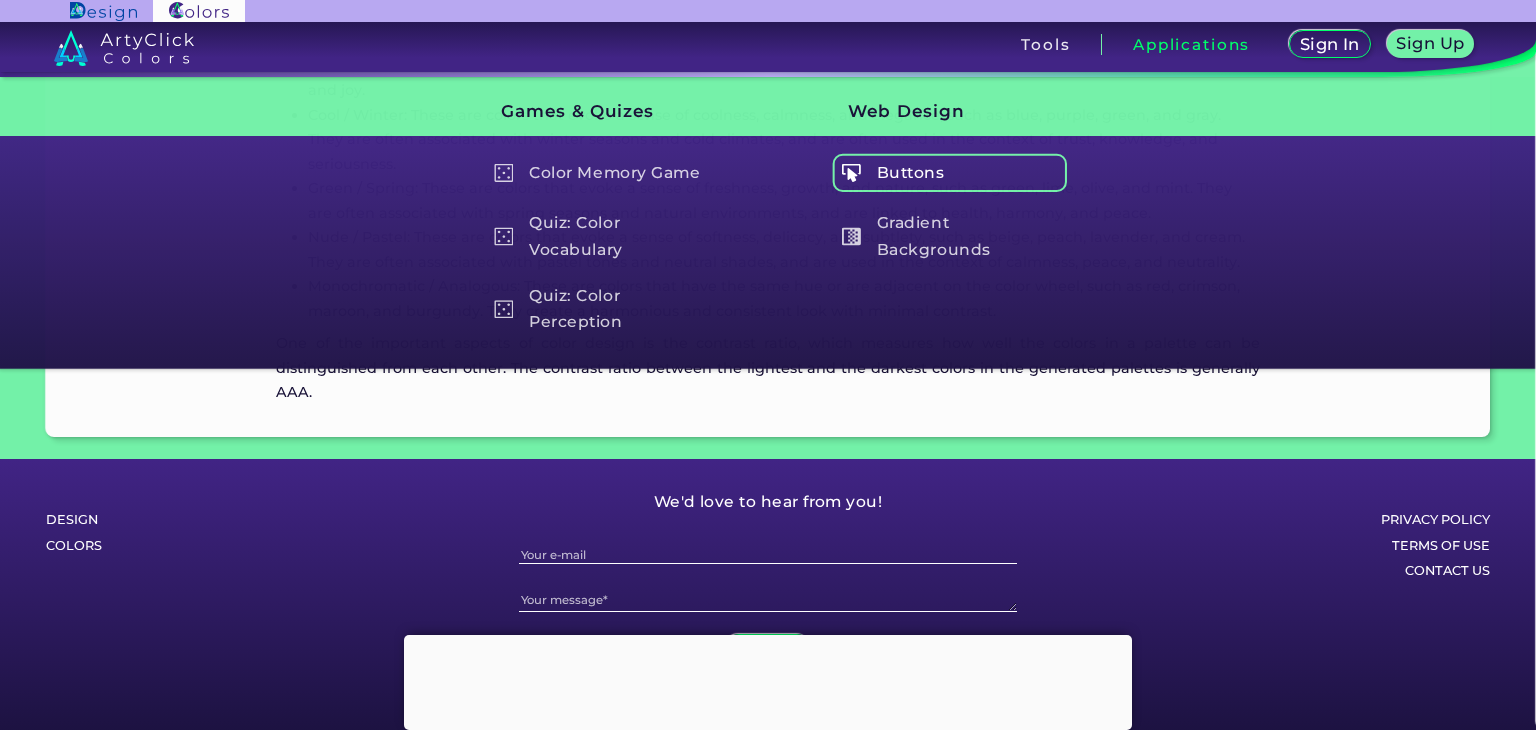 click on "Buttons" at bounding box center [949, 173] 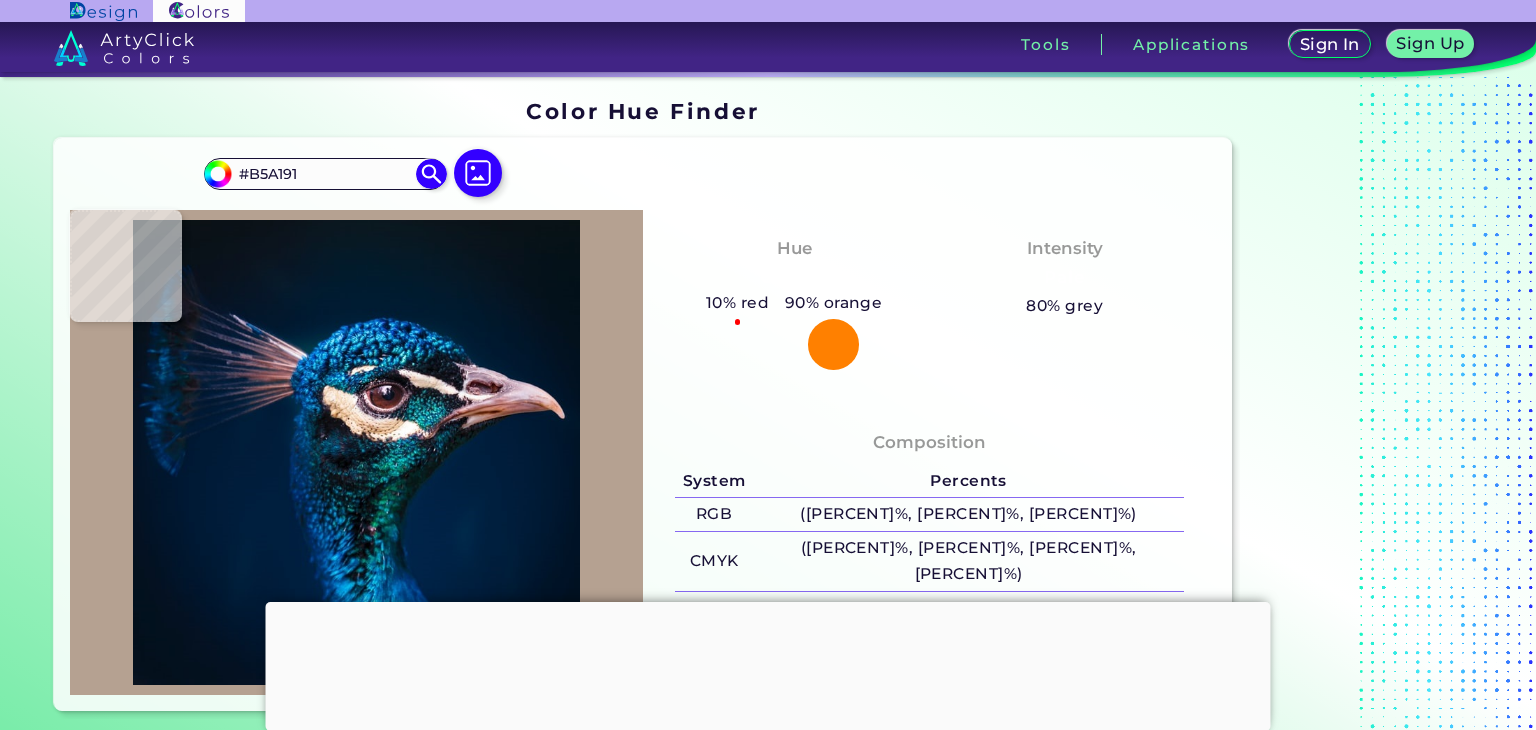 type on "#e2c9b9" 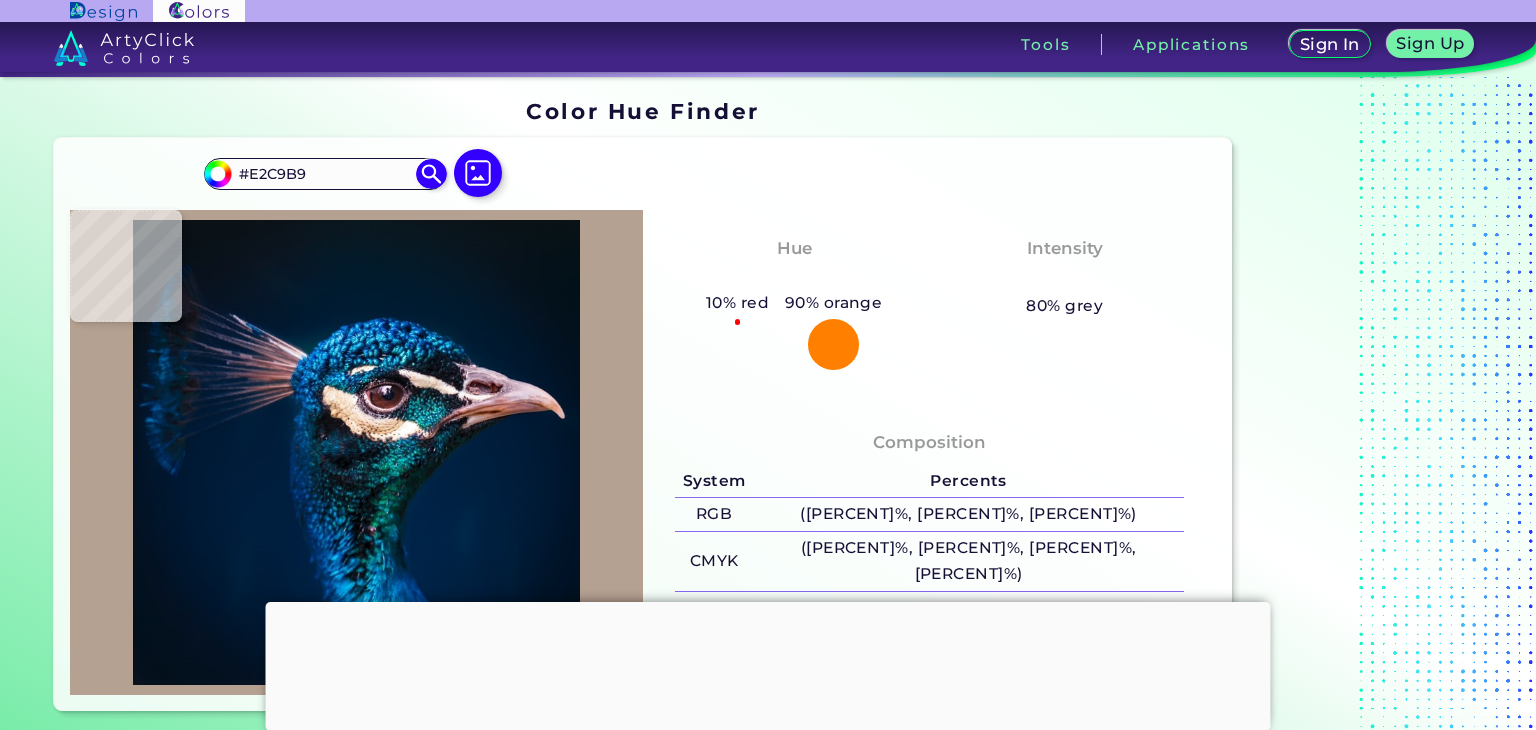 type on "#f4e6e1" 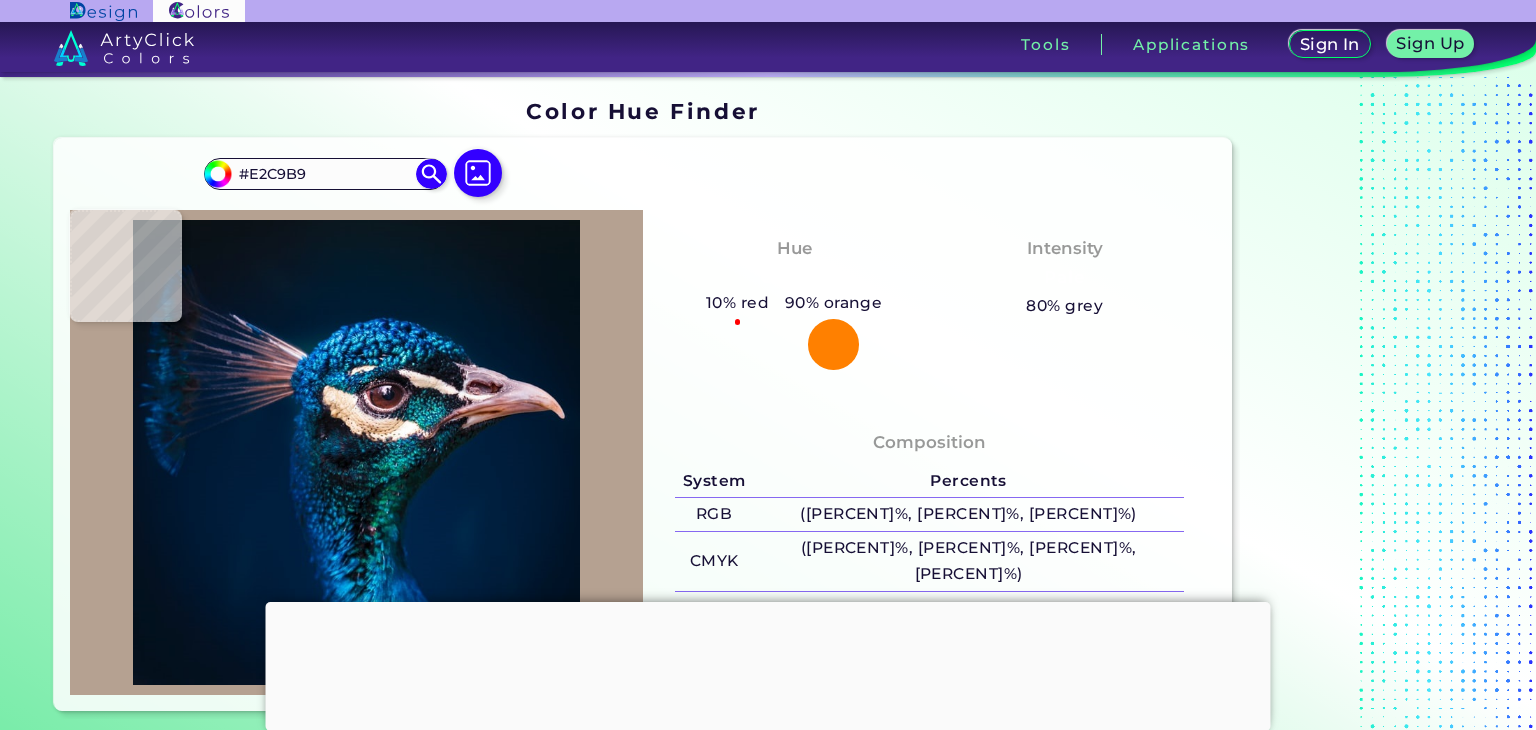 type on "#F4E6E1" 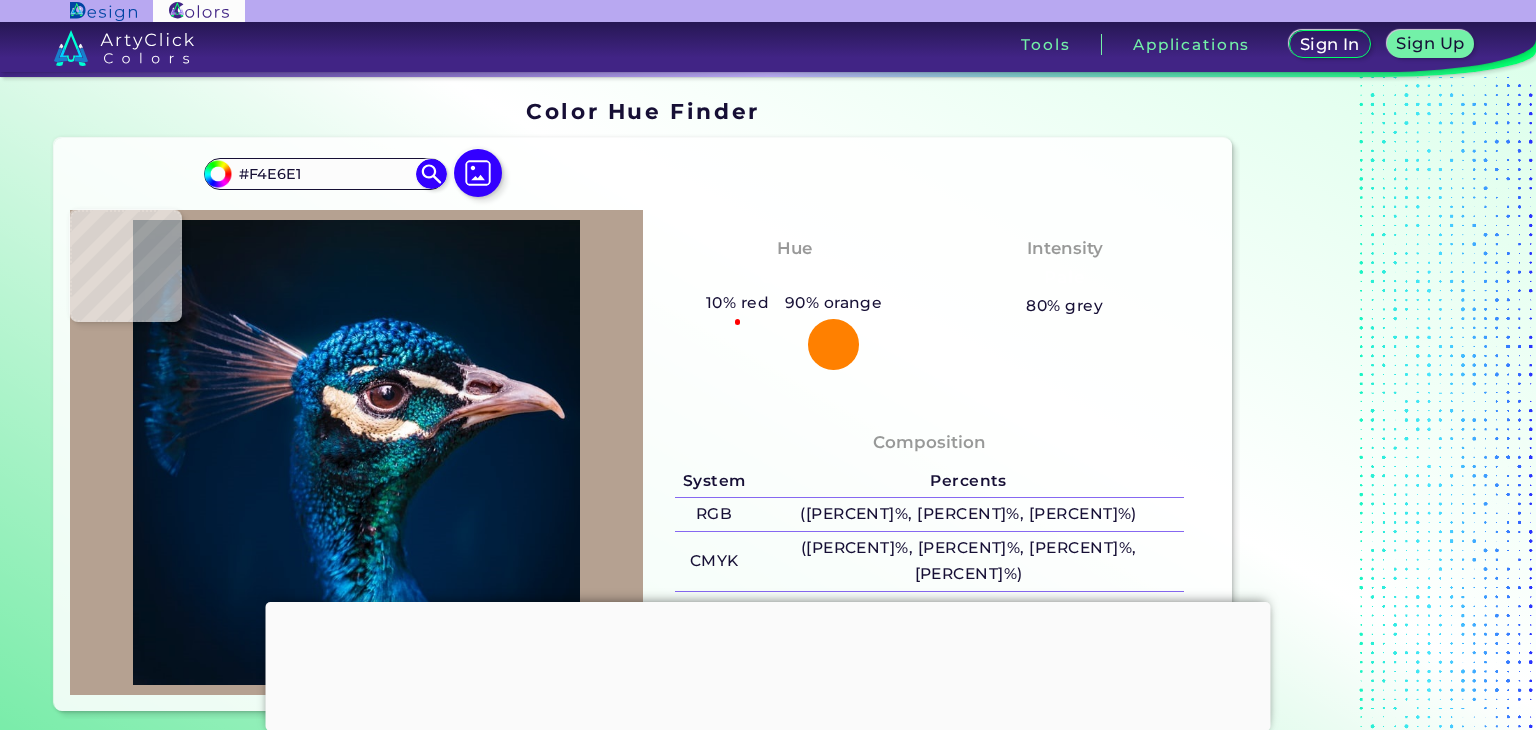 type on "#eadcdc" 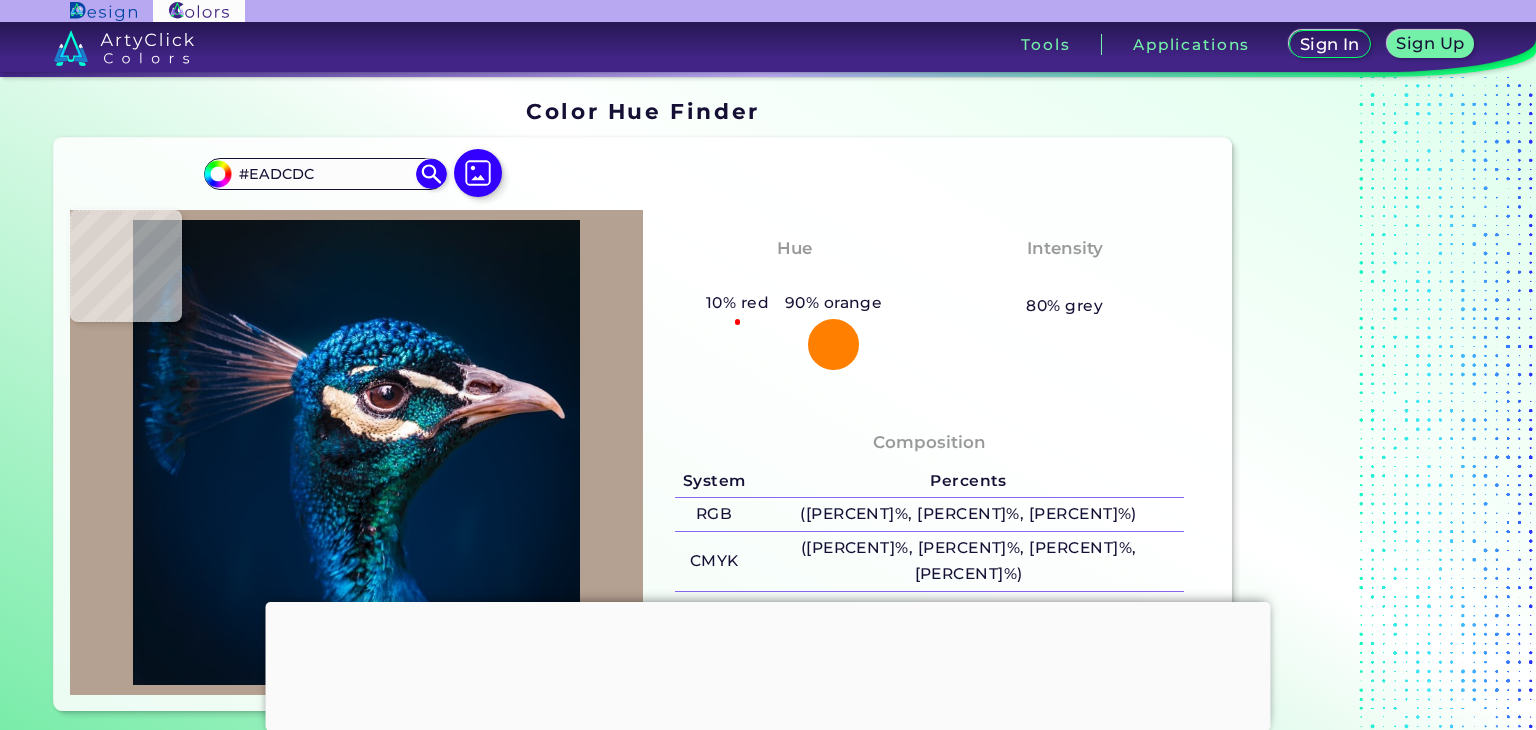type on "#15161f" 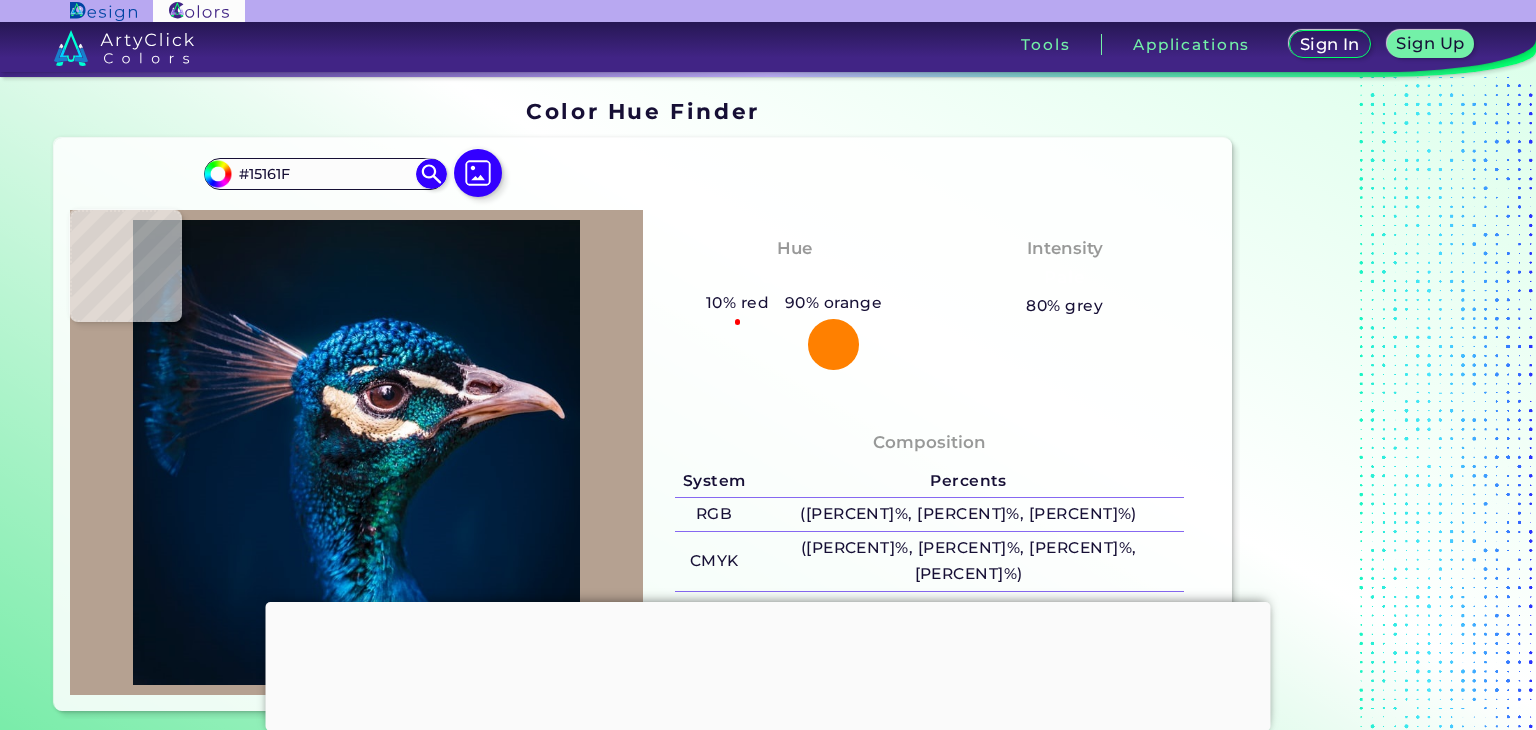type on "#04080e" 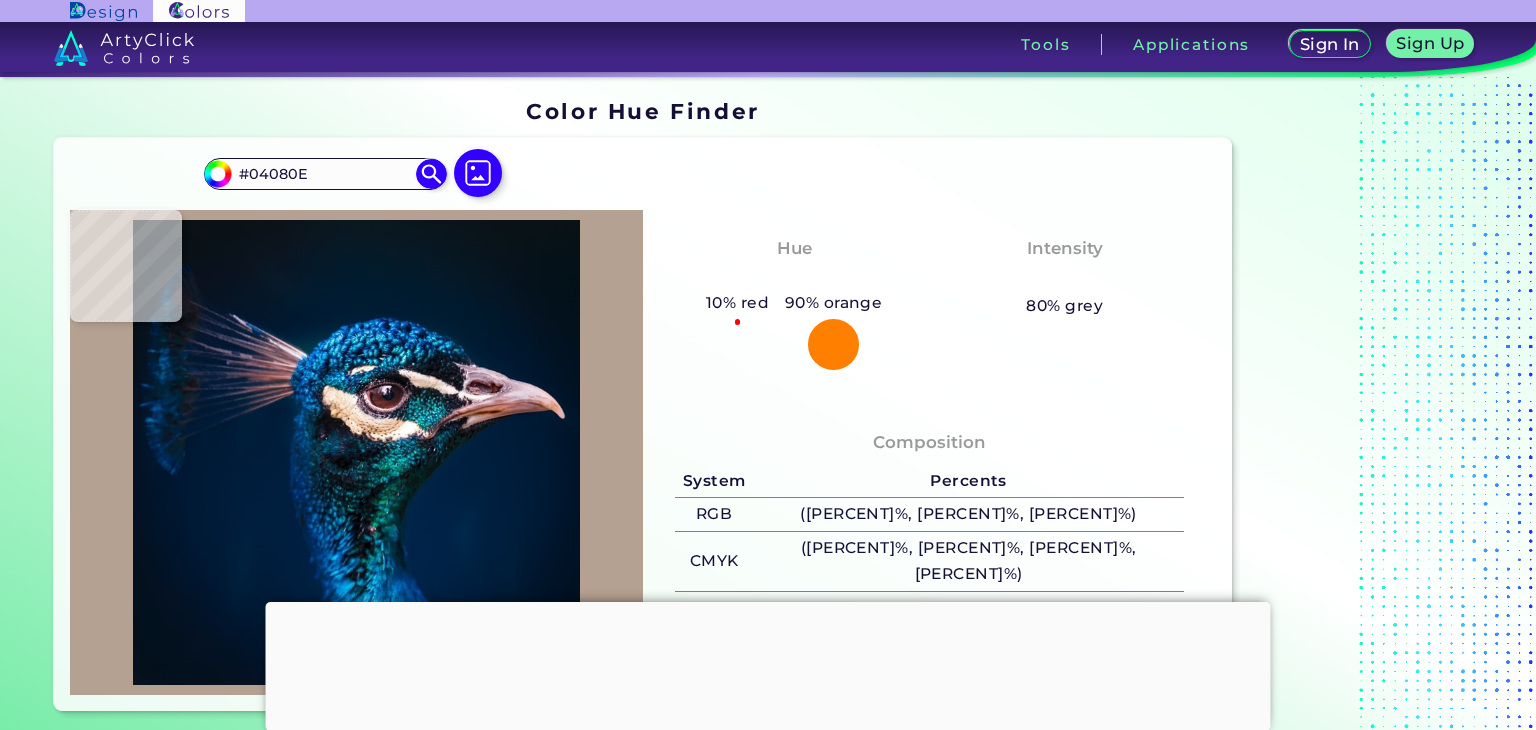type on "#000308" 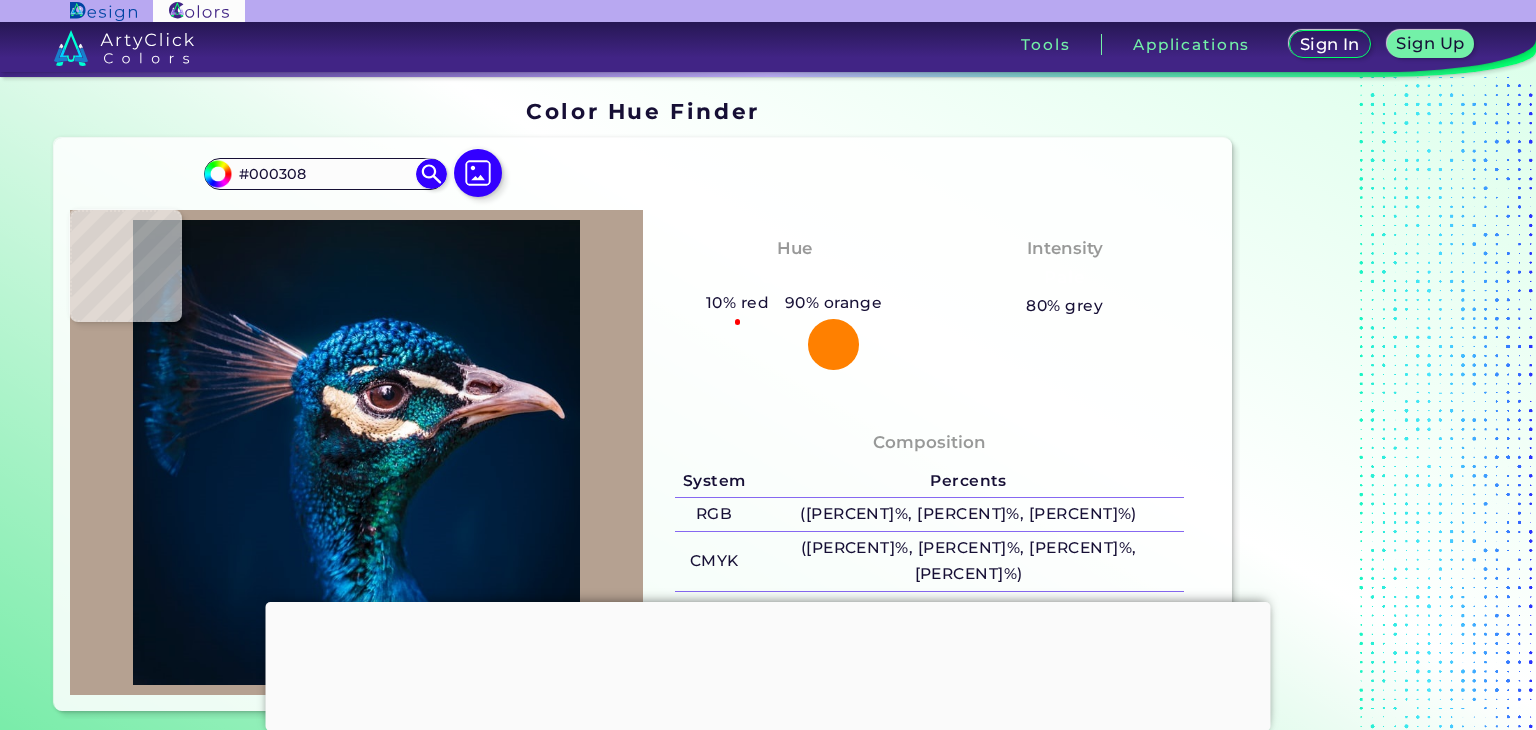 type on "#050a0e" 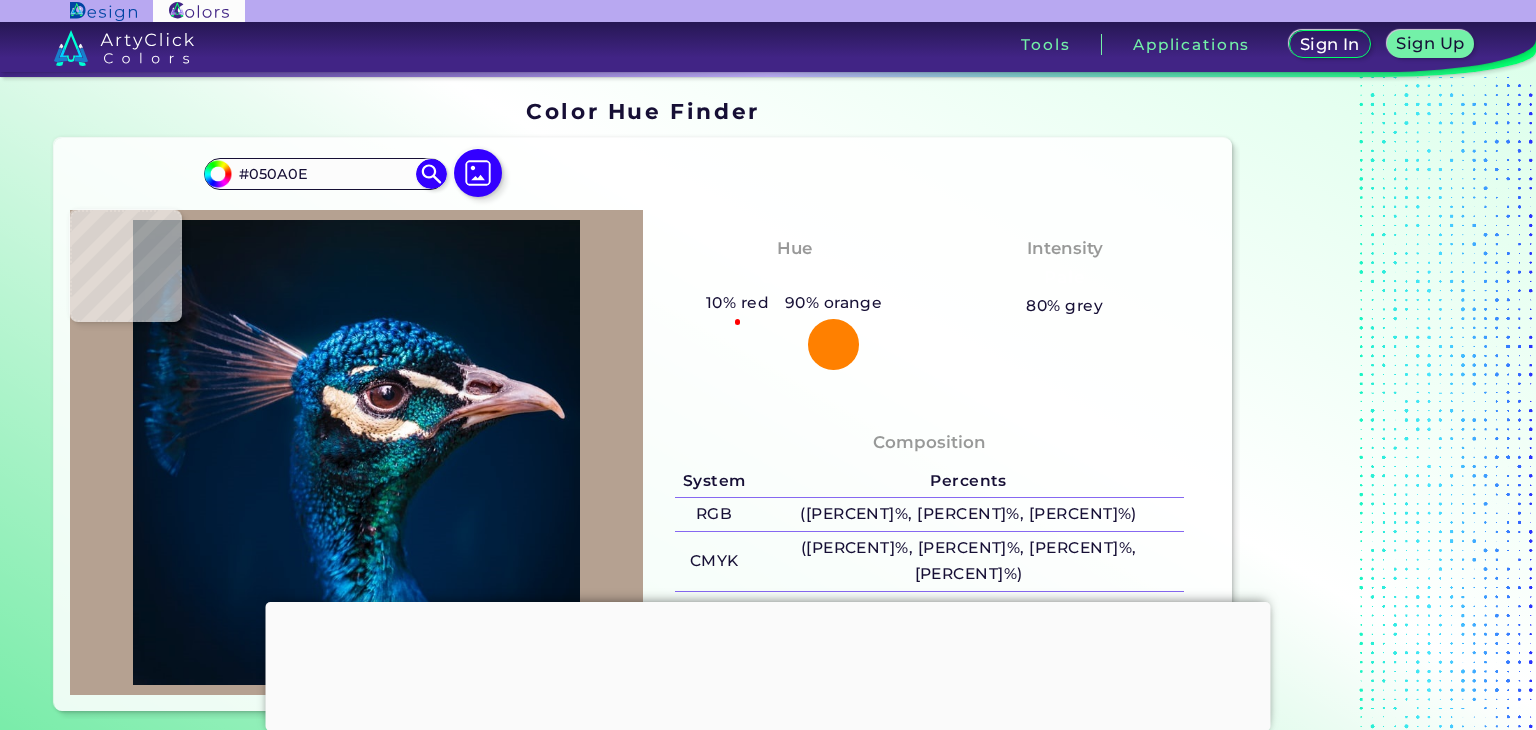 type on "#080e15" 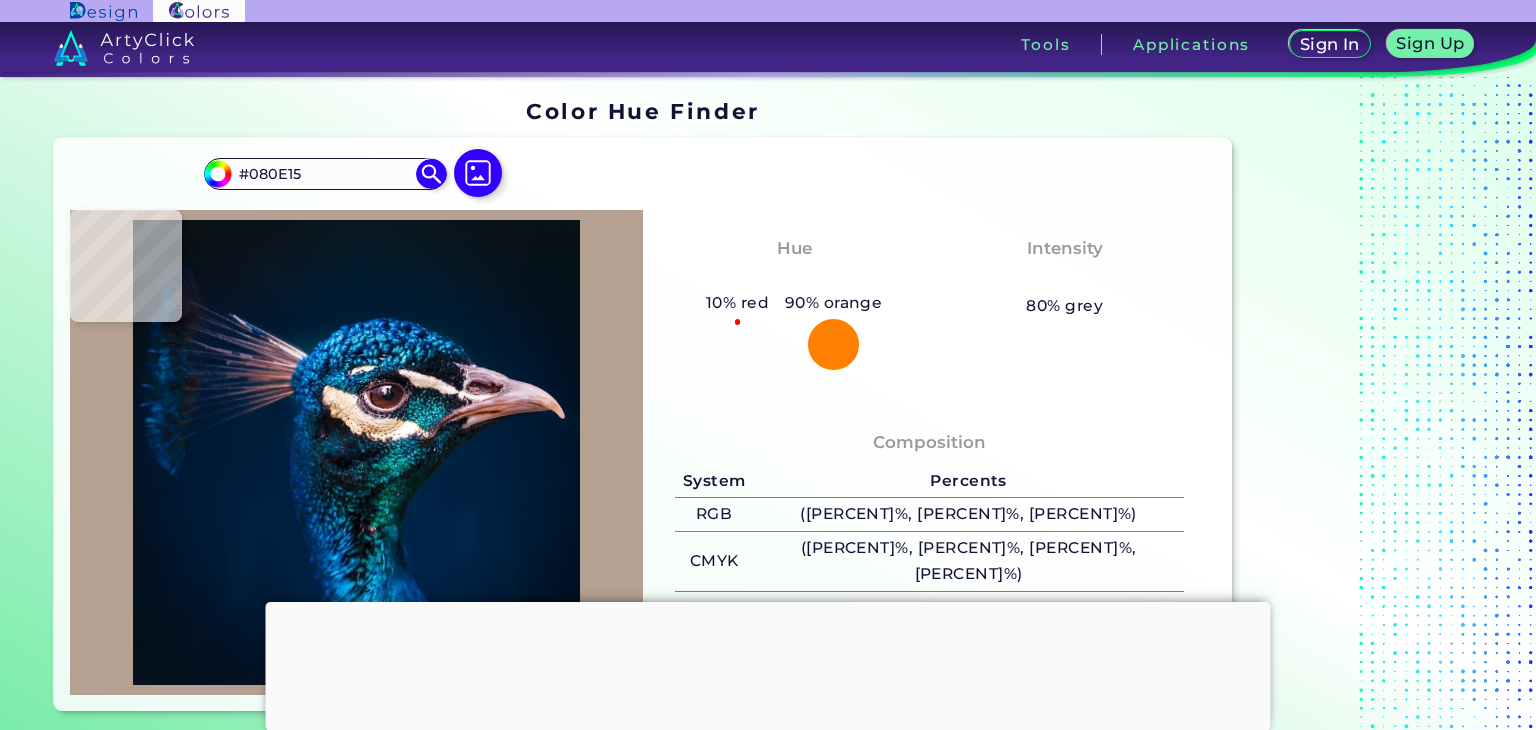type on "#0a0f18" 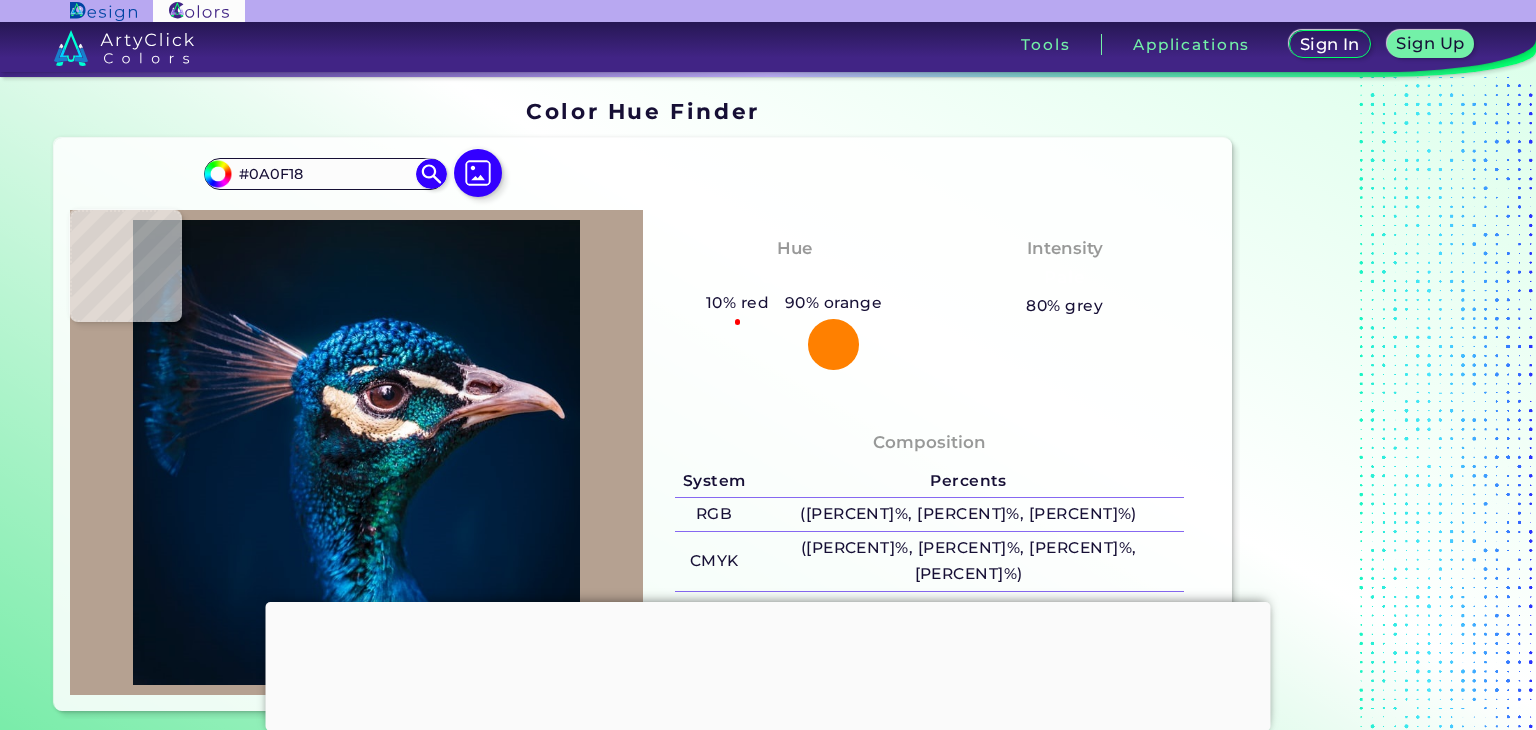 type on "#091920" 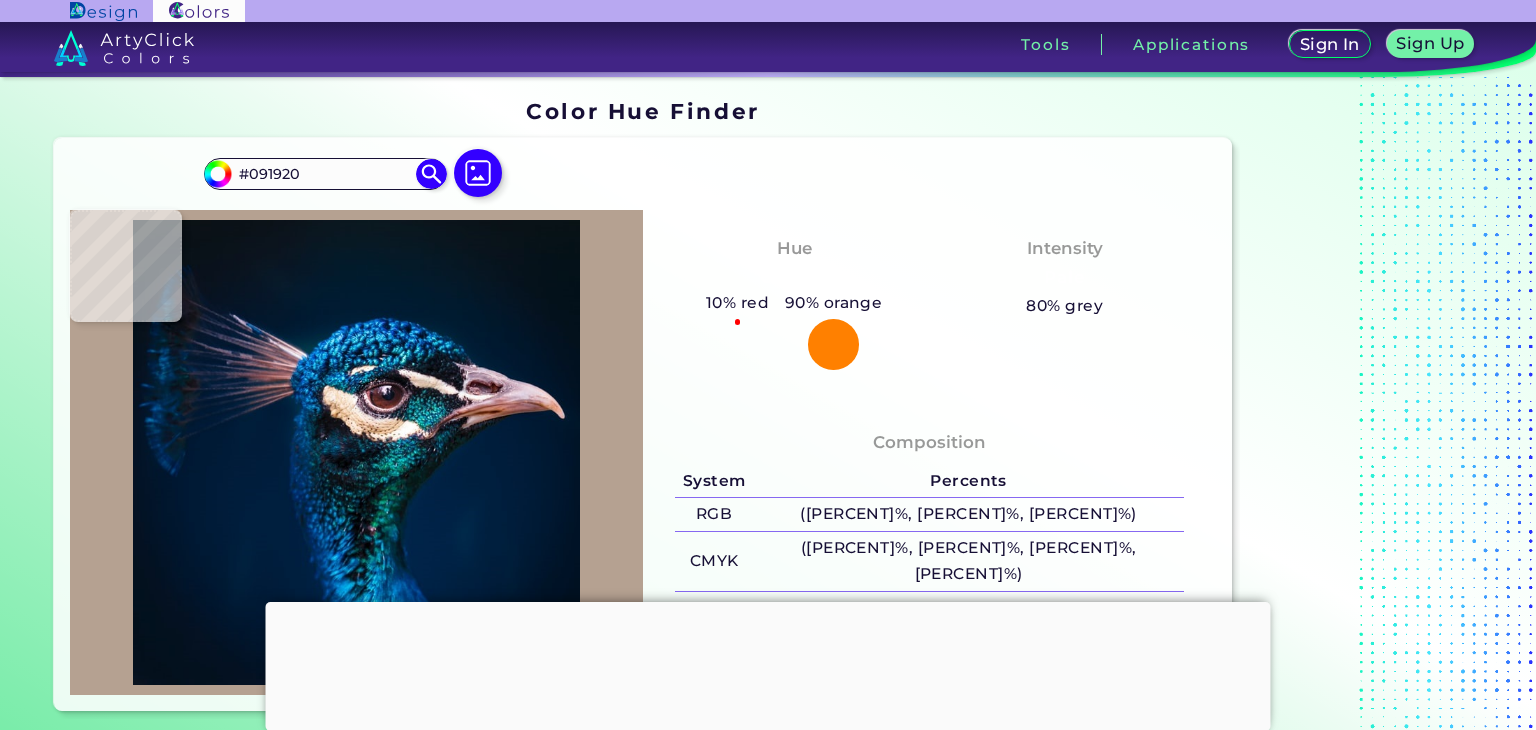 type on "#071b23" 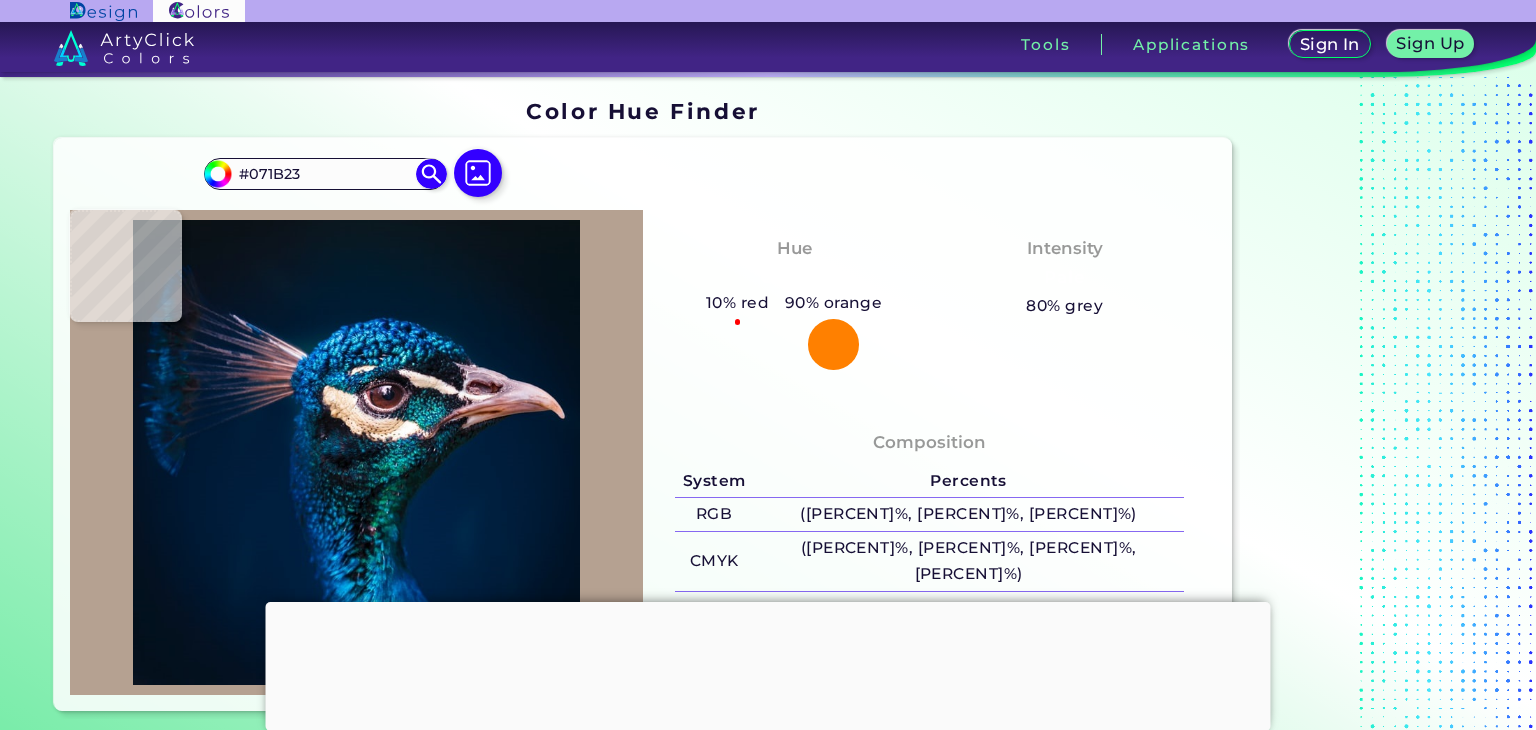 type on "#12212e" 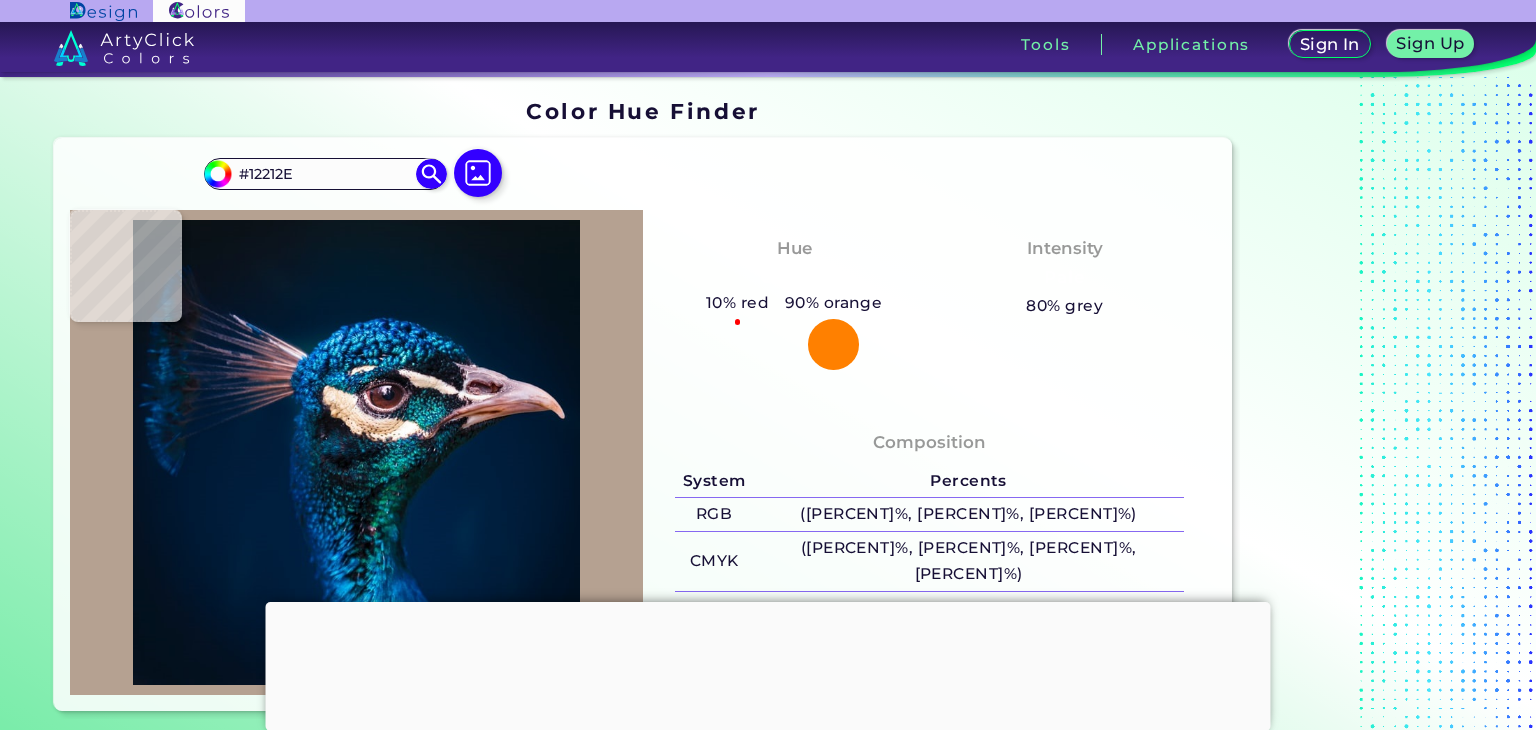 type on "#080e17" 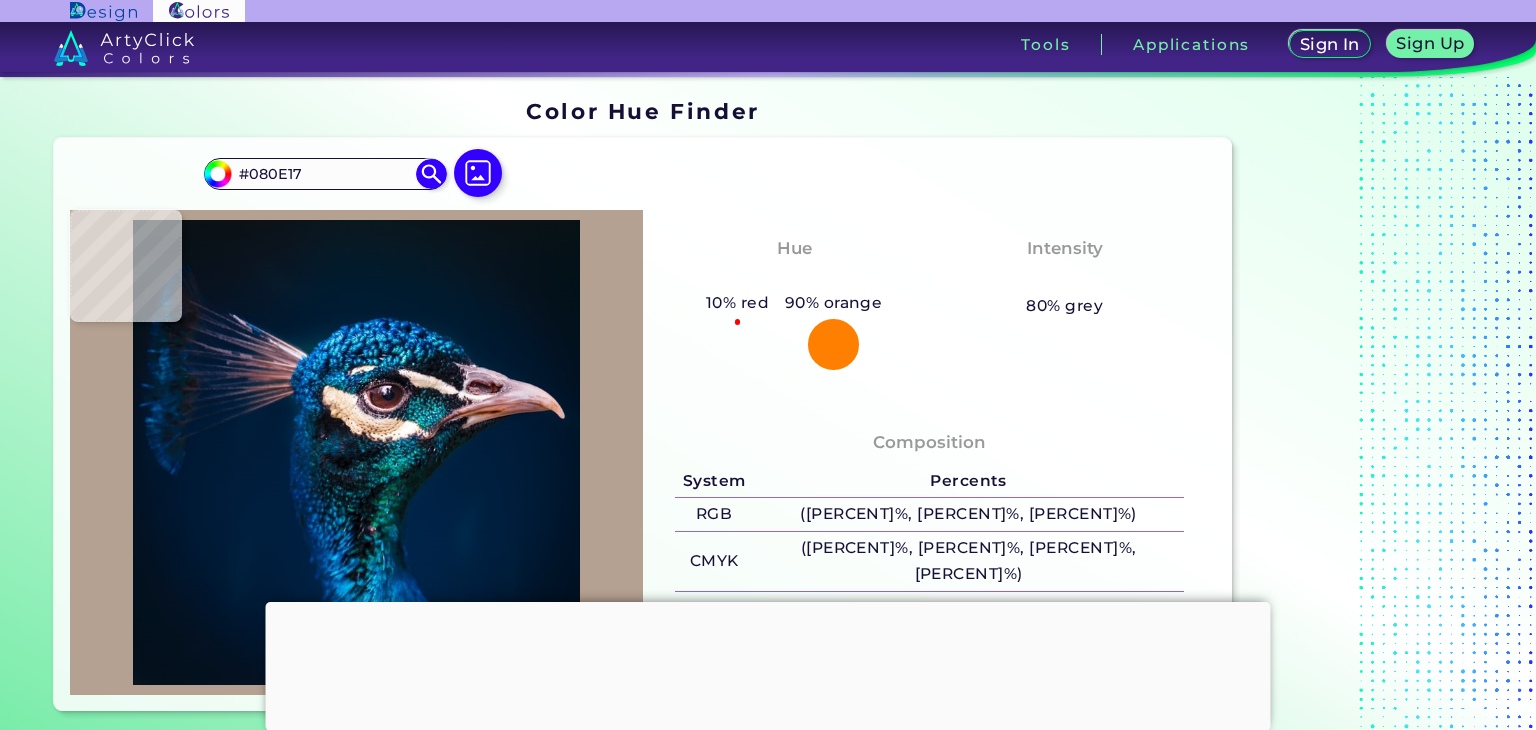 type on "#050c14" 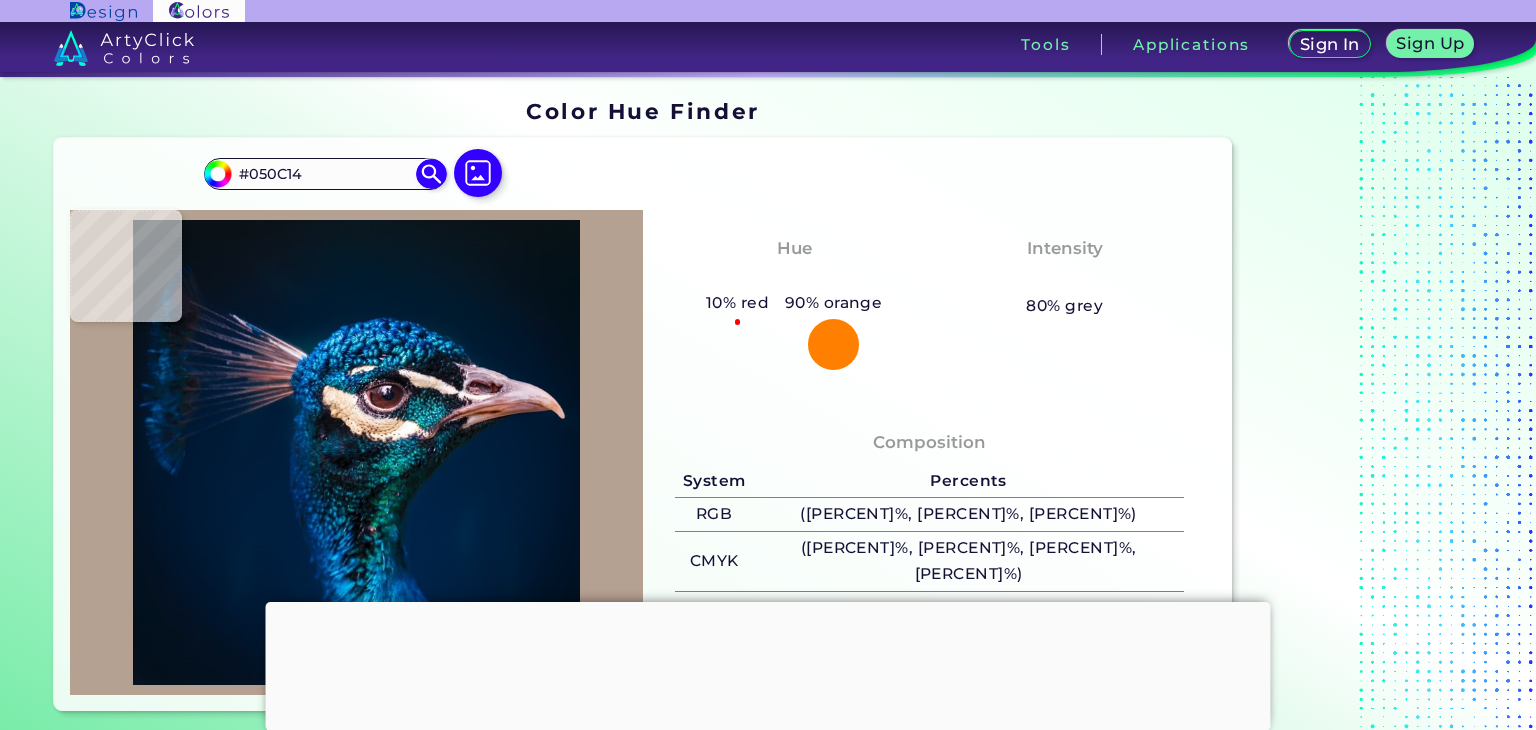type on "#0c1c25" 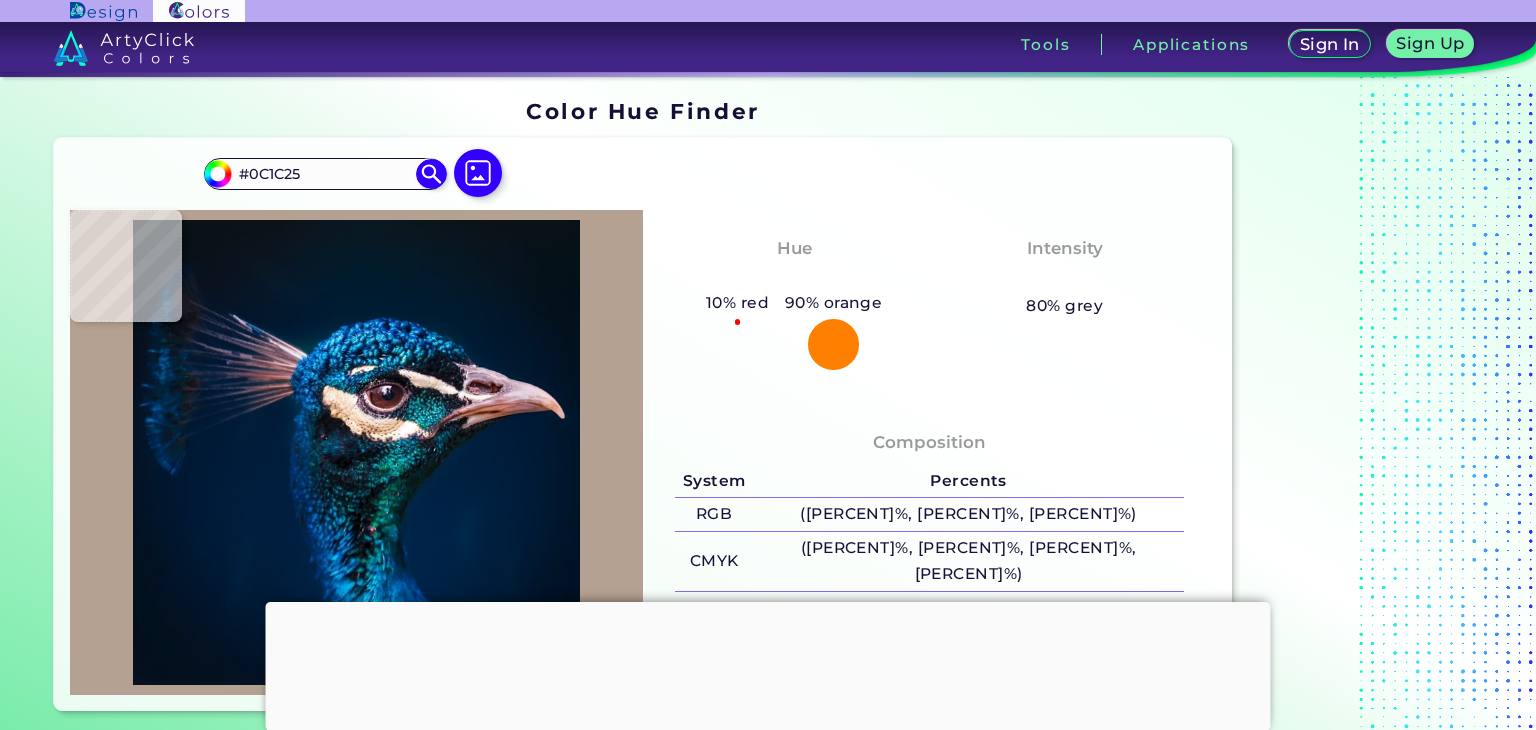 type on "#0e5a72" 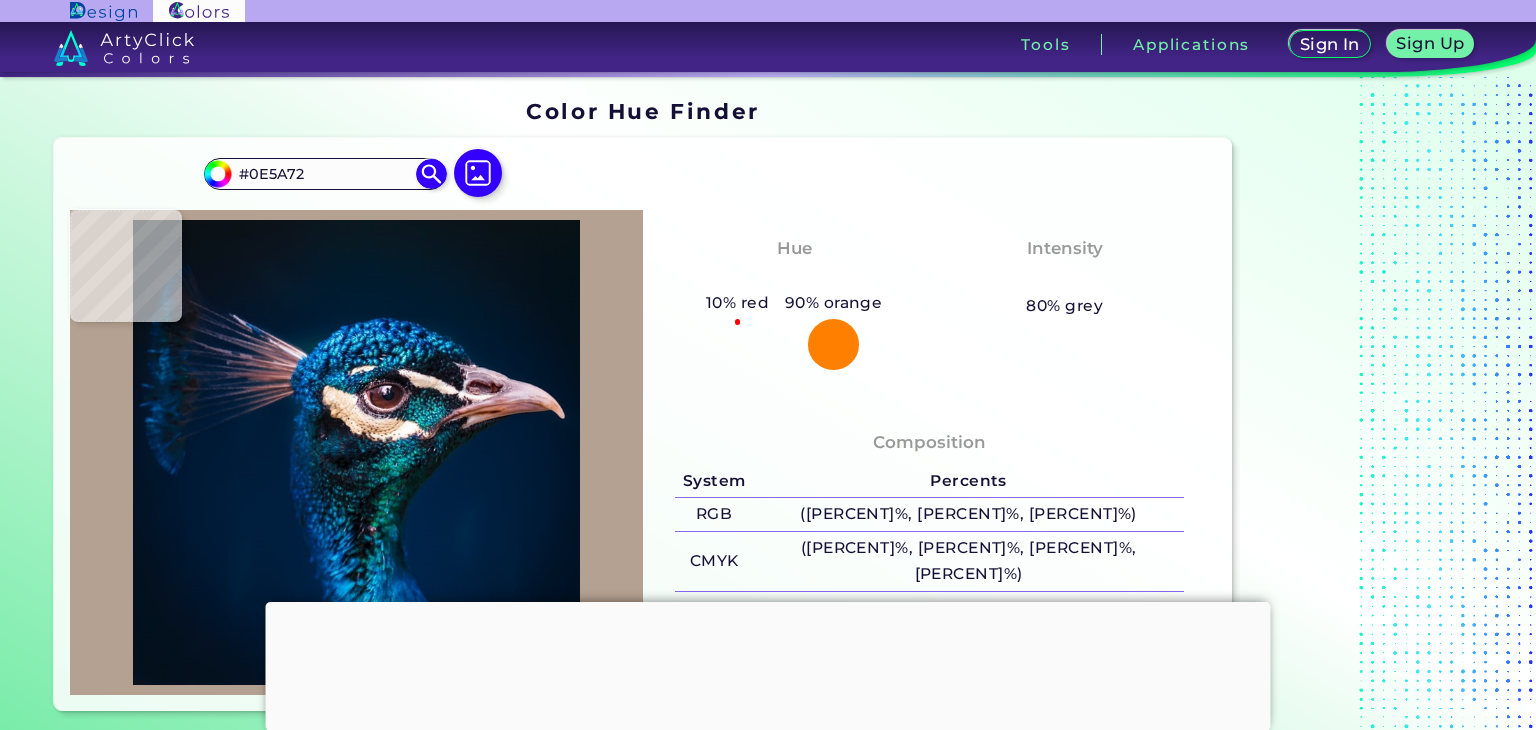 type on "#0c607c" 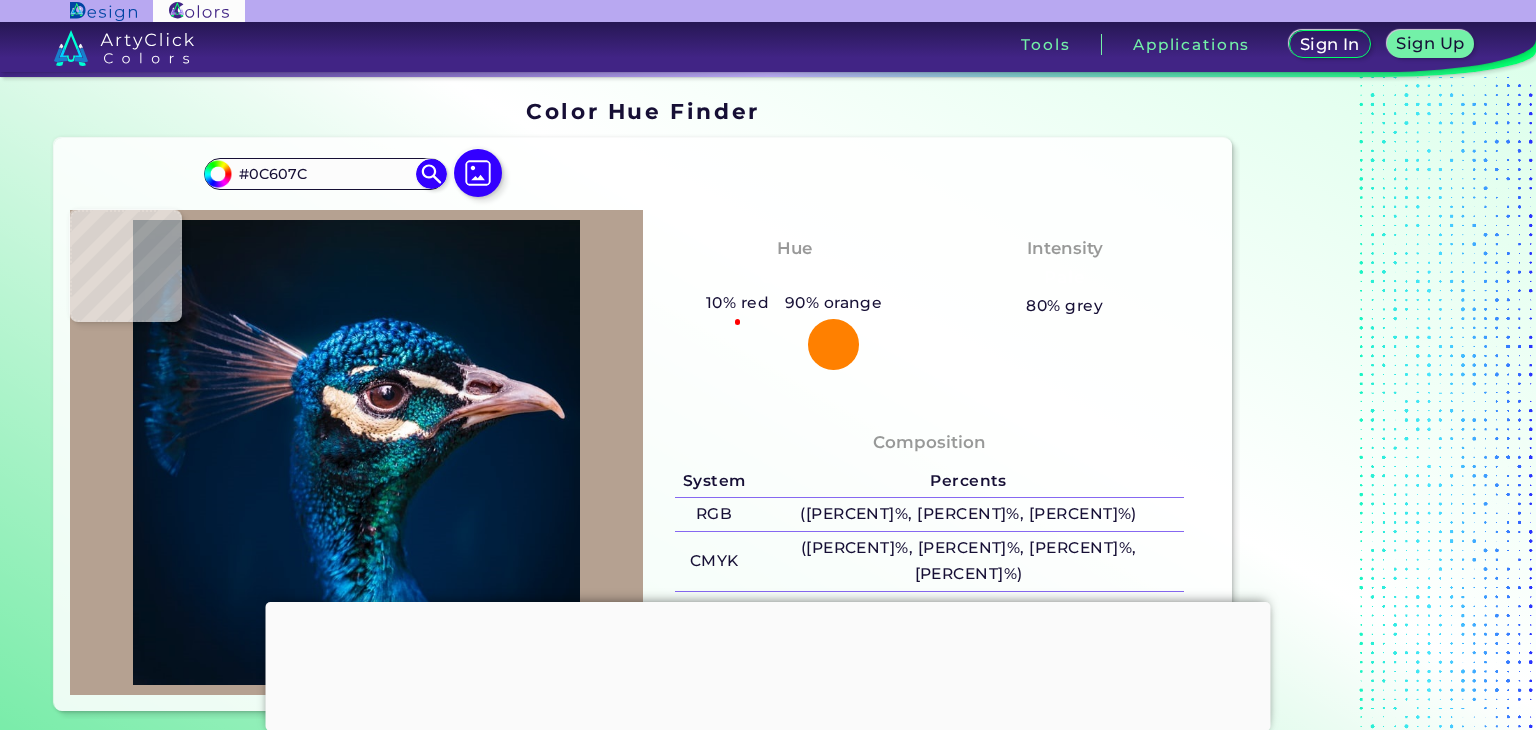 type on "#003b6e" 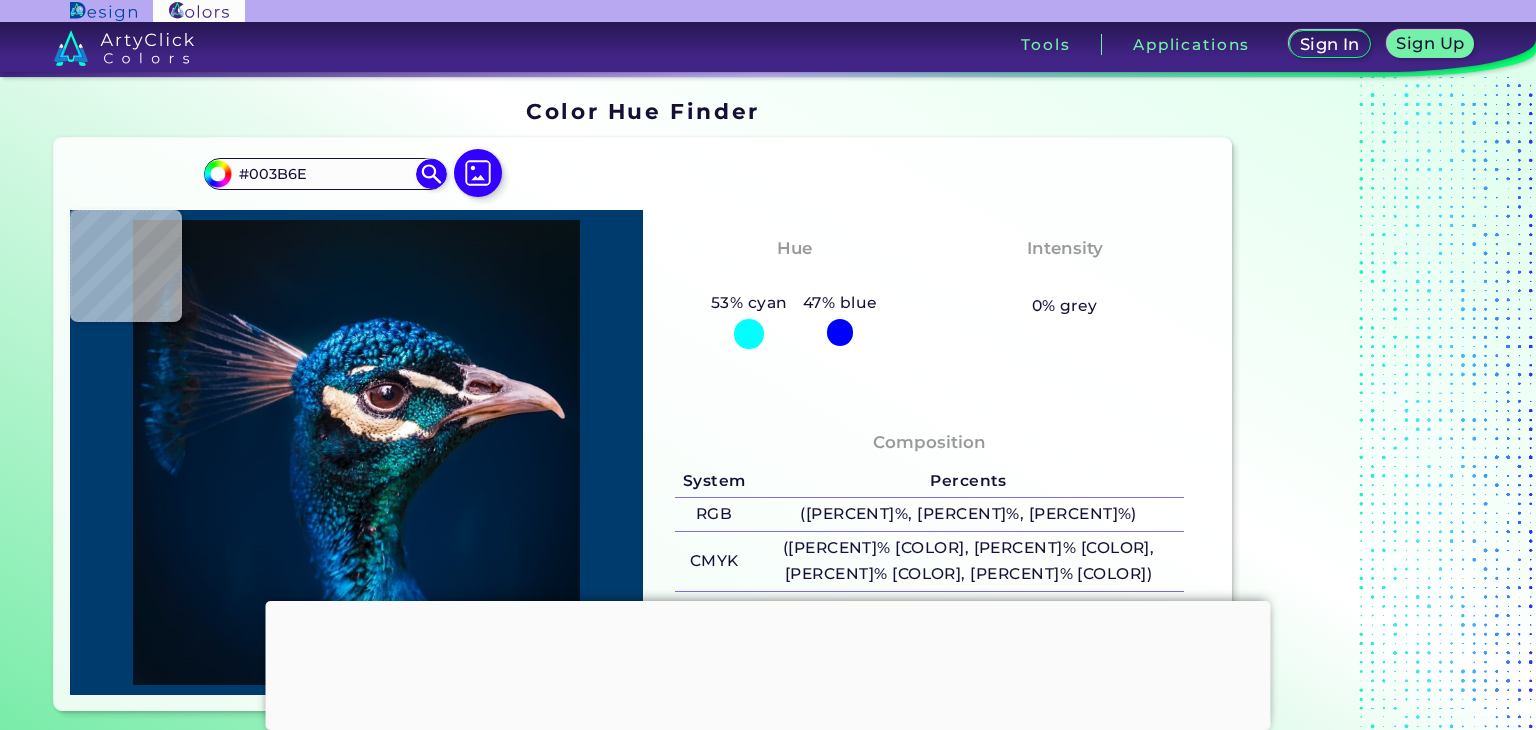 type on "#013971" 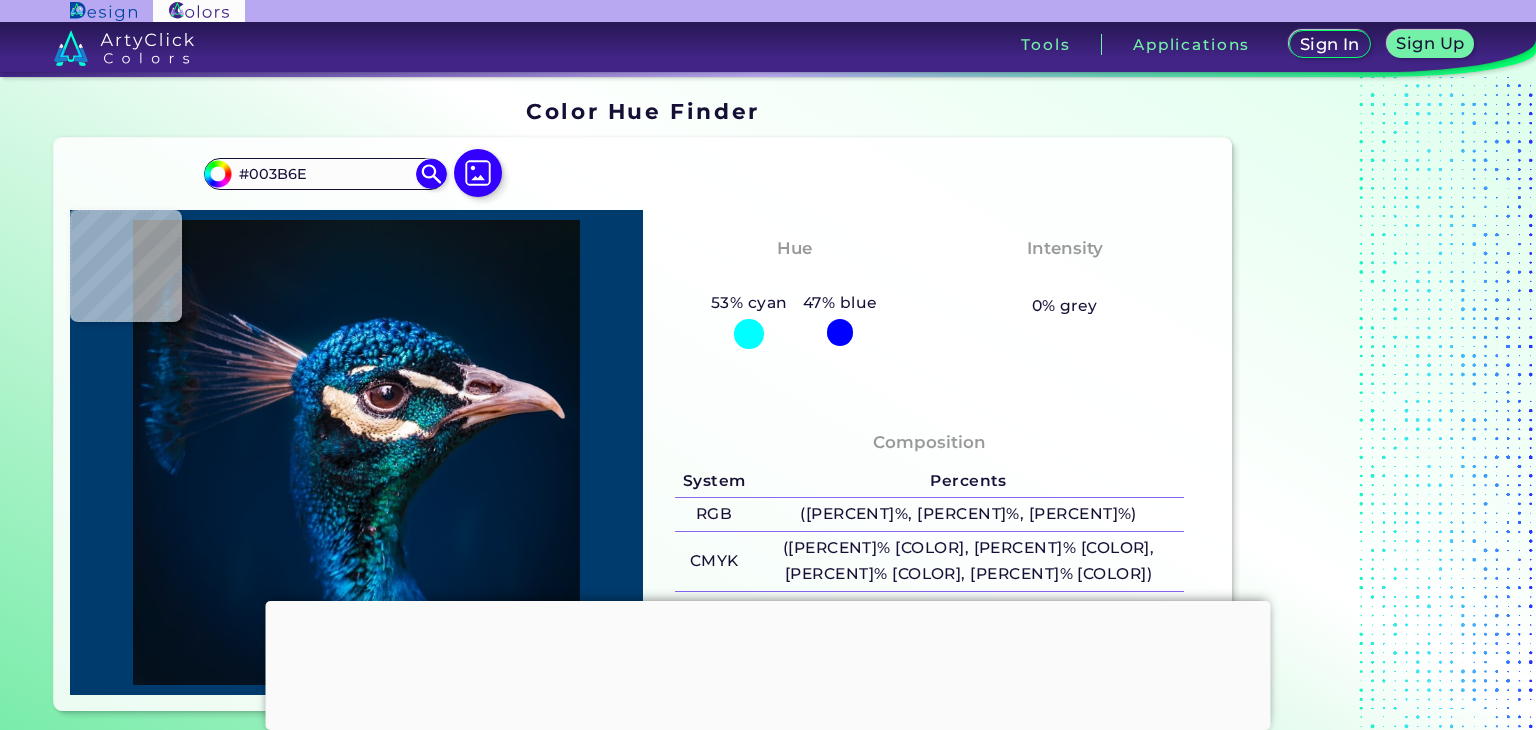 type on "#013971" 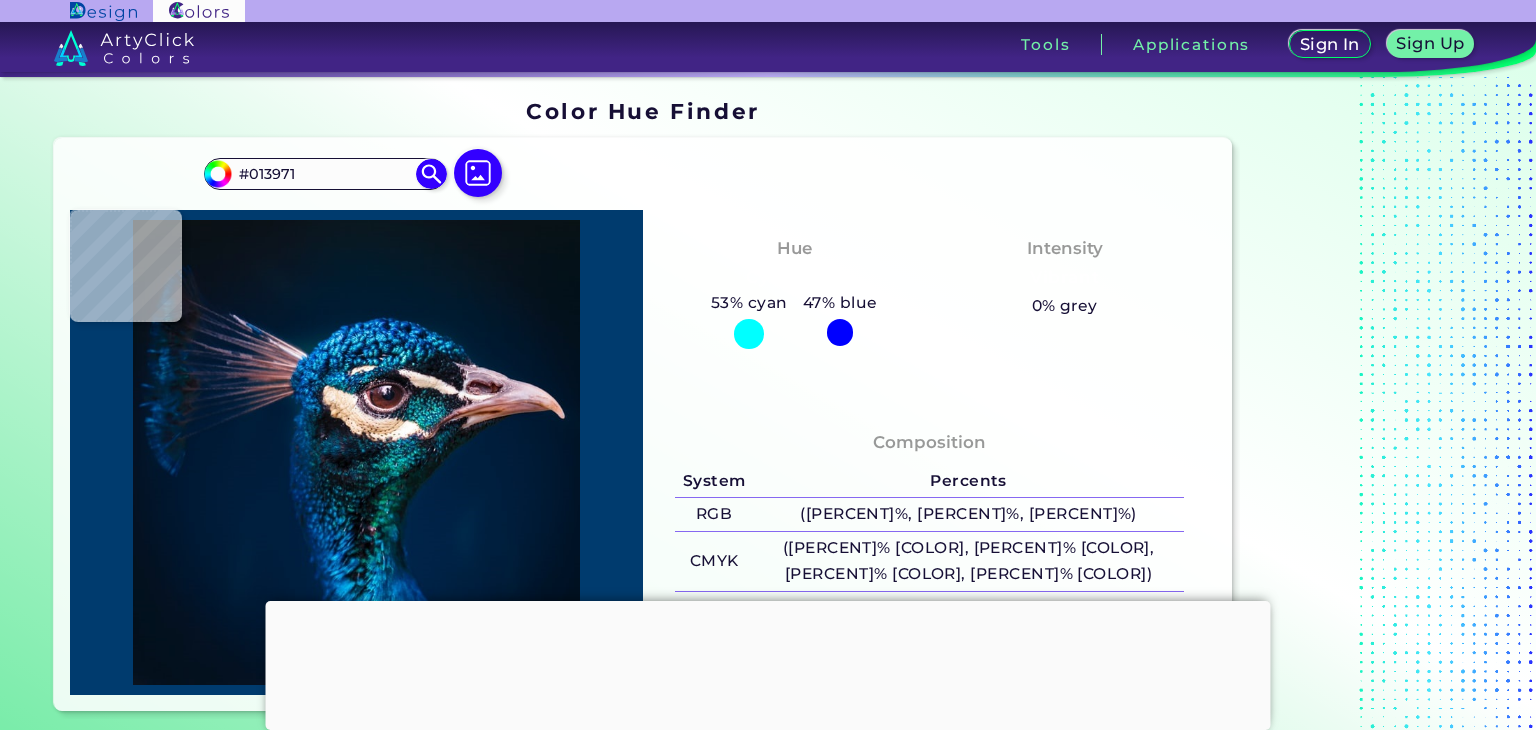 type on "#002f68" 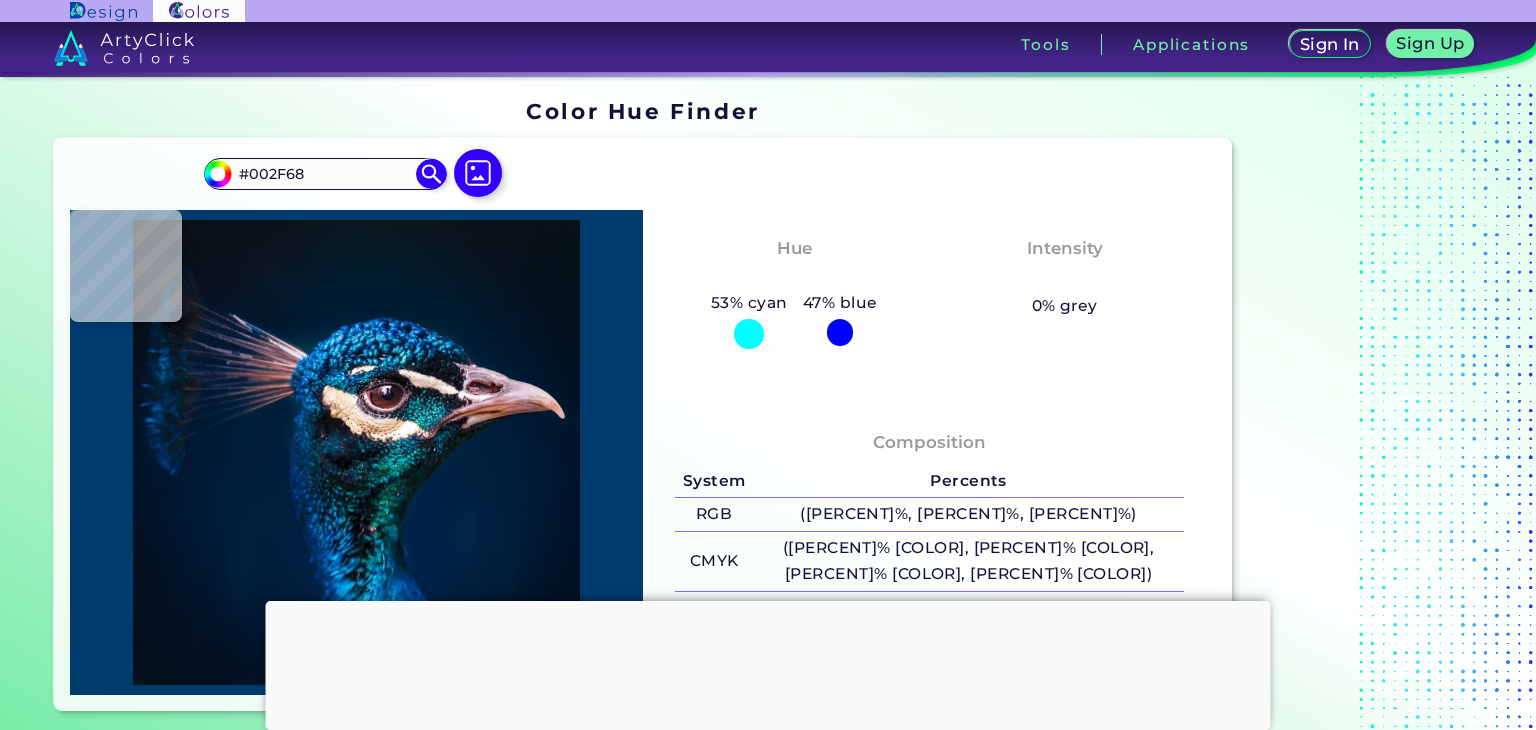 type on "#022b57" 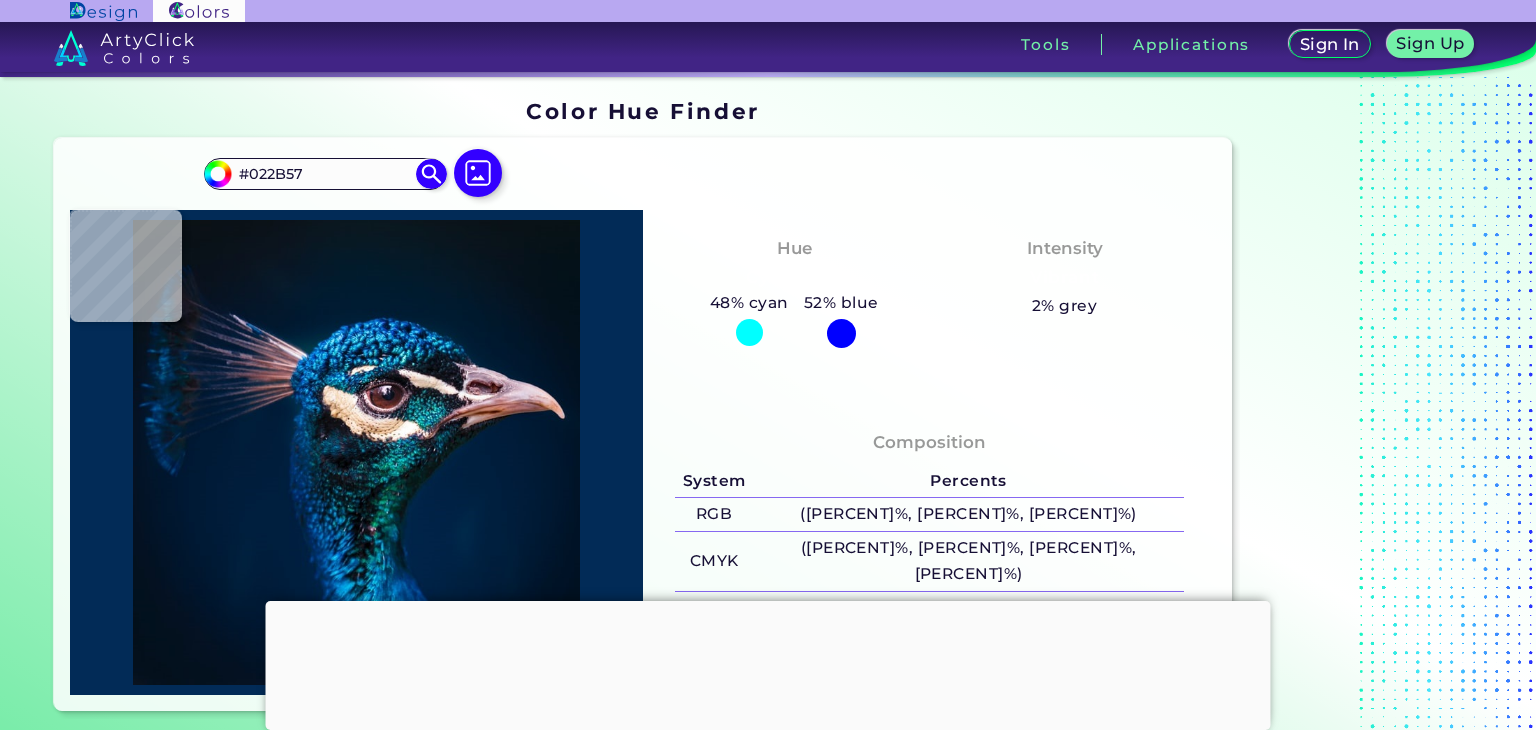 click at bounding box center [356, 452] 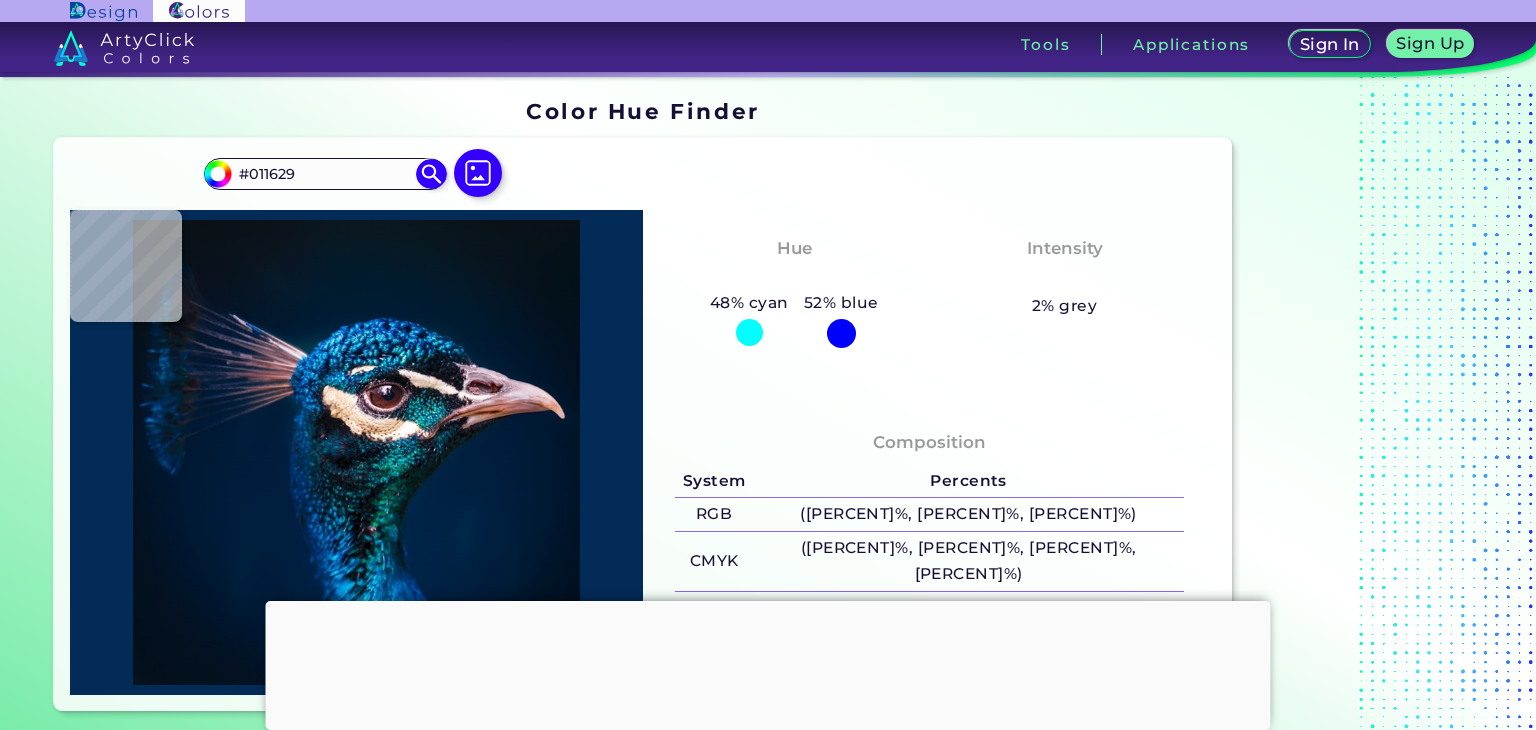 type on "#001729" 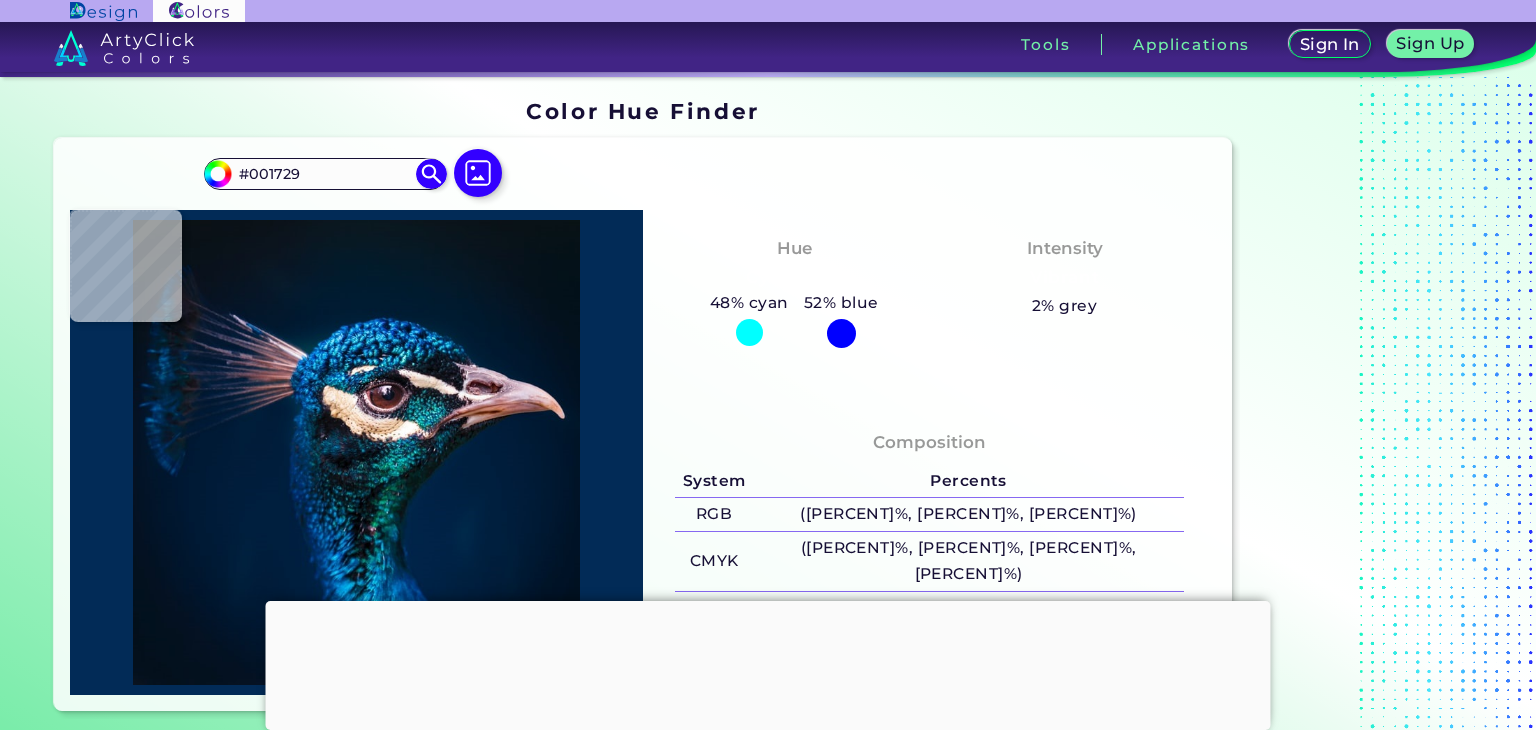 type on "#00182c" 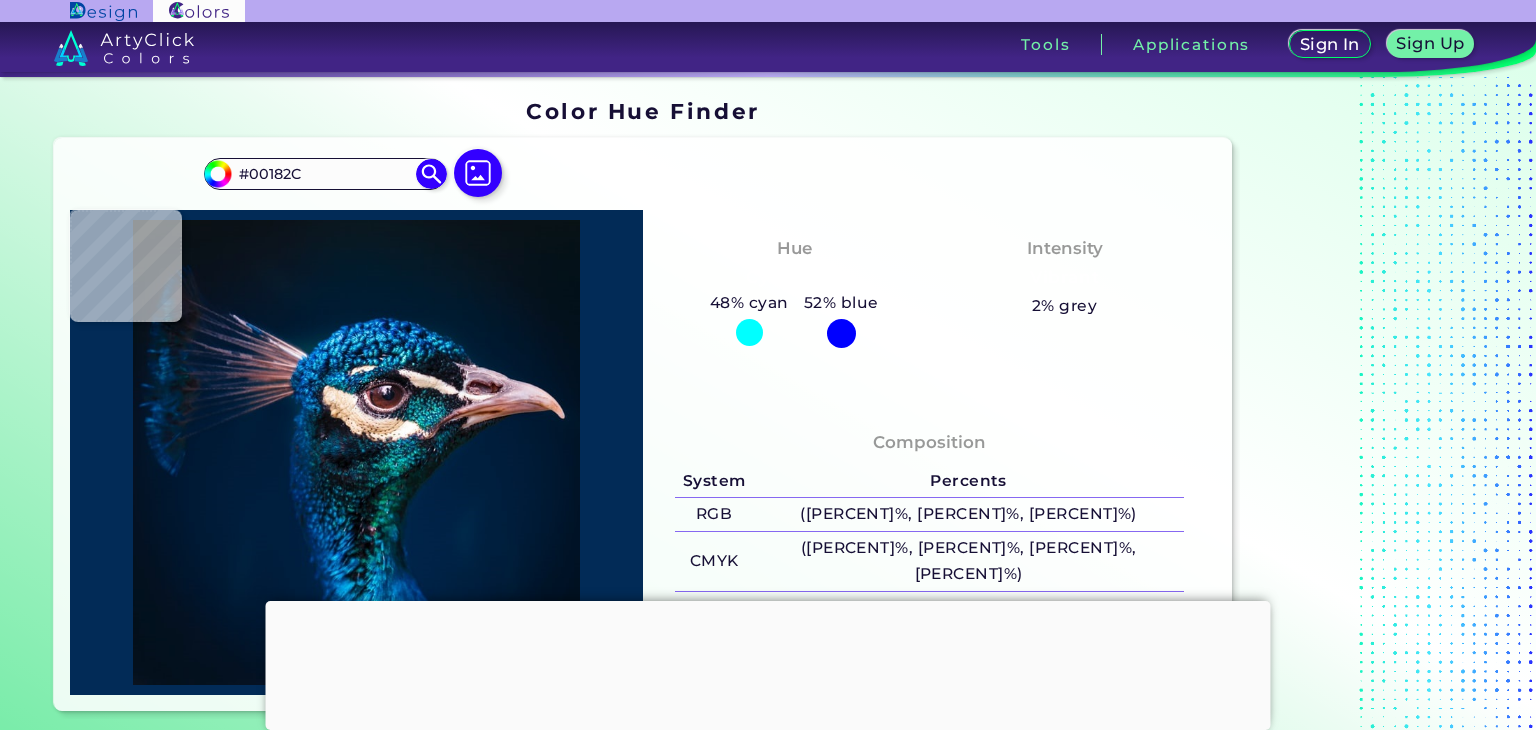 type on "#00192e" 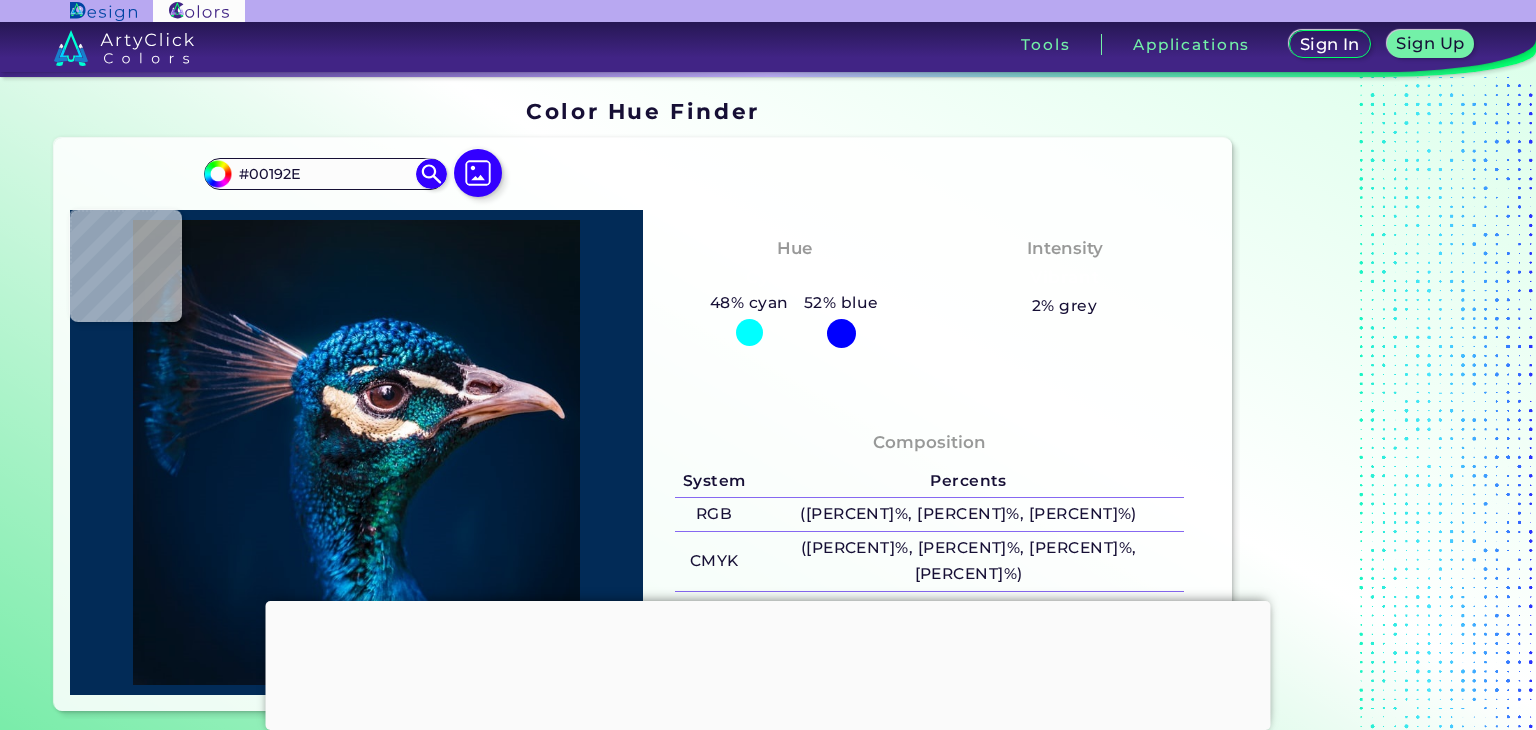 type on "#00192f" 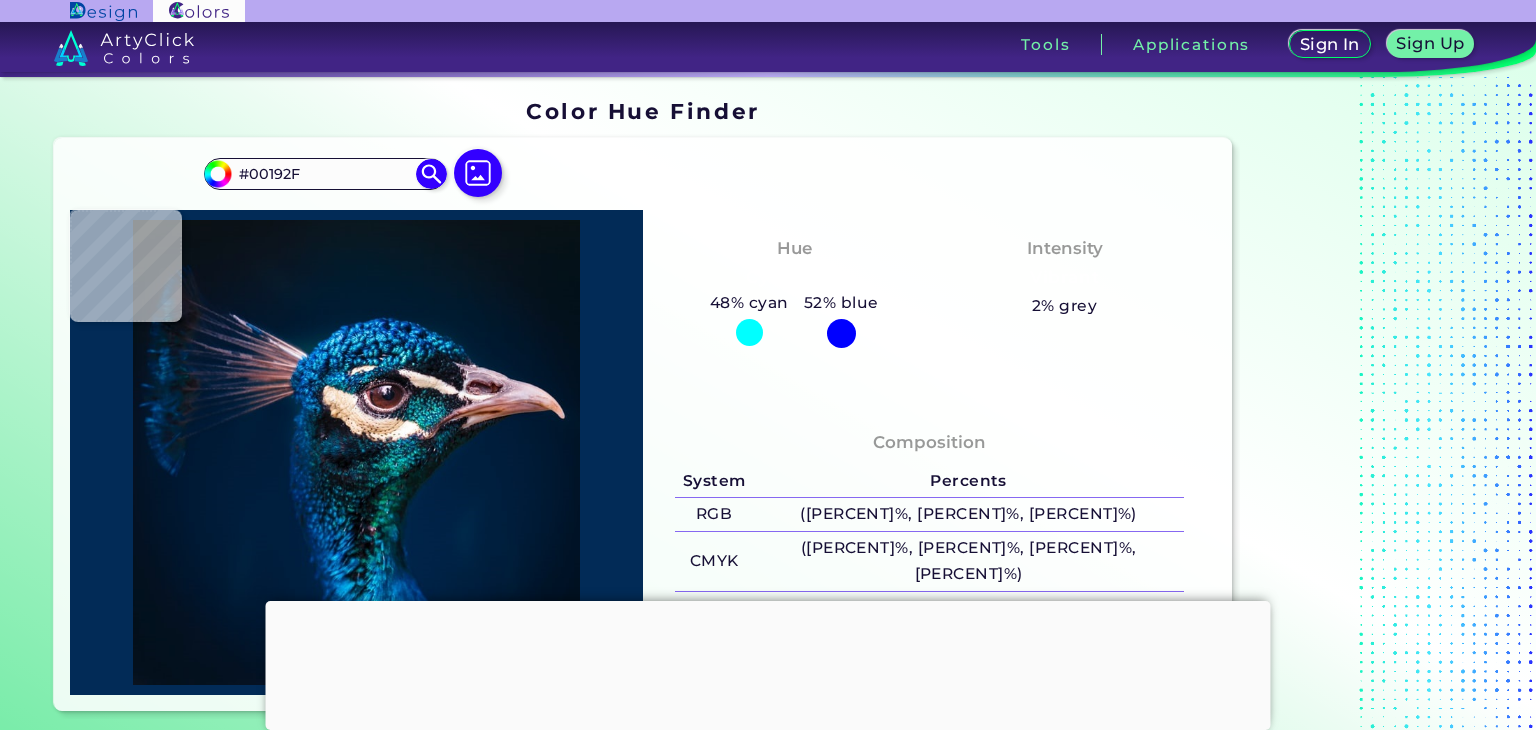 type on "#011a30" 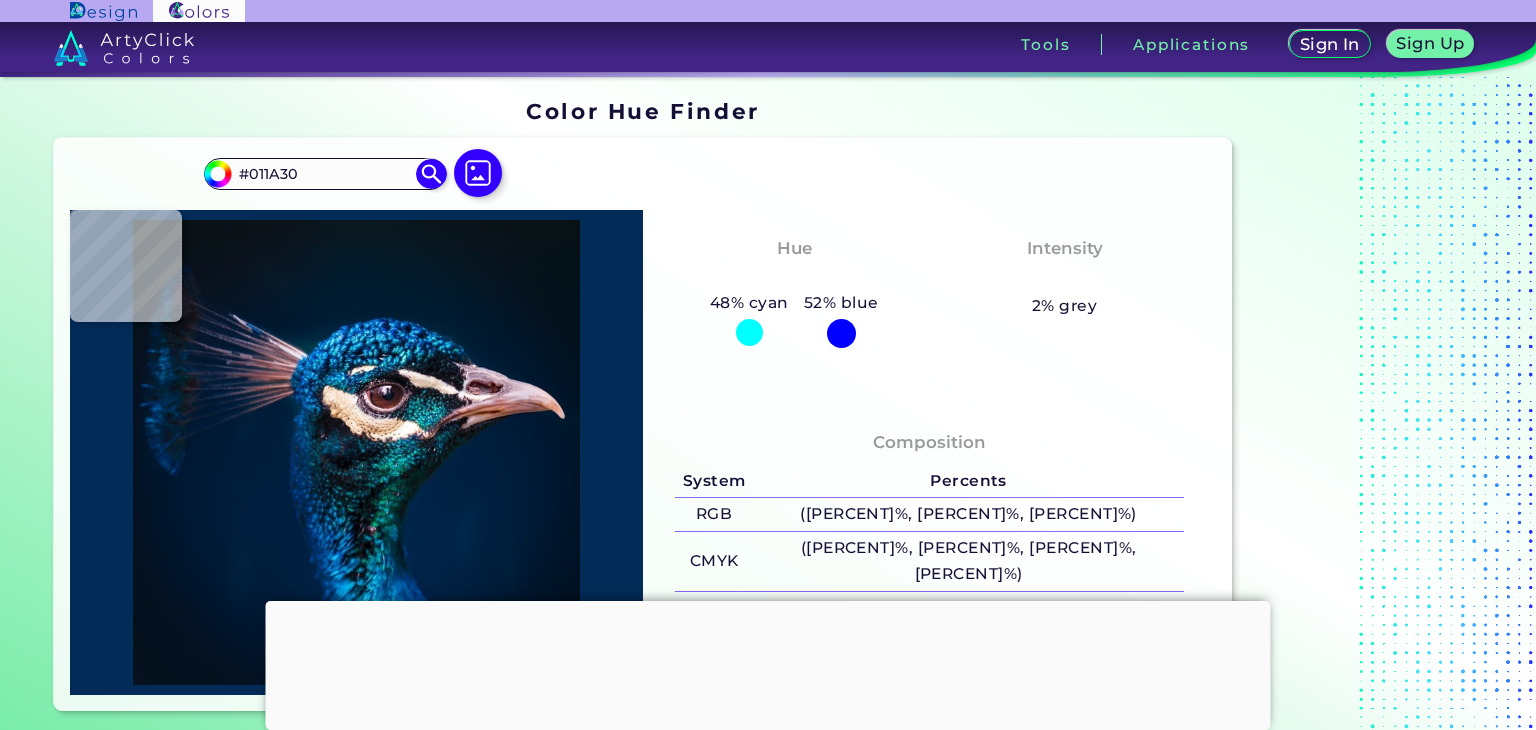 type on "#001a31" 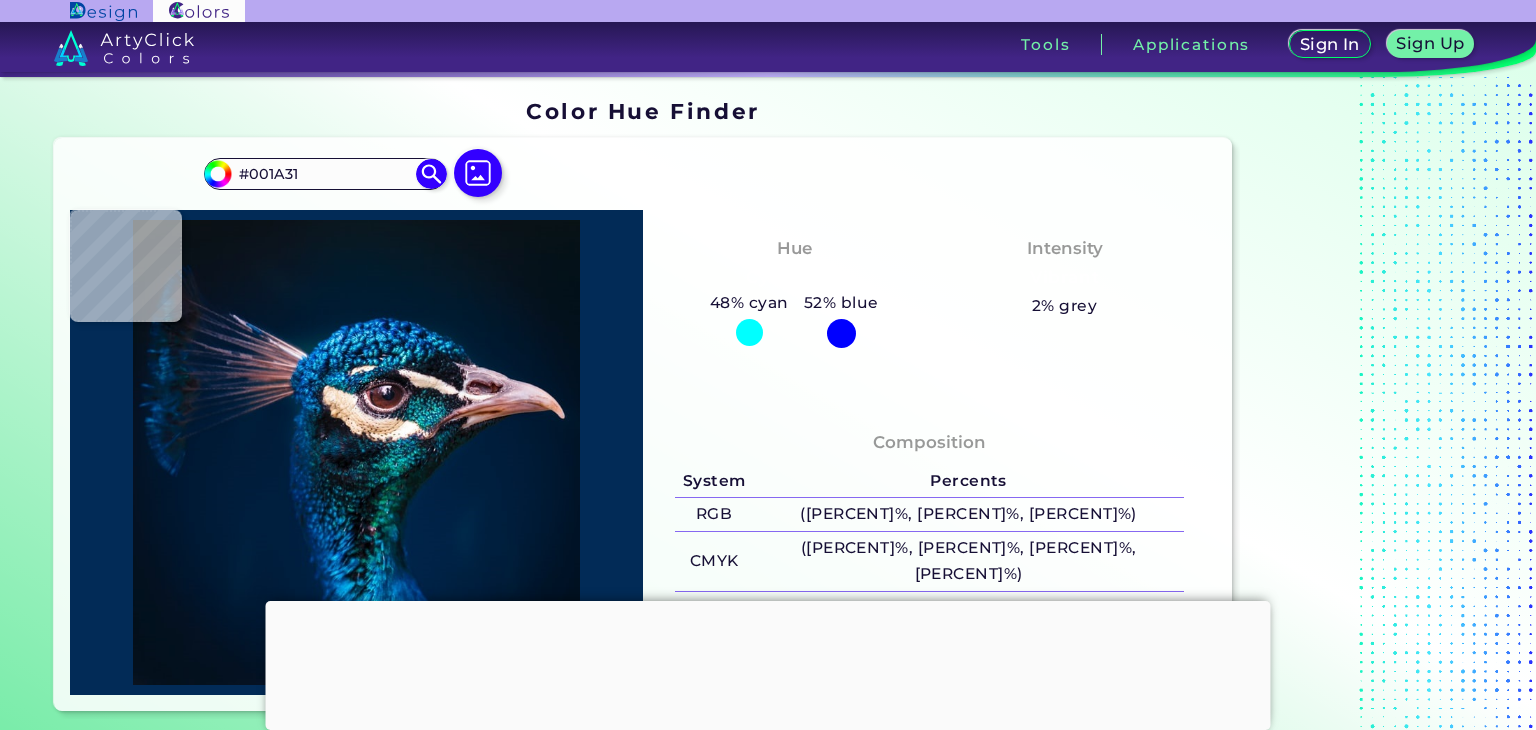 type on "#001d33" 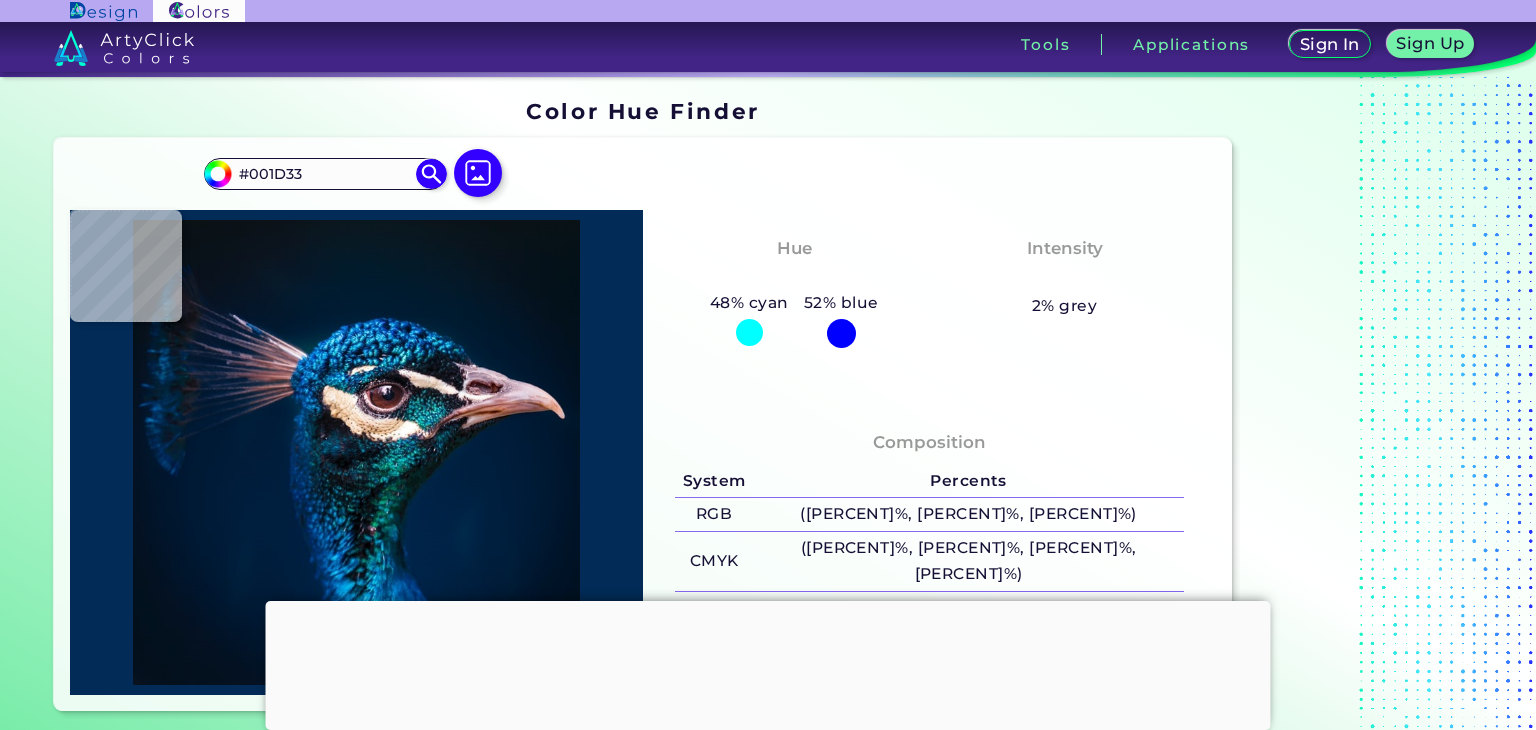 type on "#022239" 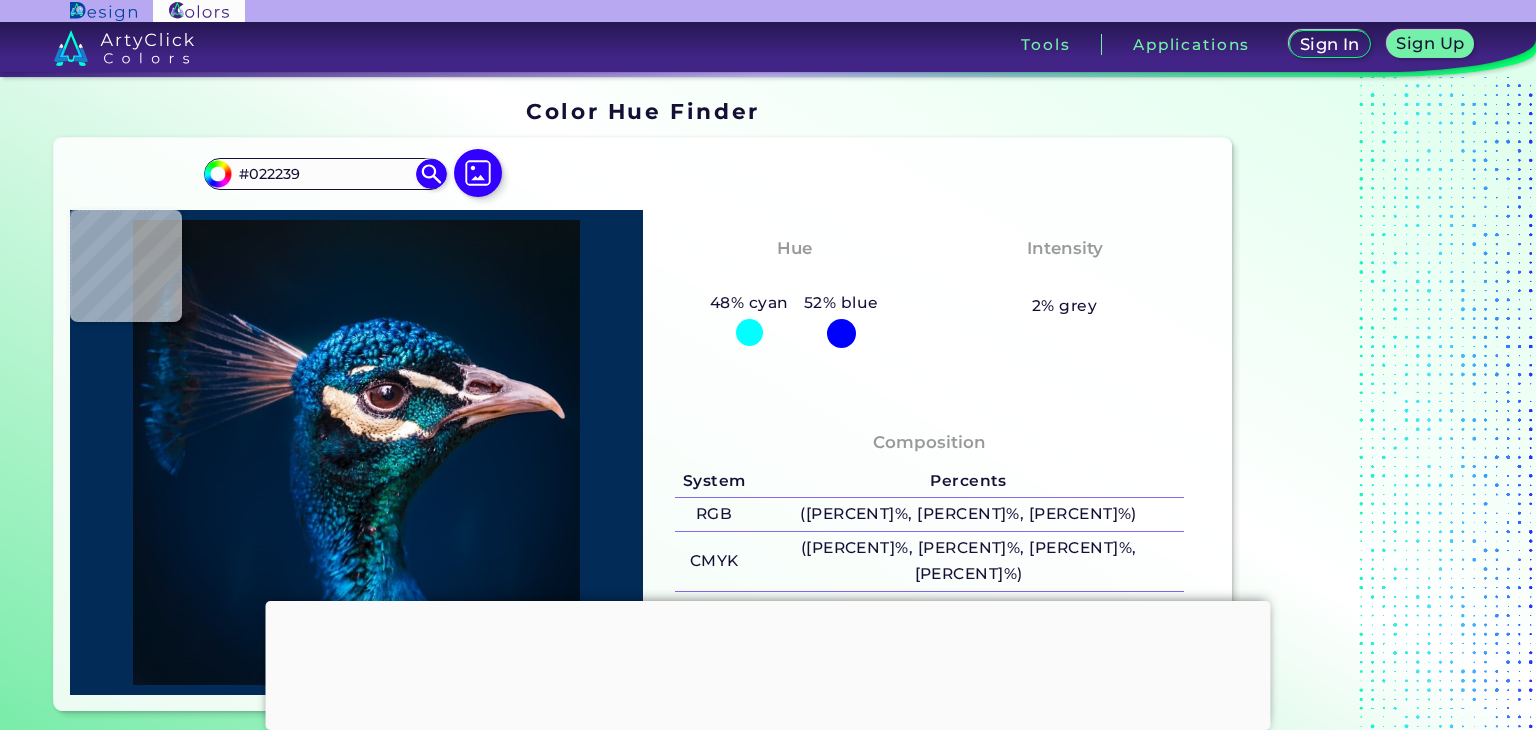 type on "#002856" 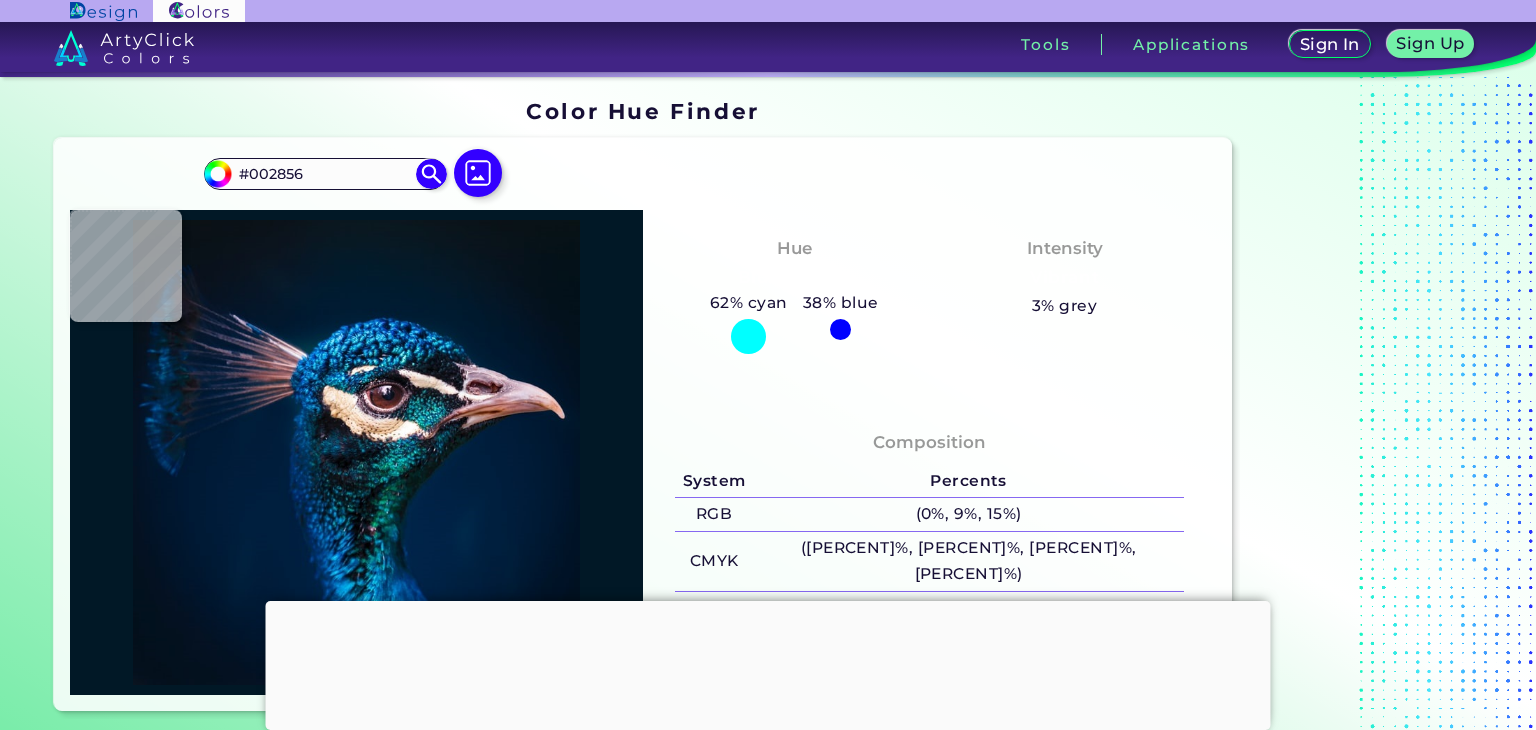 type on "#011826" 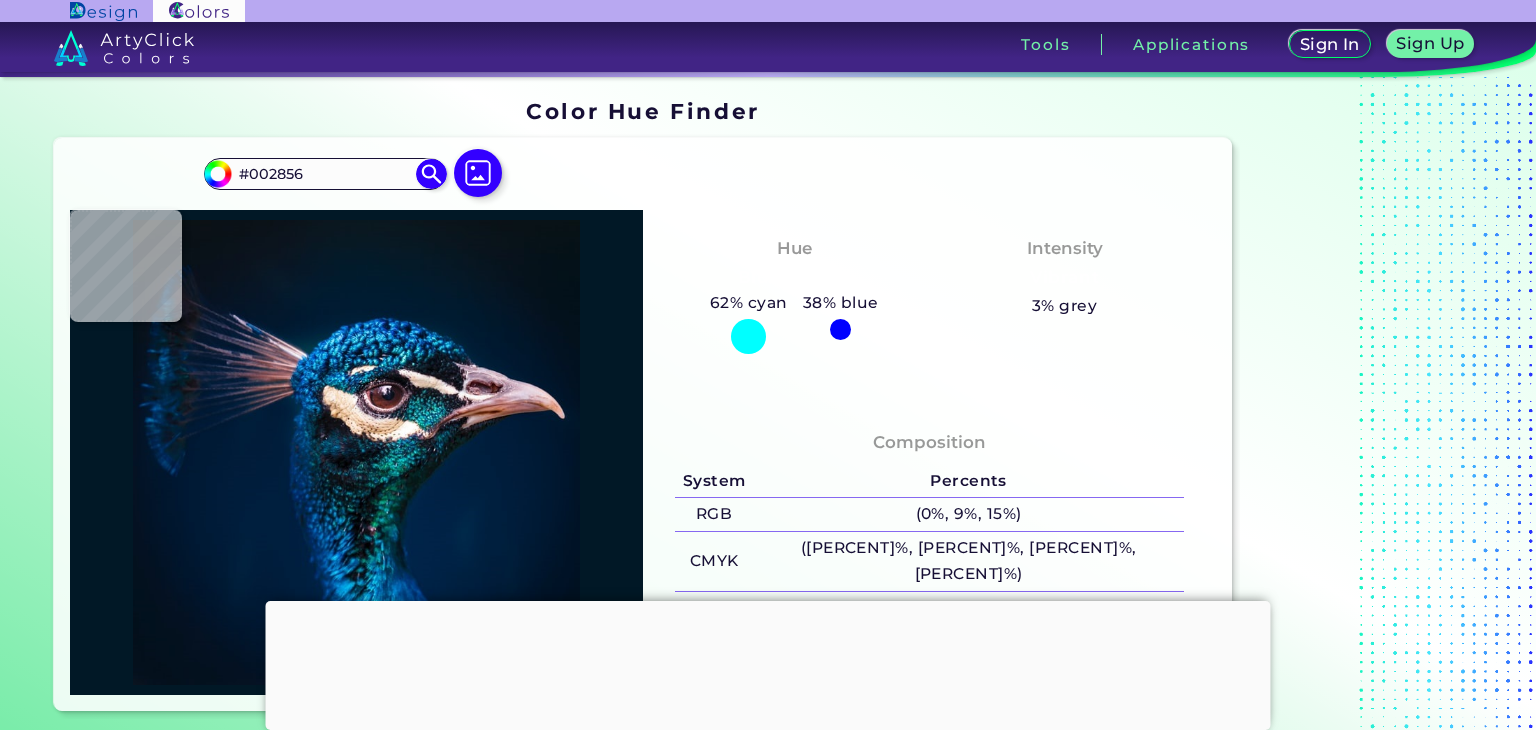 type on "#011826" 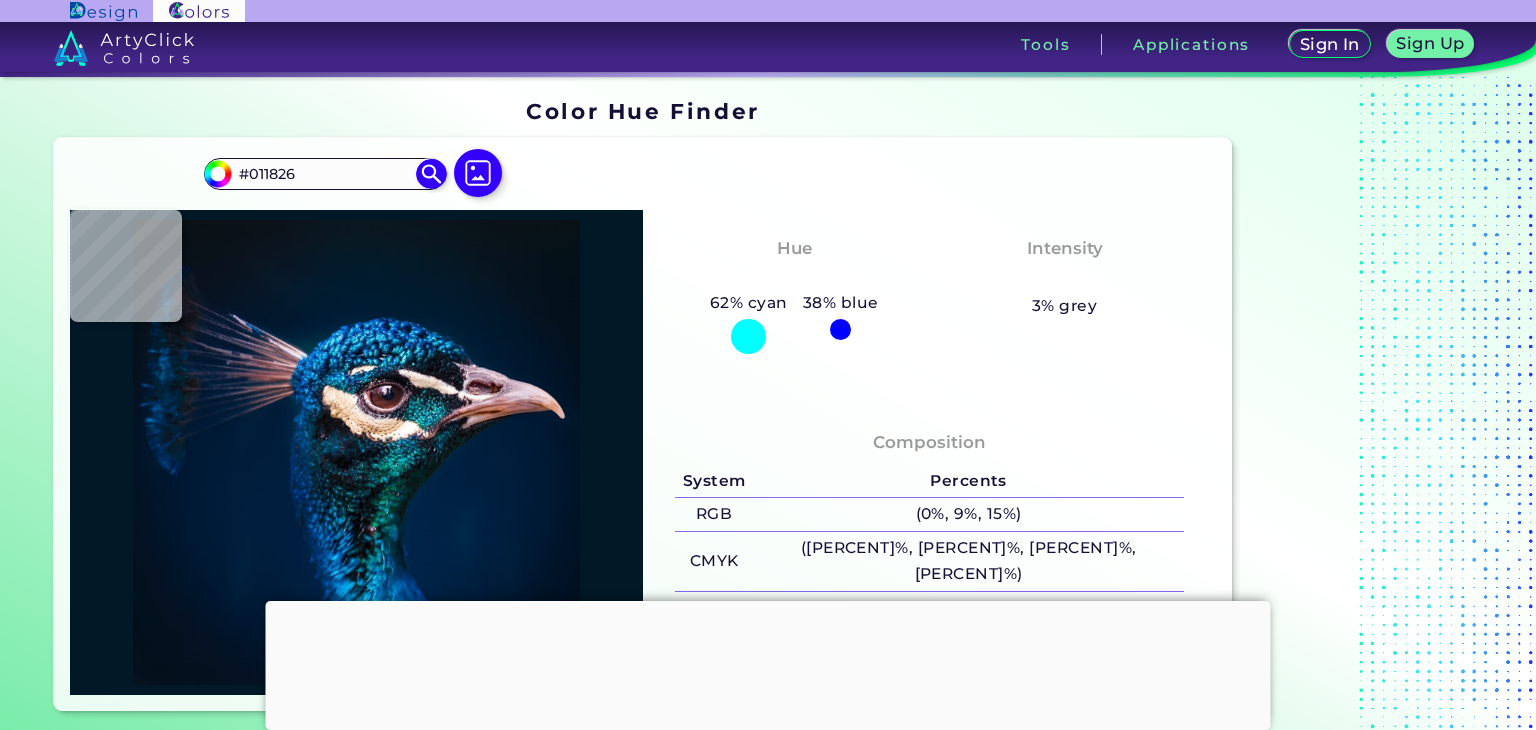 type on "#071b2a" 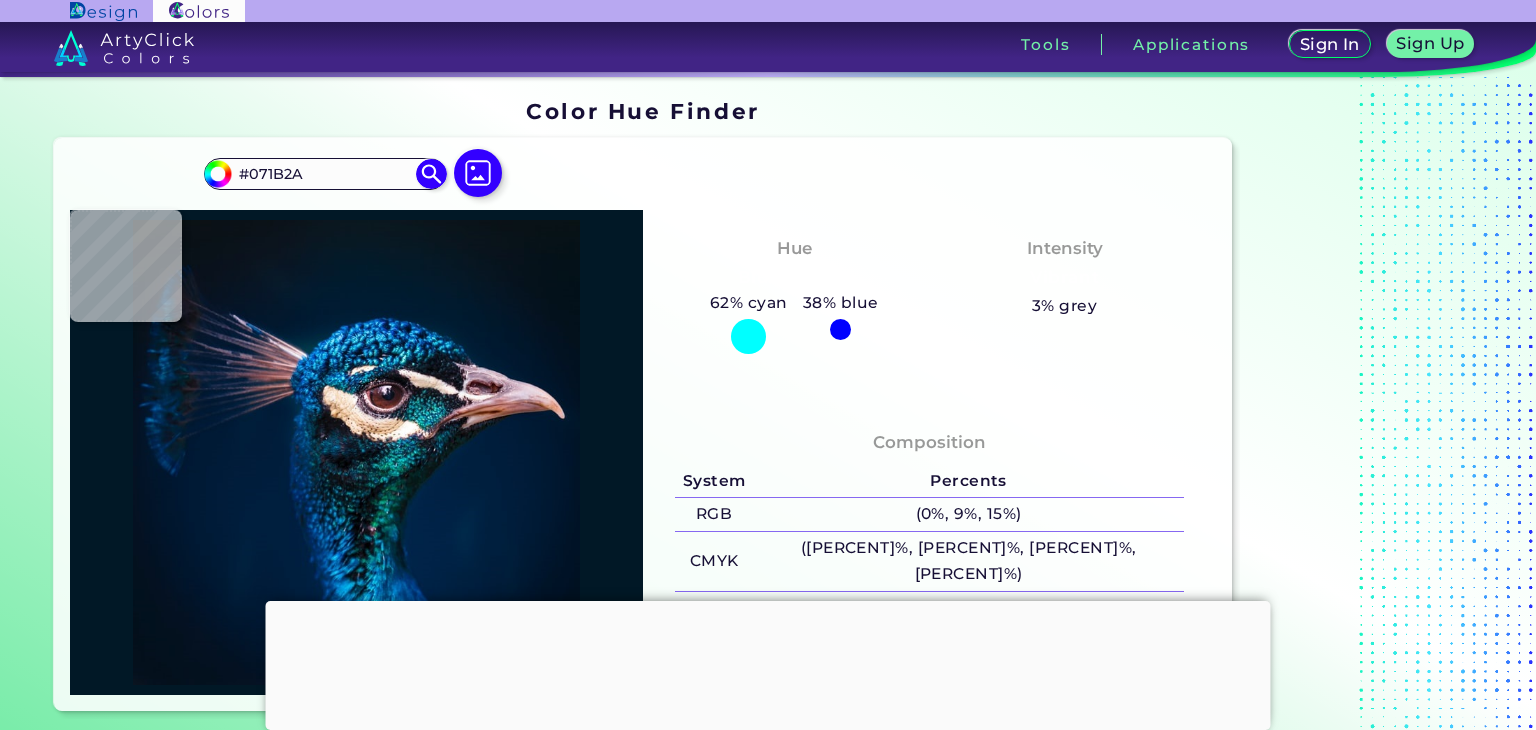 type on "#2d232d" 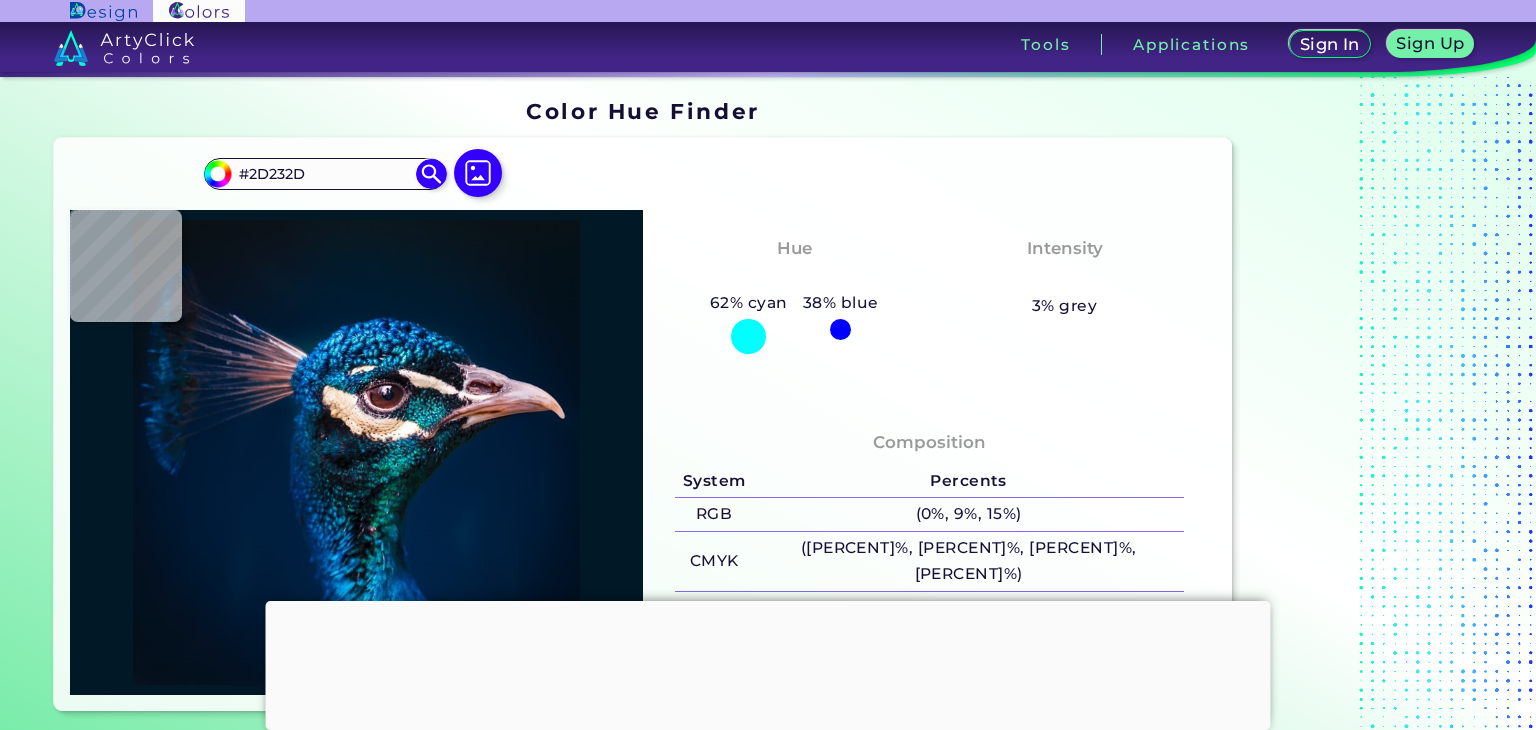 type on "#443236" 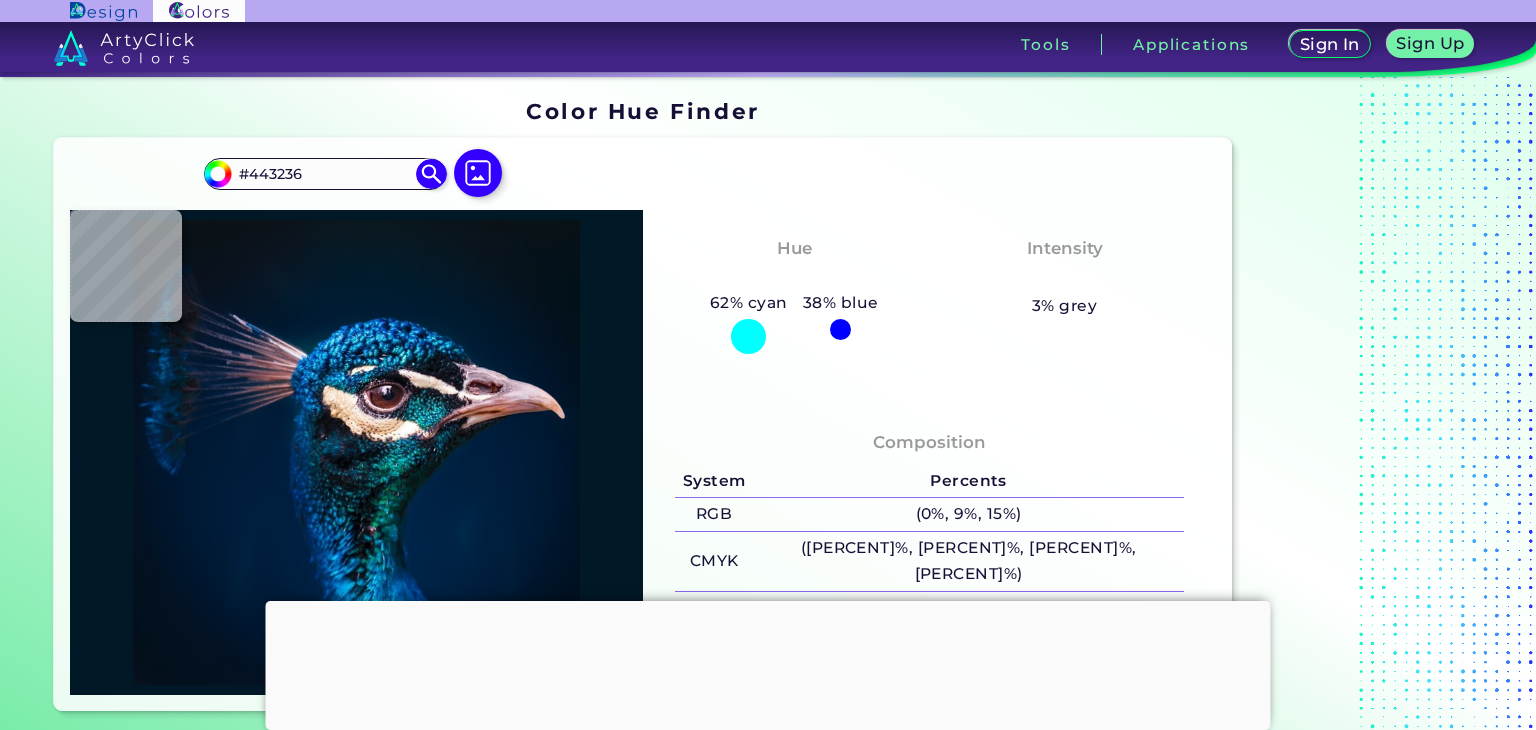 type on "#07070c" 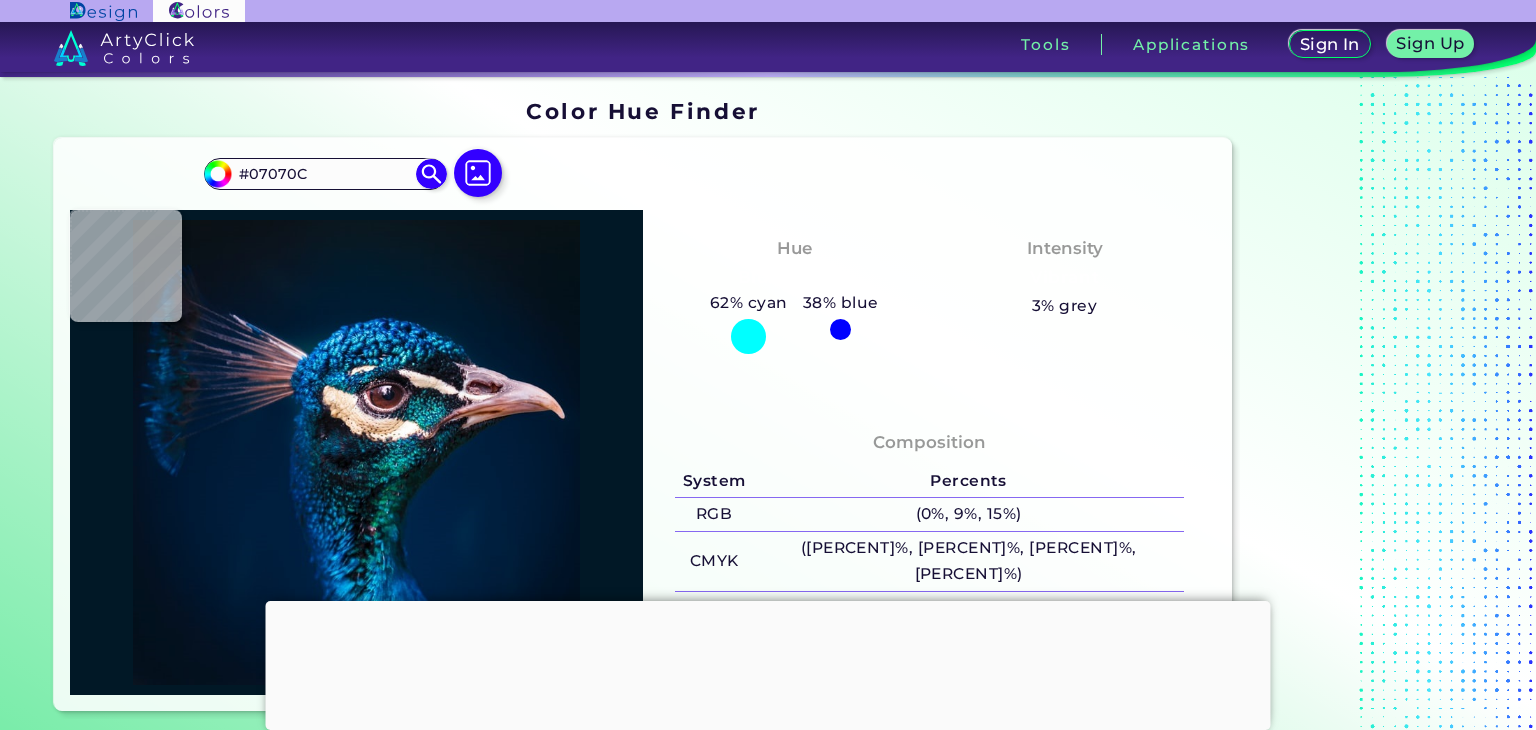 type on "#1a0e12" 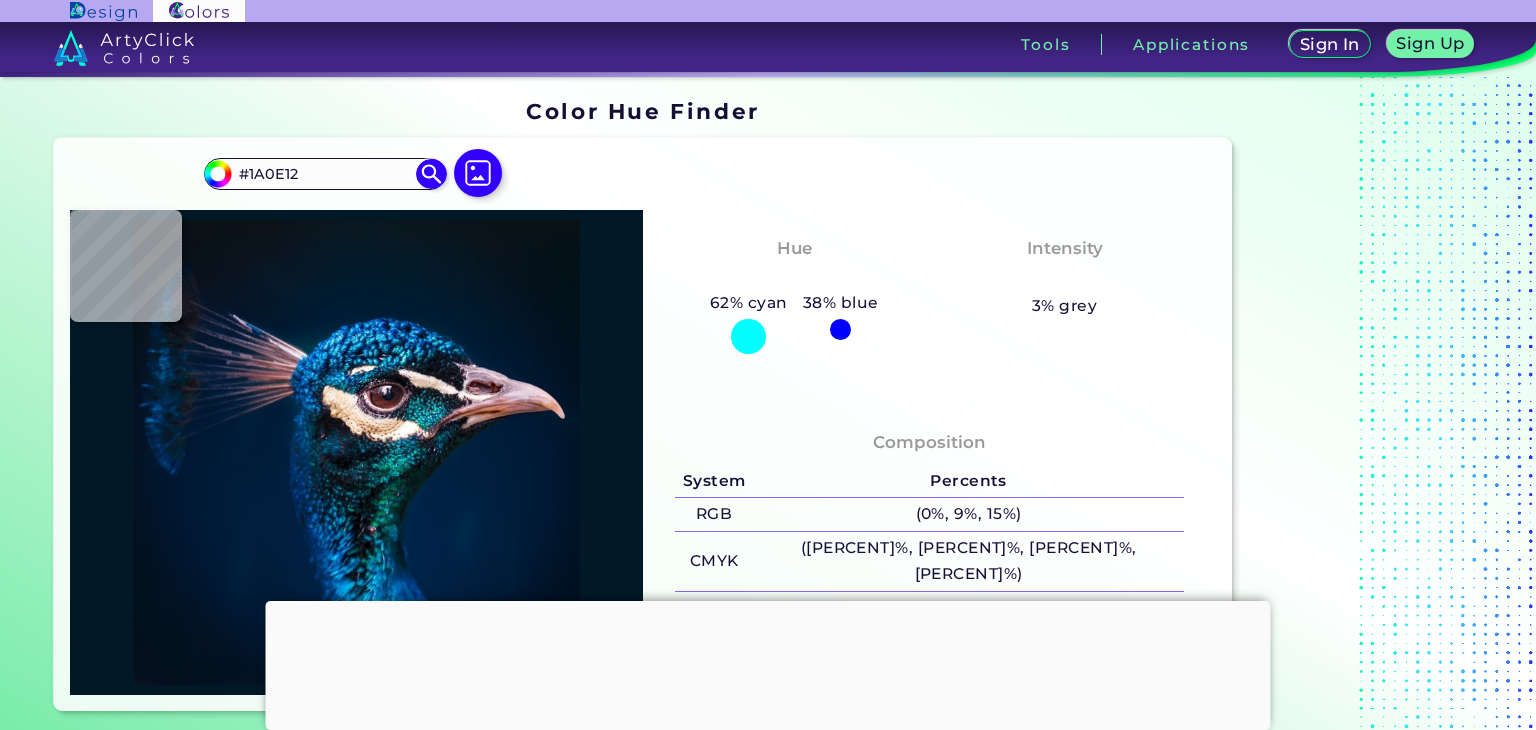 type on "#34303a" 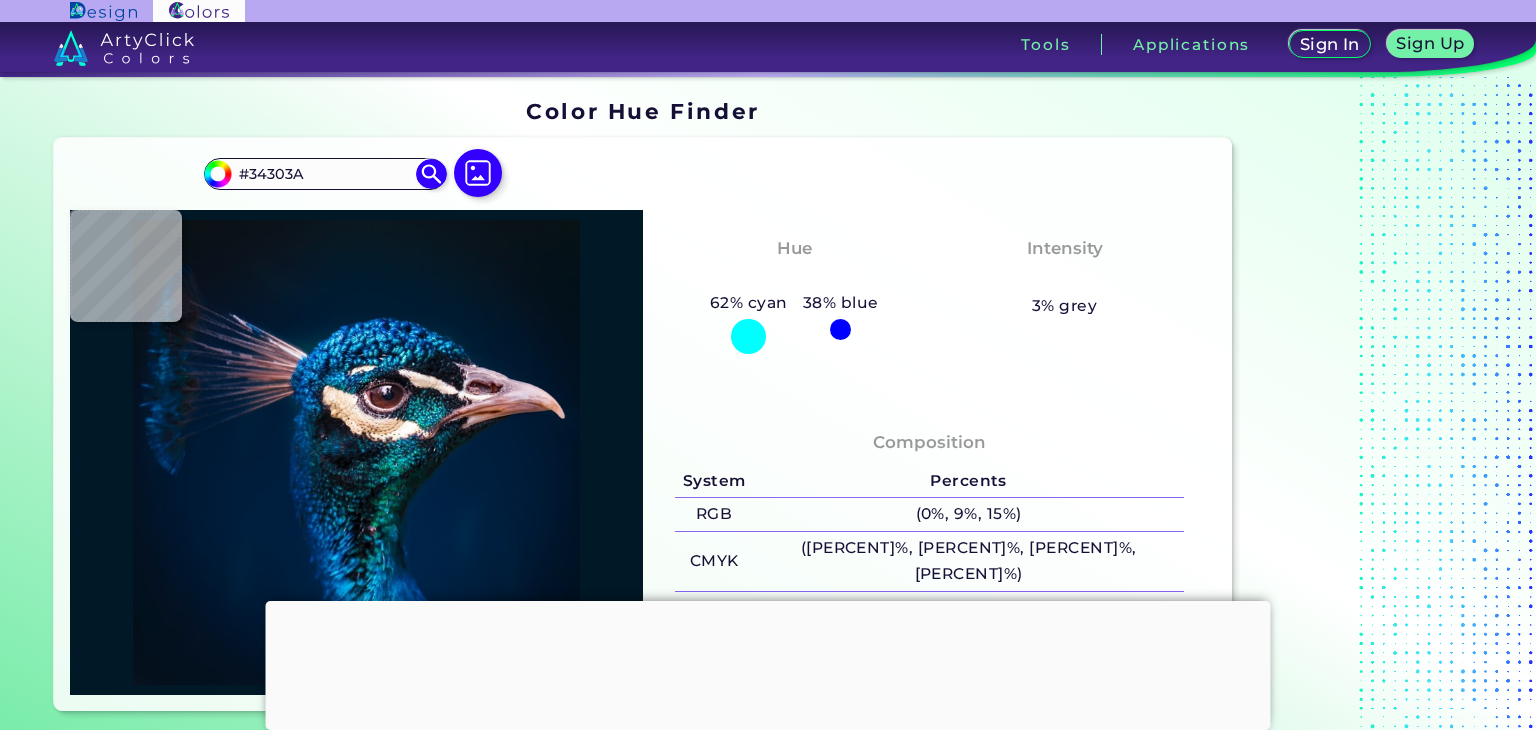 type on "#12172c" 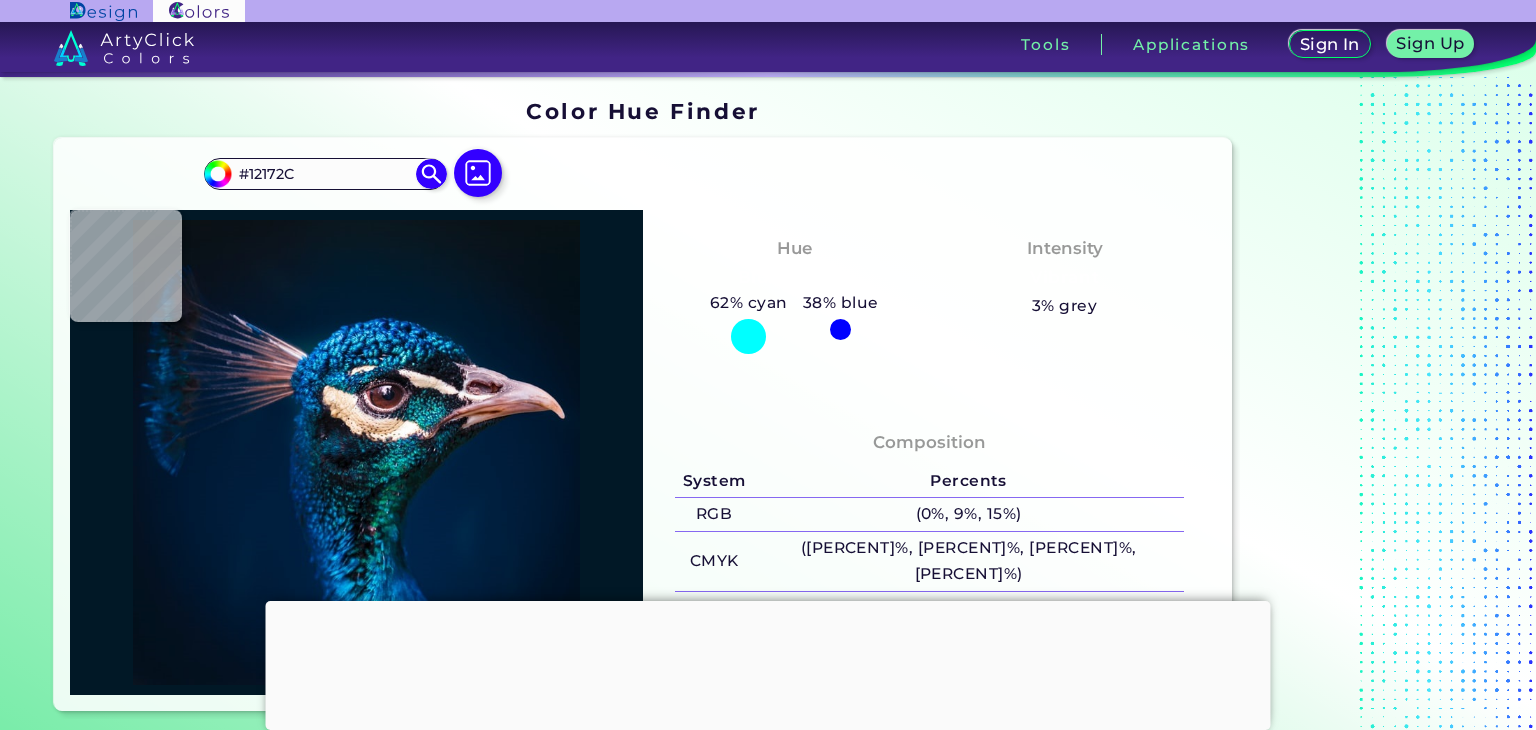 type on "#3f2126" 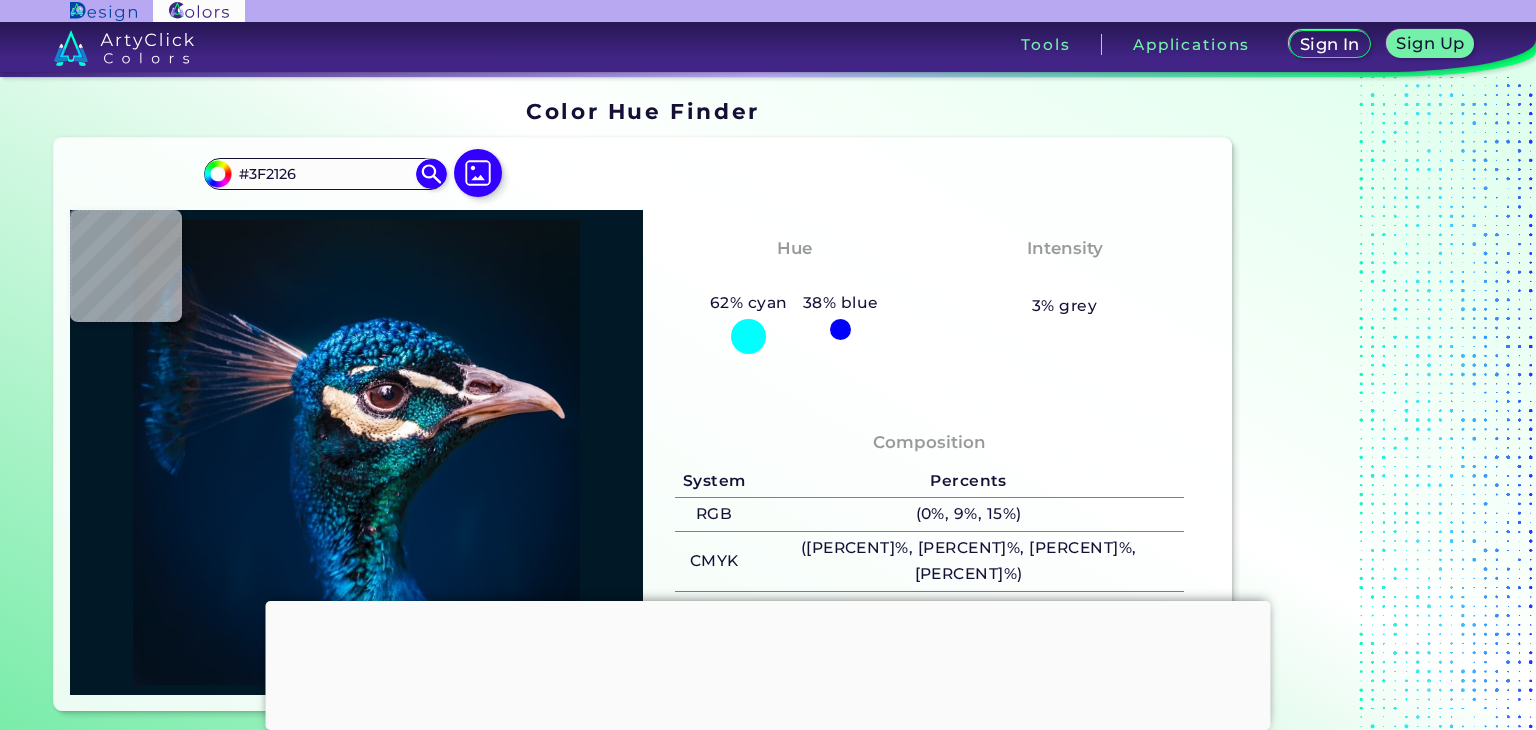 type on "#5d2629" 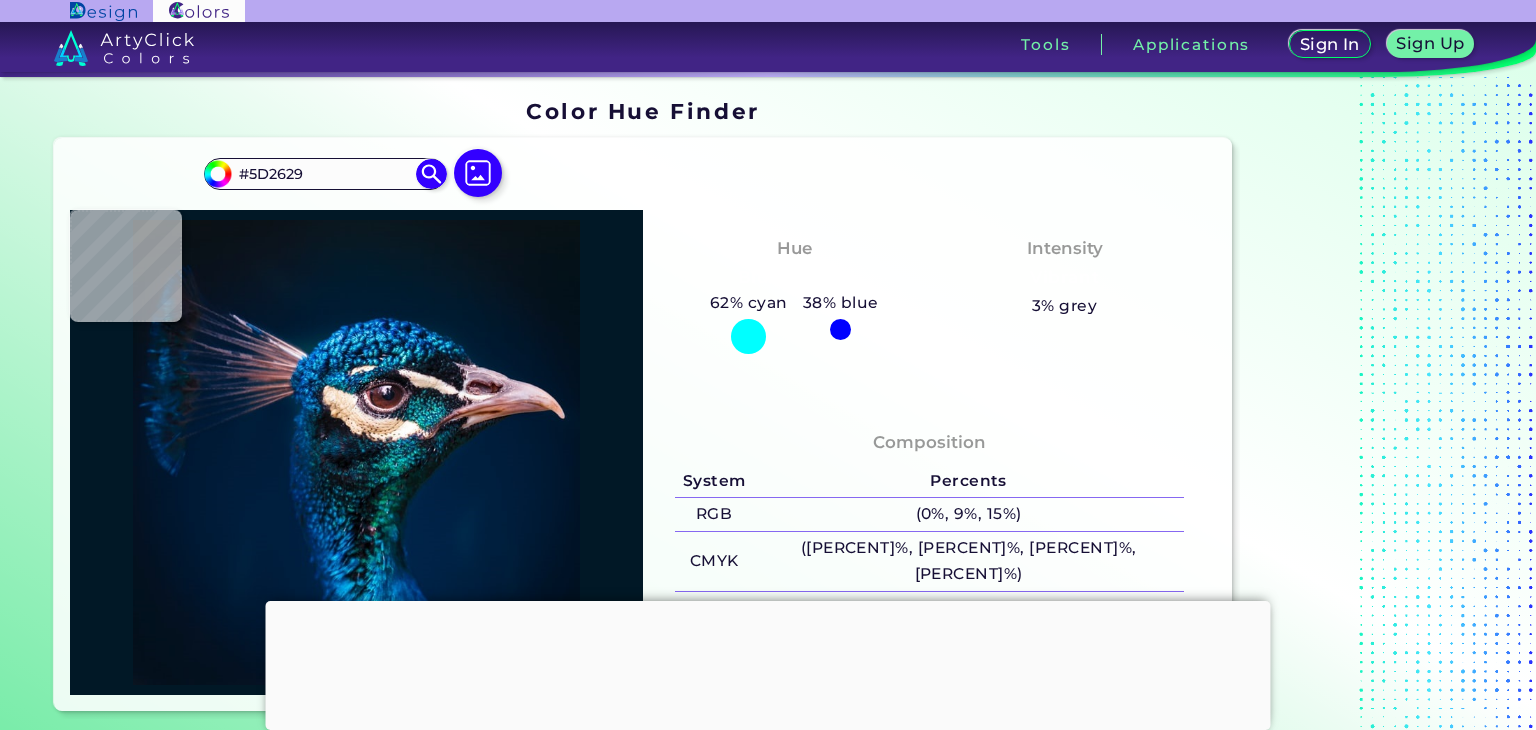 type on "#652a29" 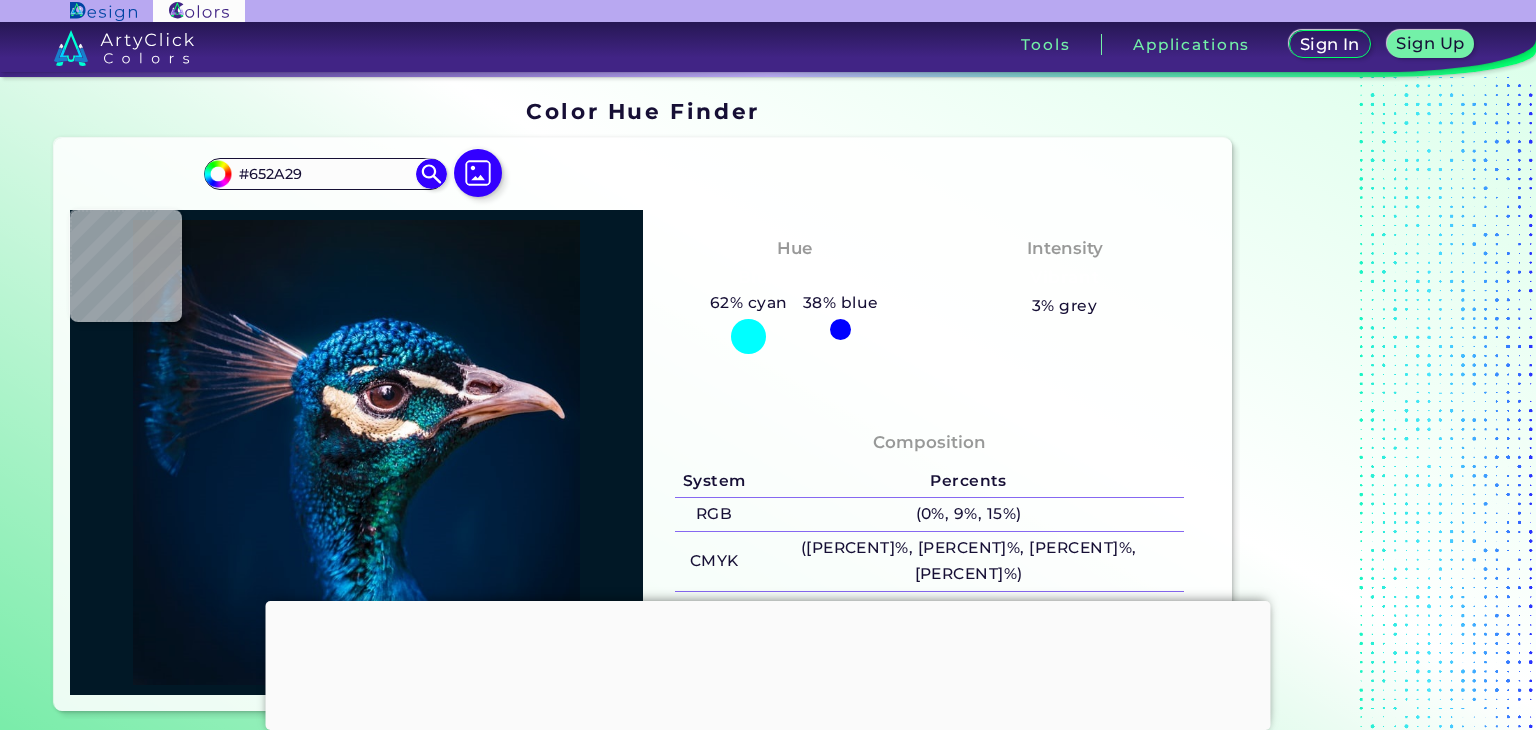type on "#7c5865" 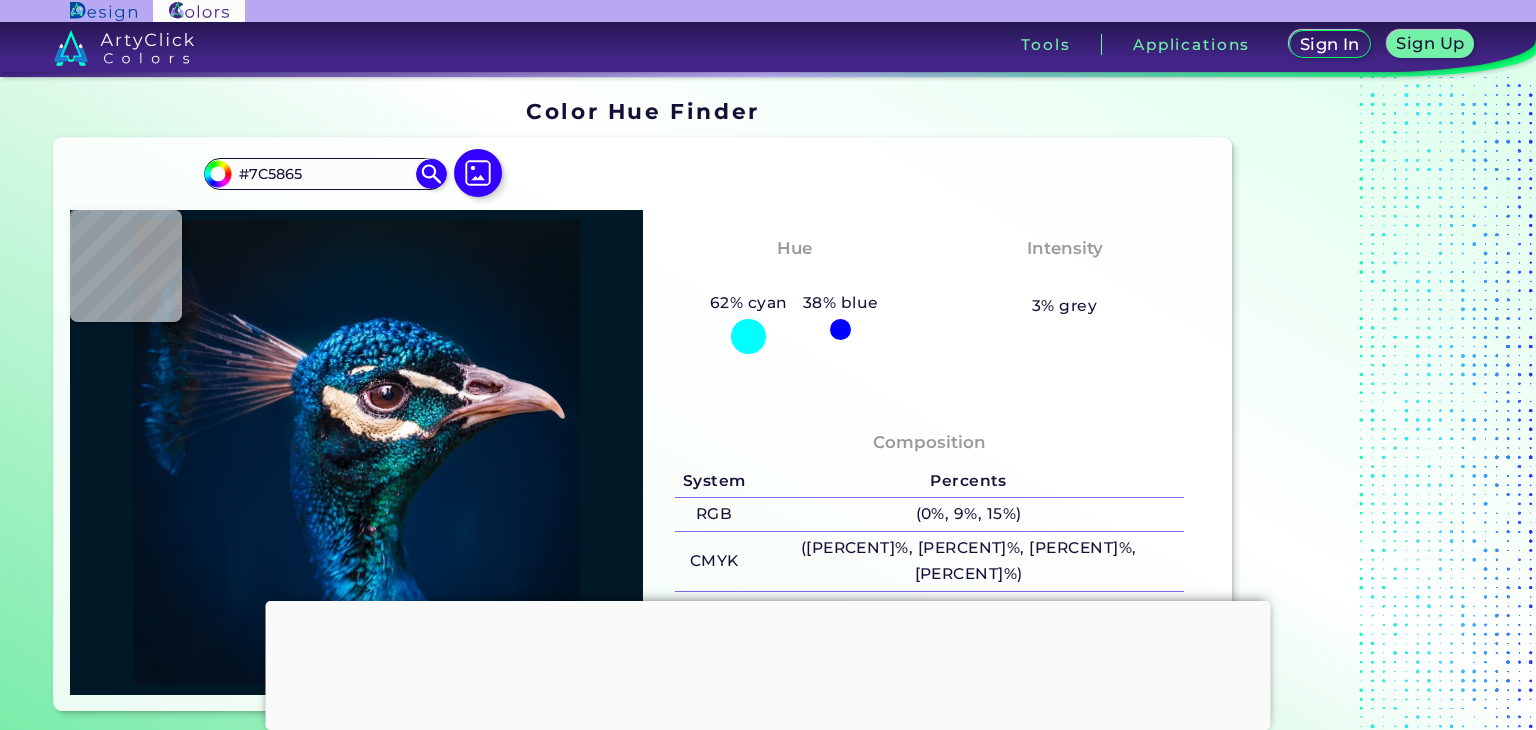 type on "#756f80" 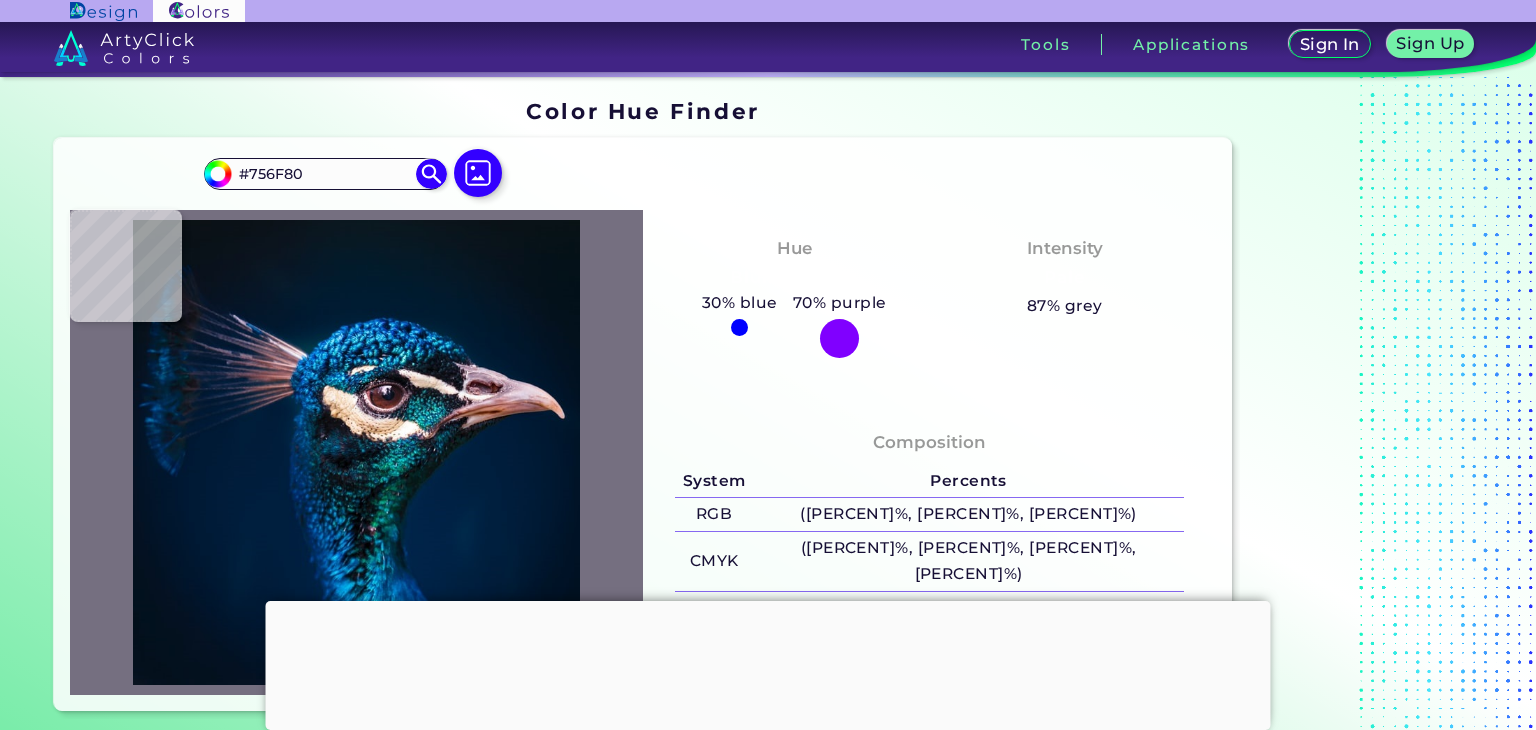 click at bounding box center (356, 452) 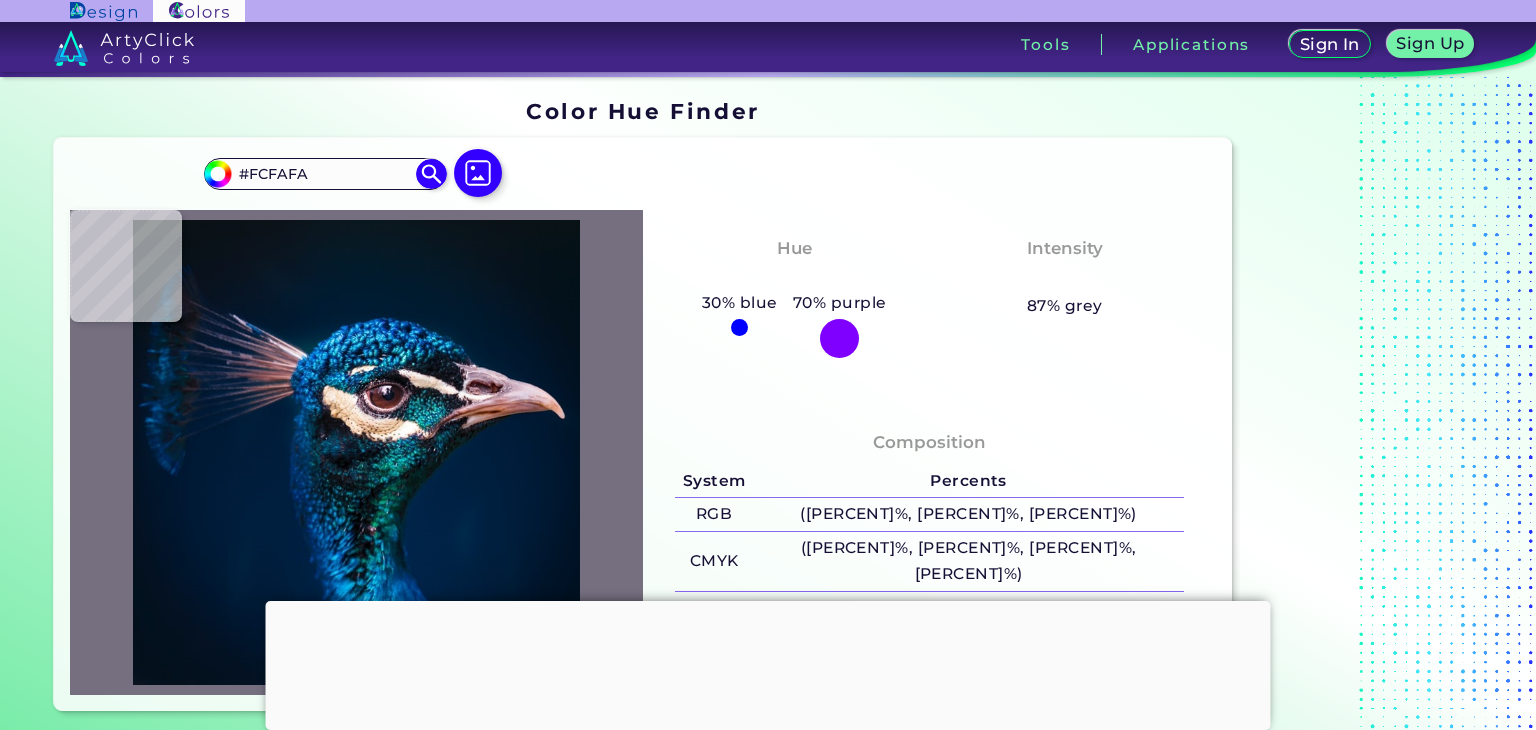 type on "#fdfefb" 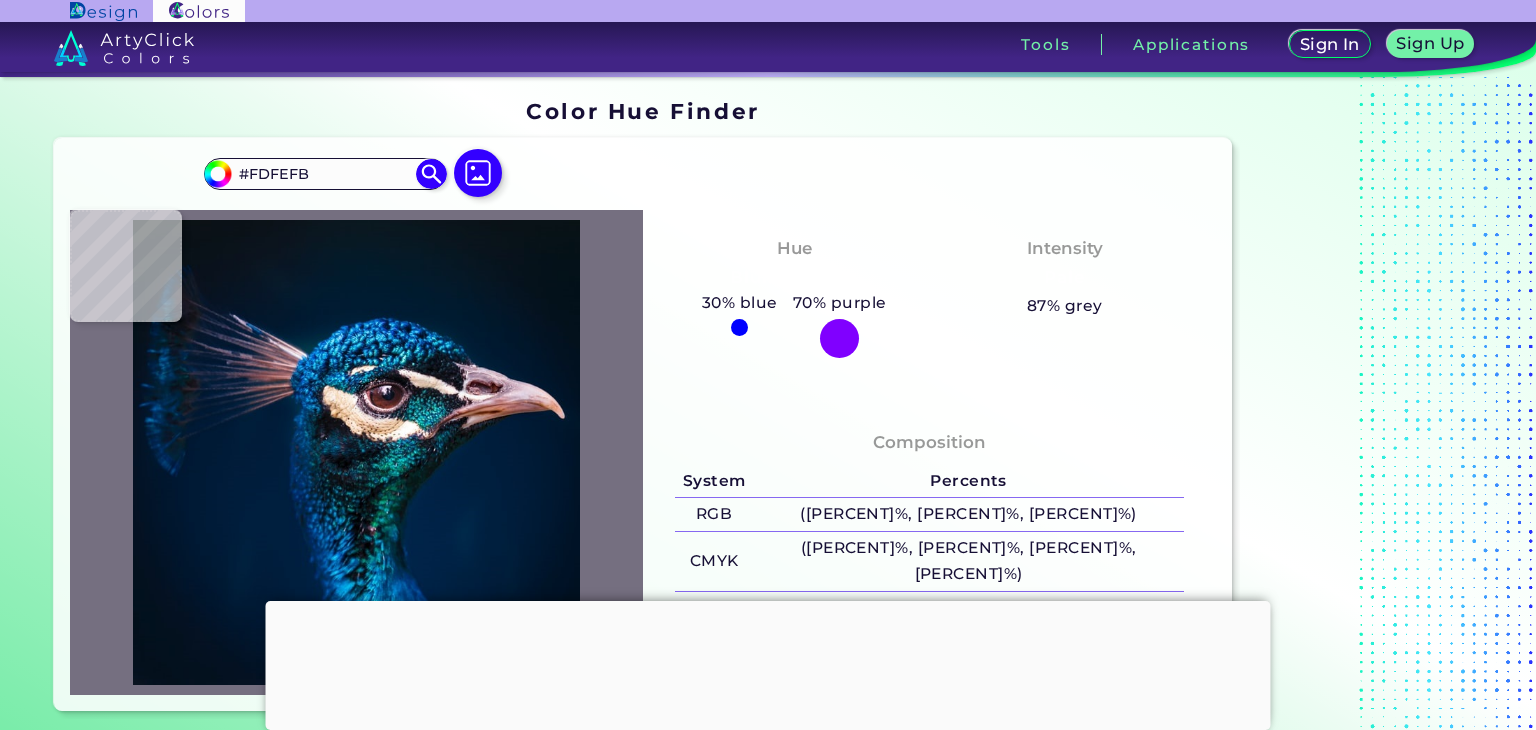 type on "#f9fafb" 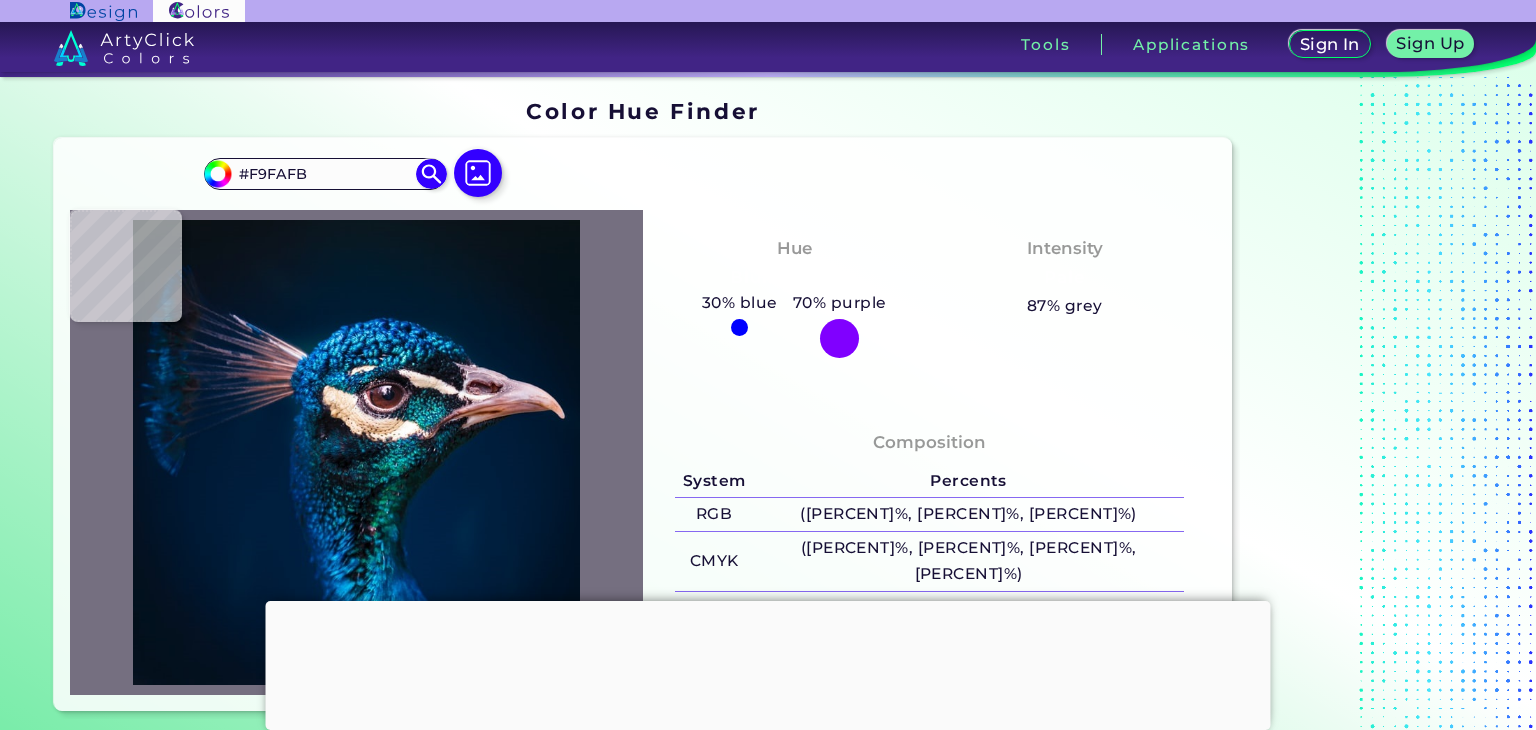 type on "#fcf8f3" 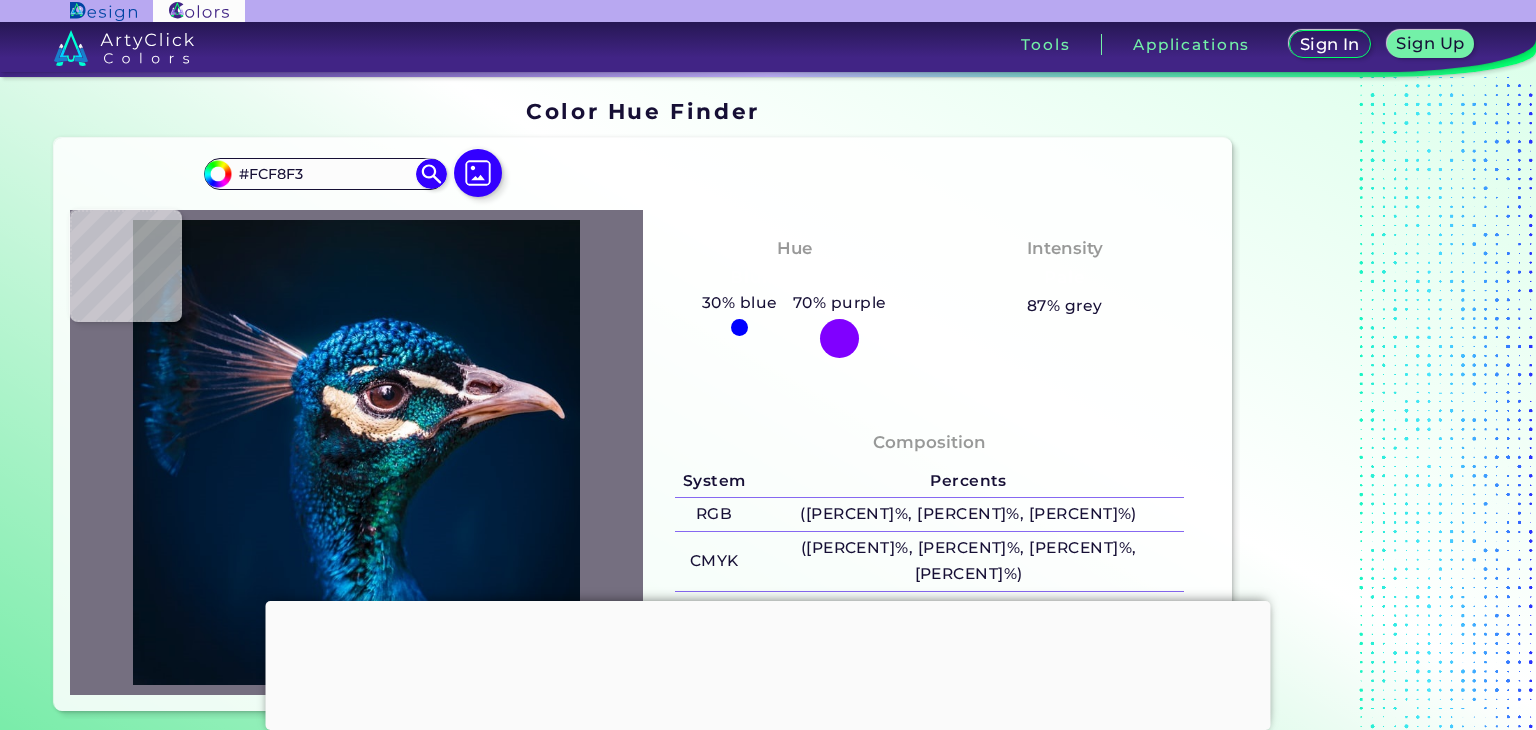 type on "#fff8f1" 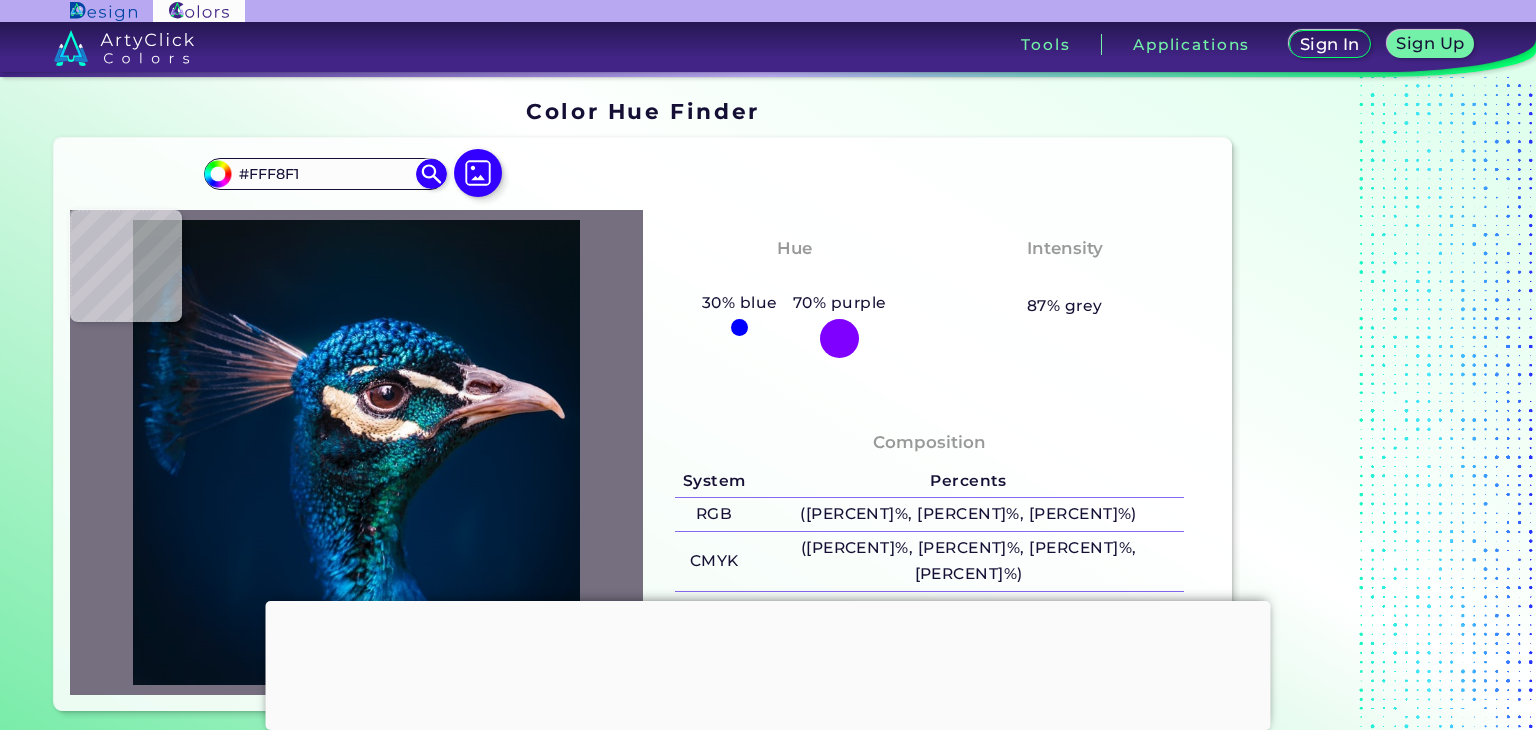 type on "#fef9ee" 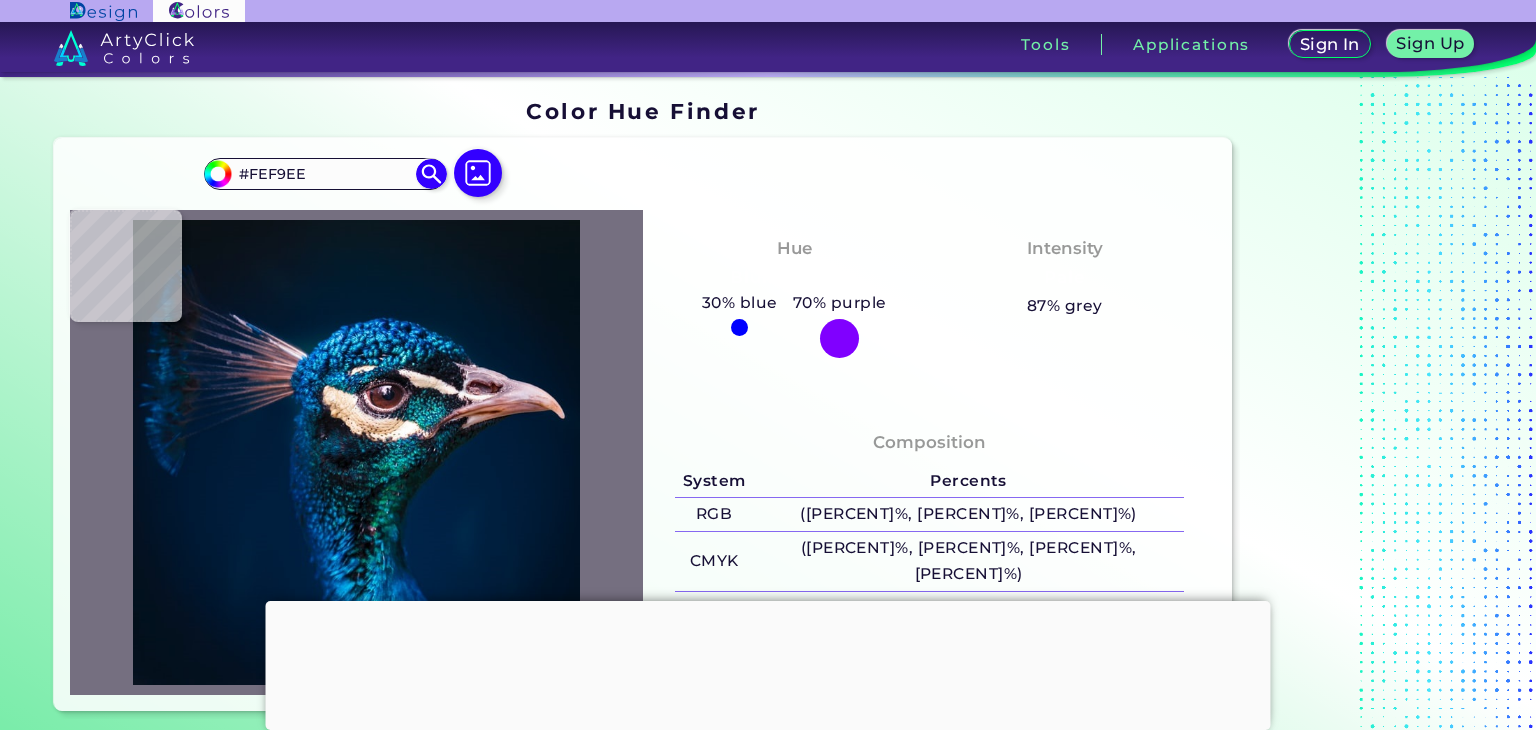 type on "#8f775f" 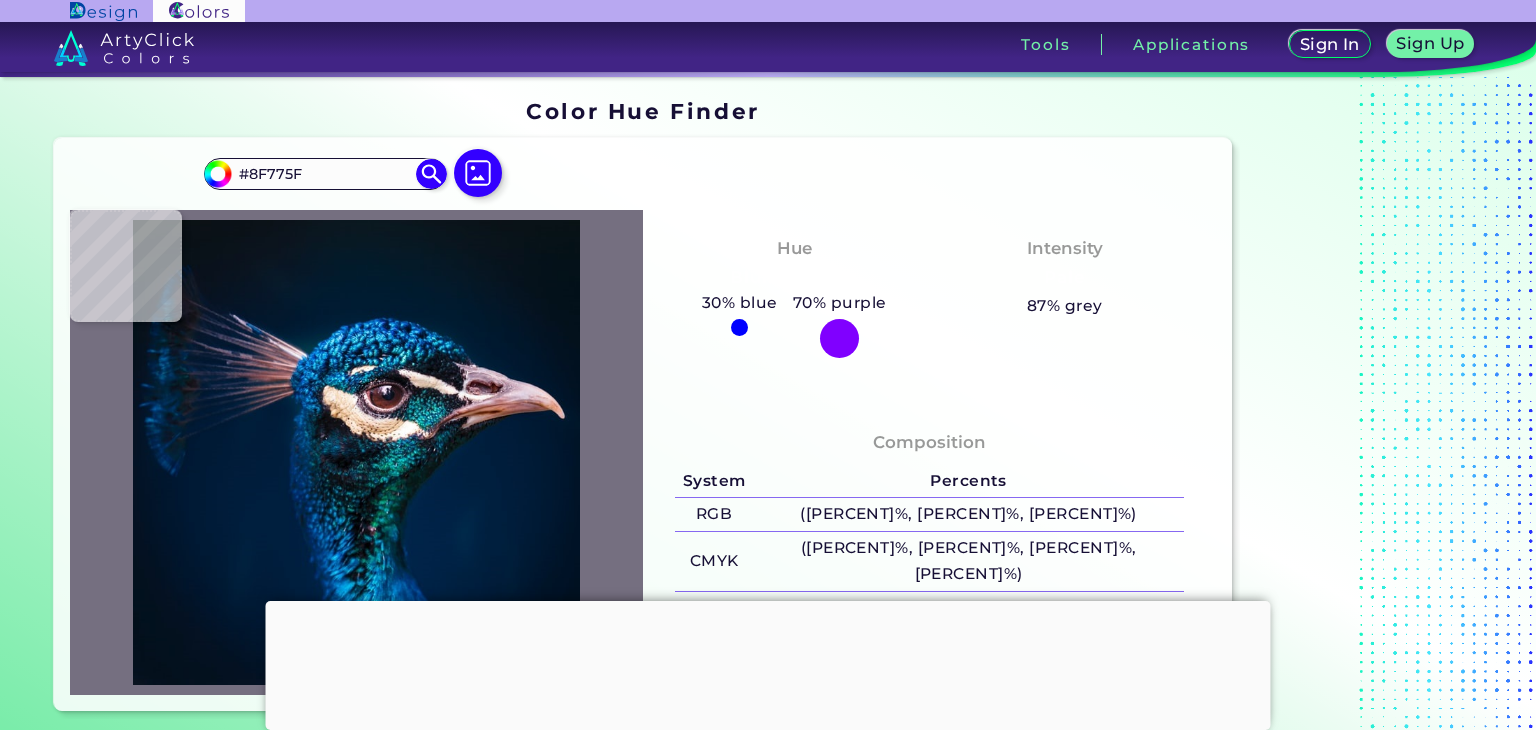 type on "#b79c7f" 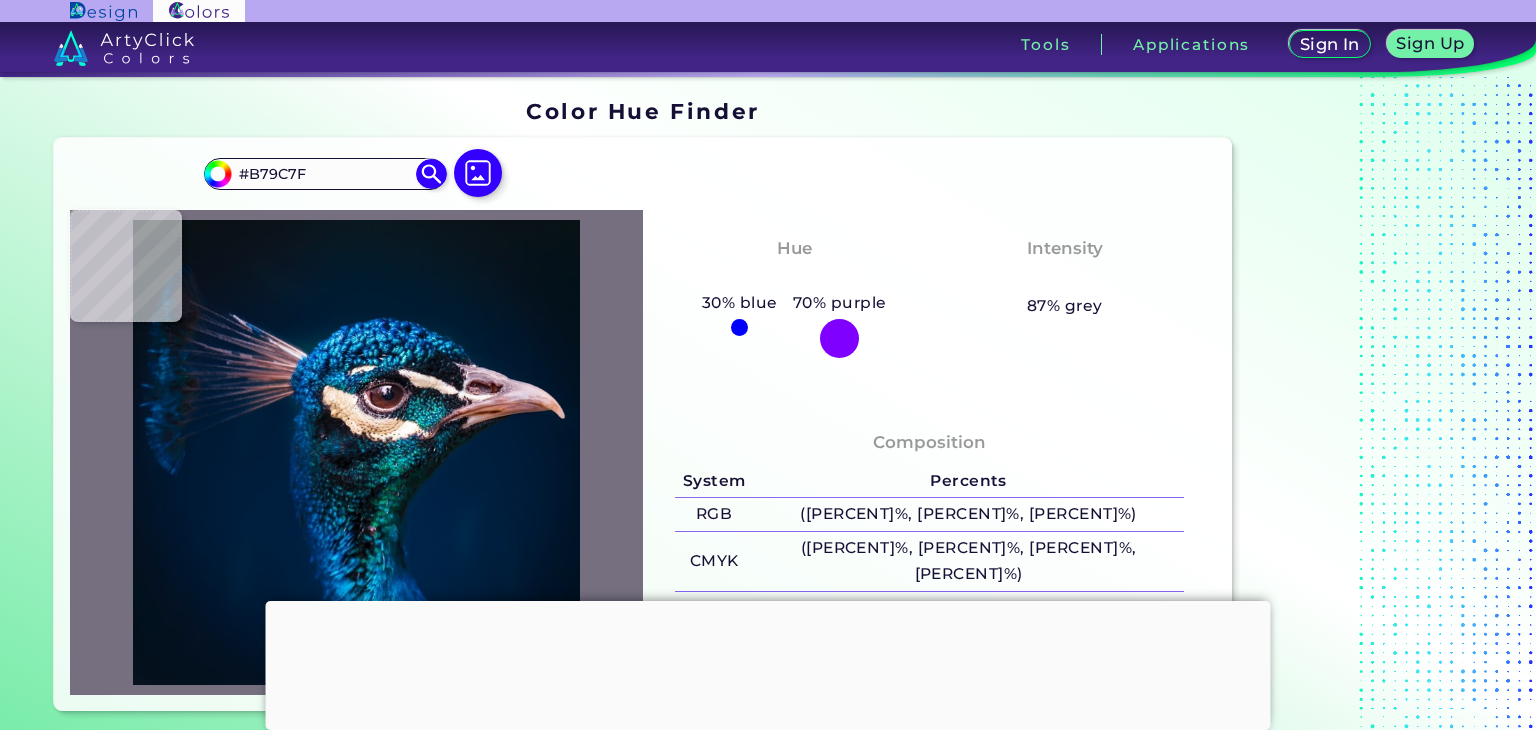 type on "#ecccad" 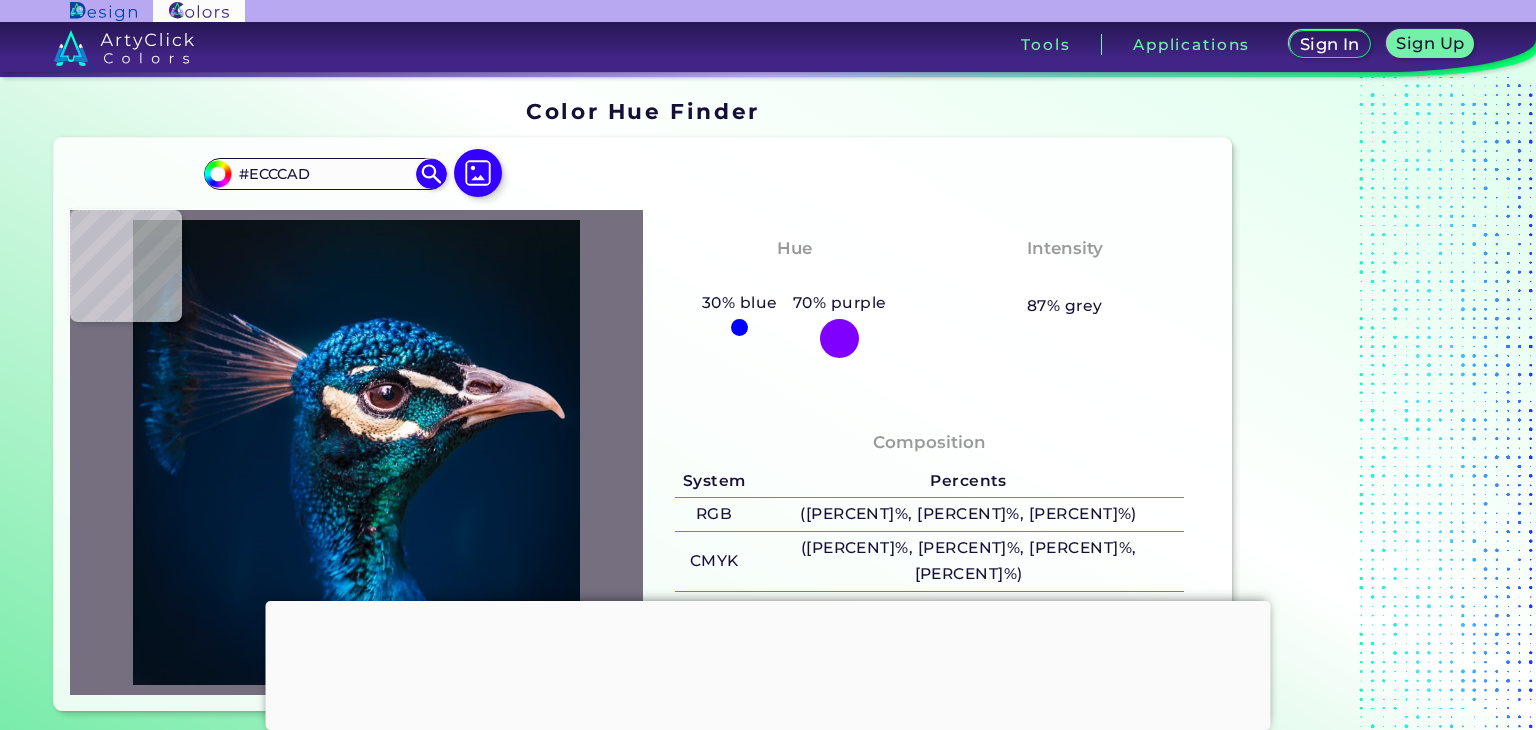 type on "#fbd5b5" 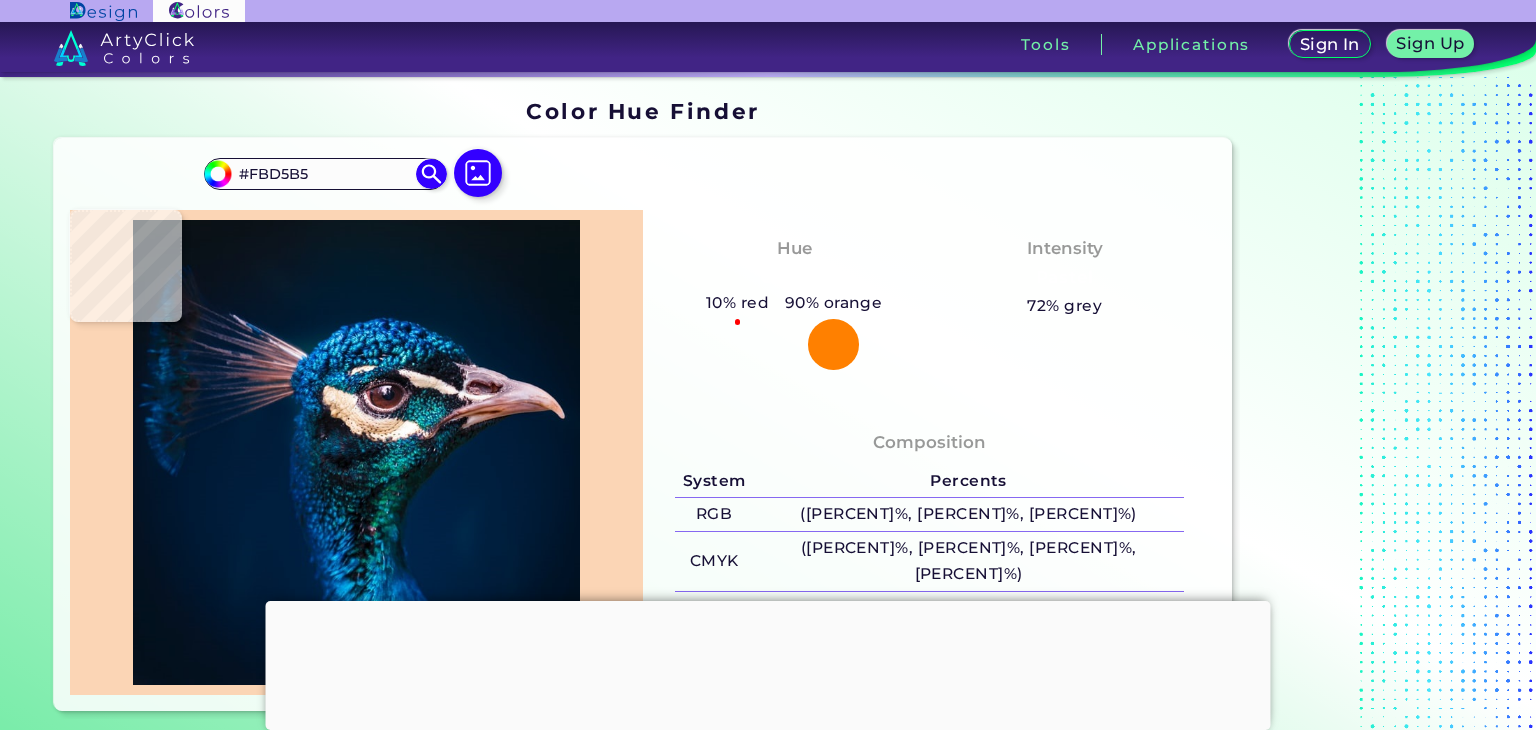 type on "#fbd2b2" 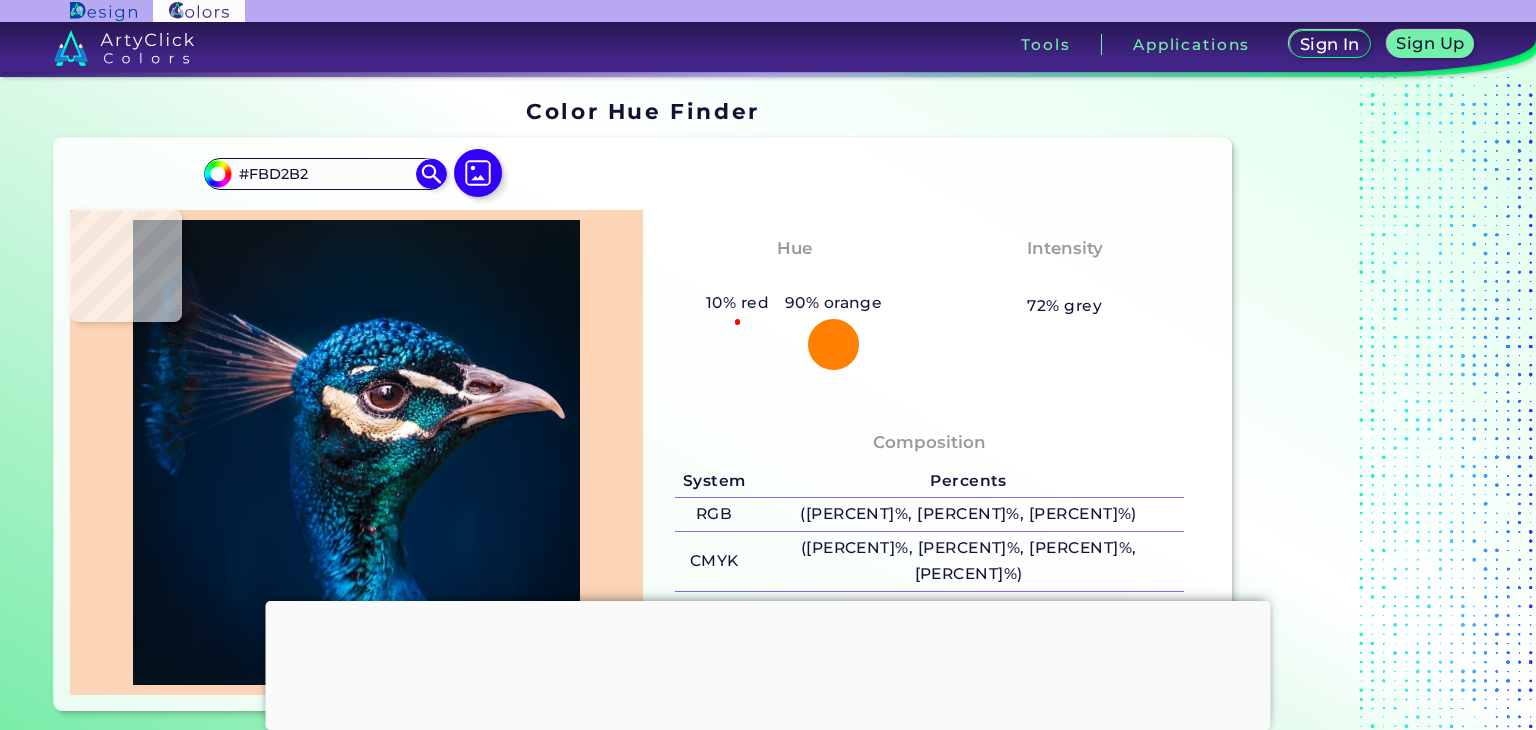 type on "#dbb08f" 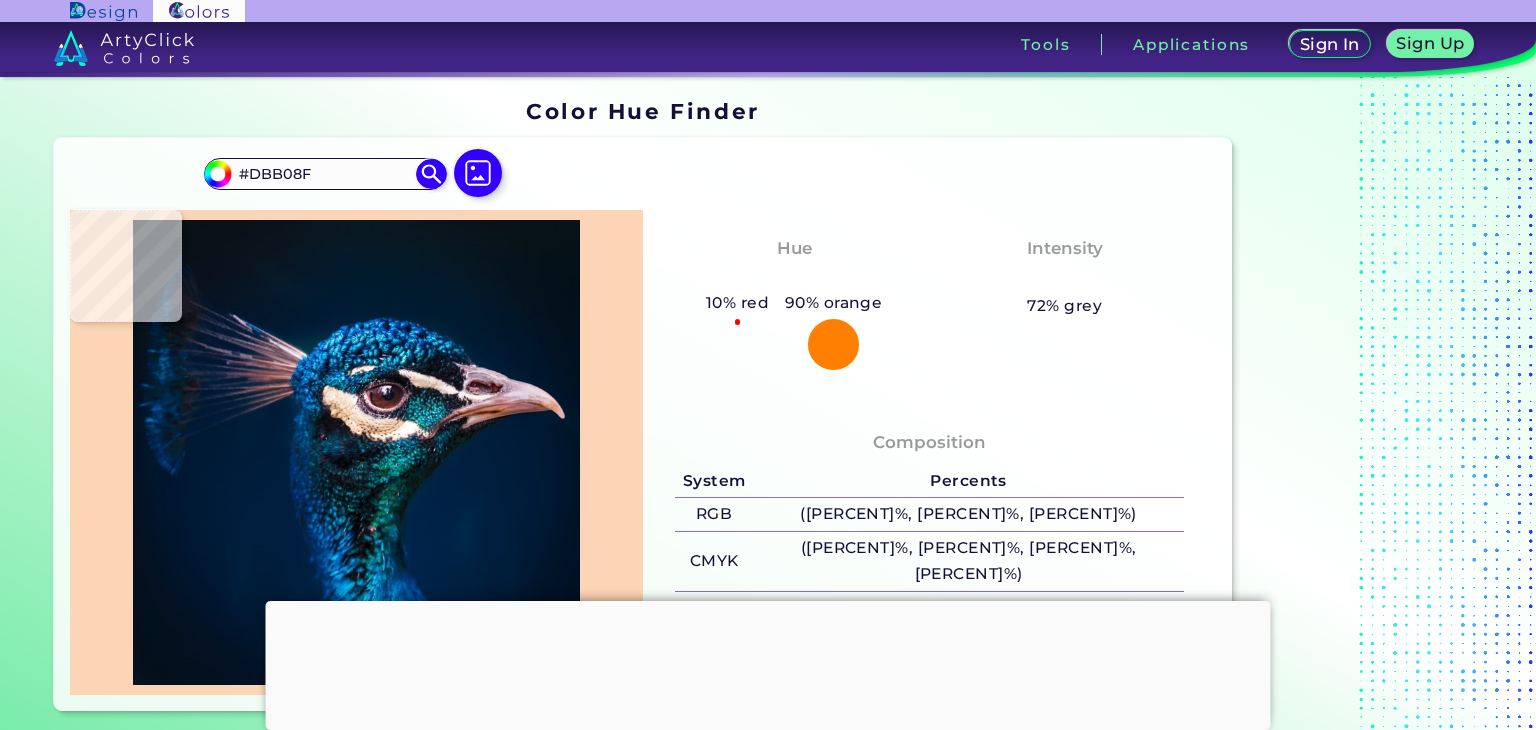 type on "#aa7f5d" 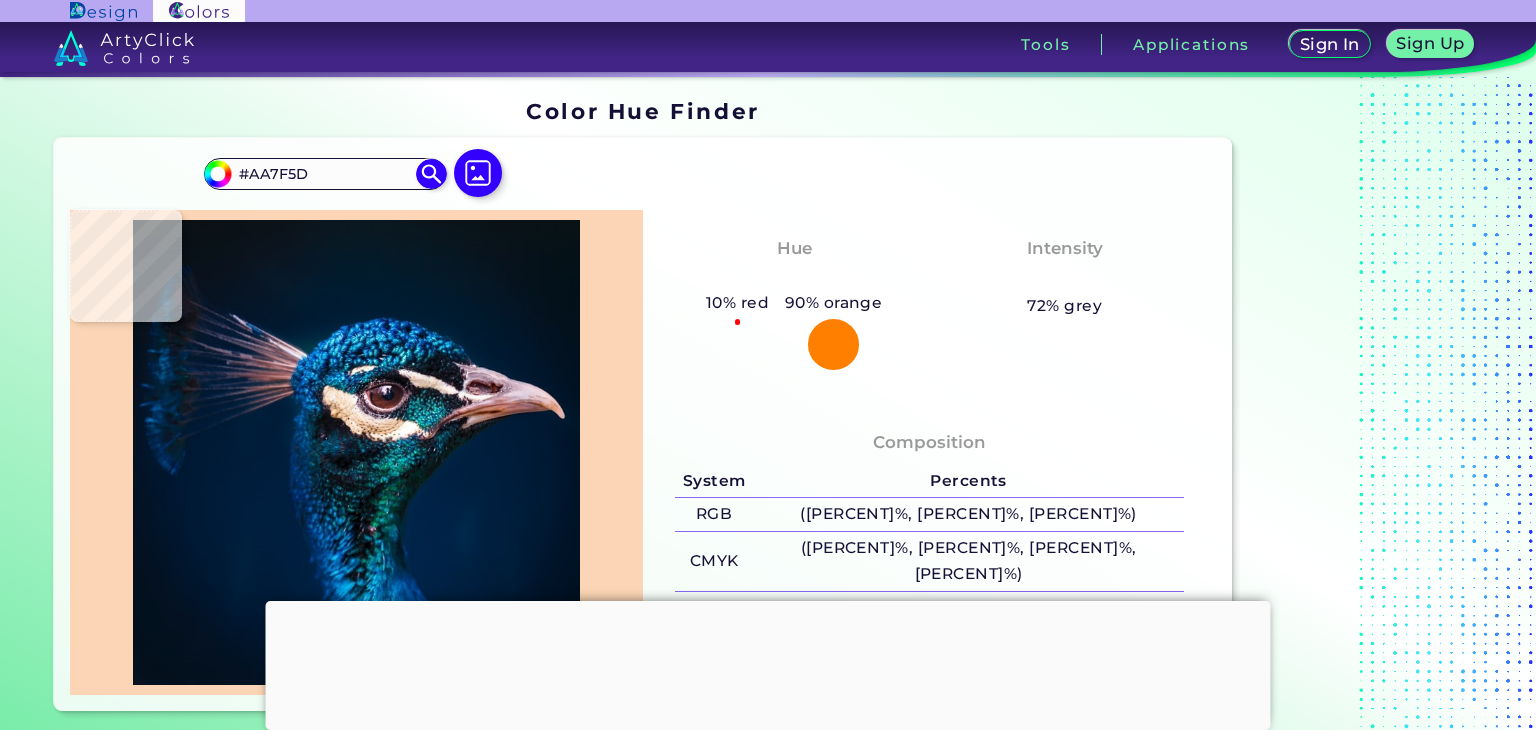 type on "#e4bd99" 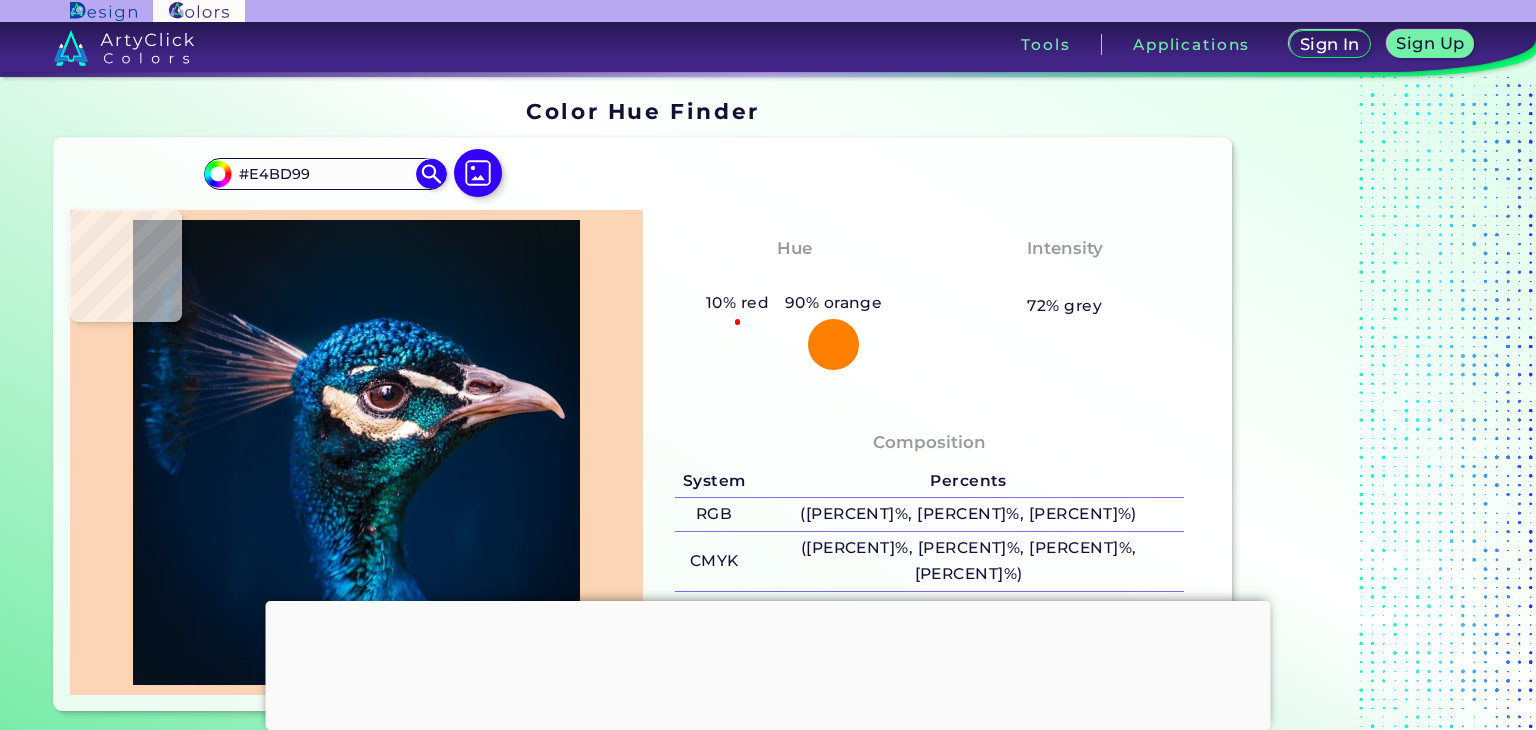 type on "#ebc39e" 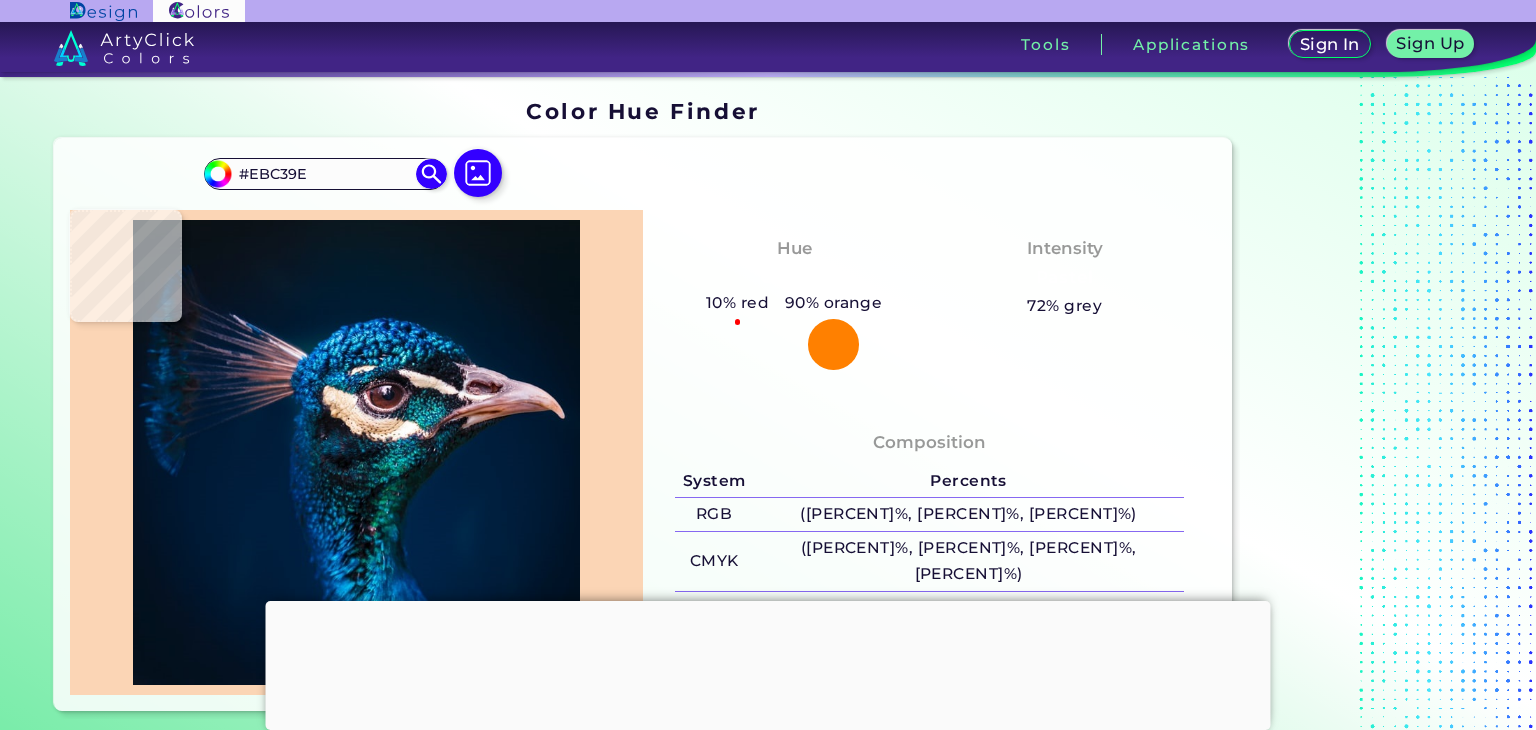 type on "#f2ceac" 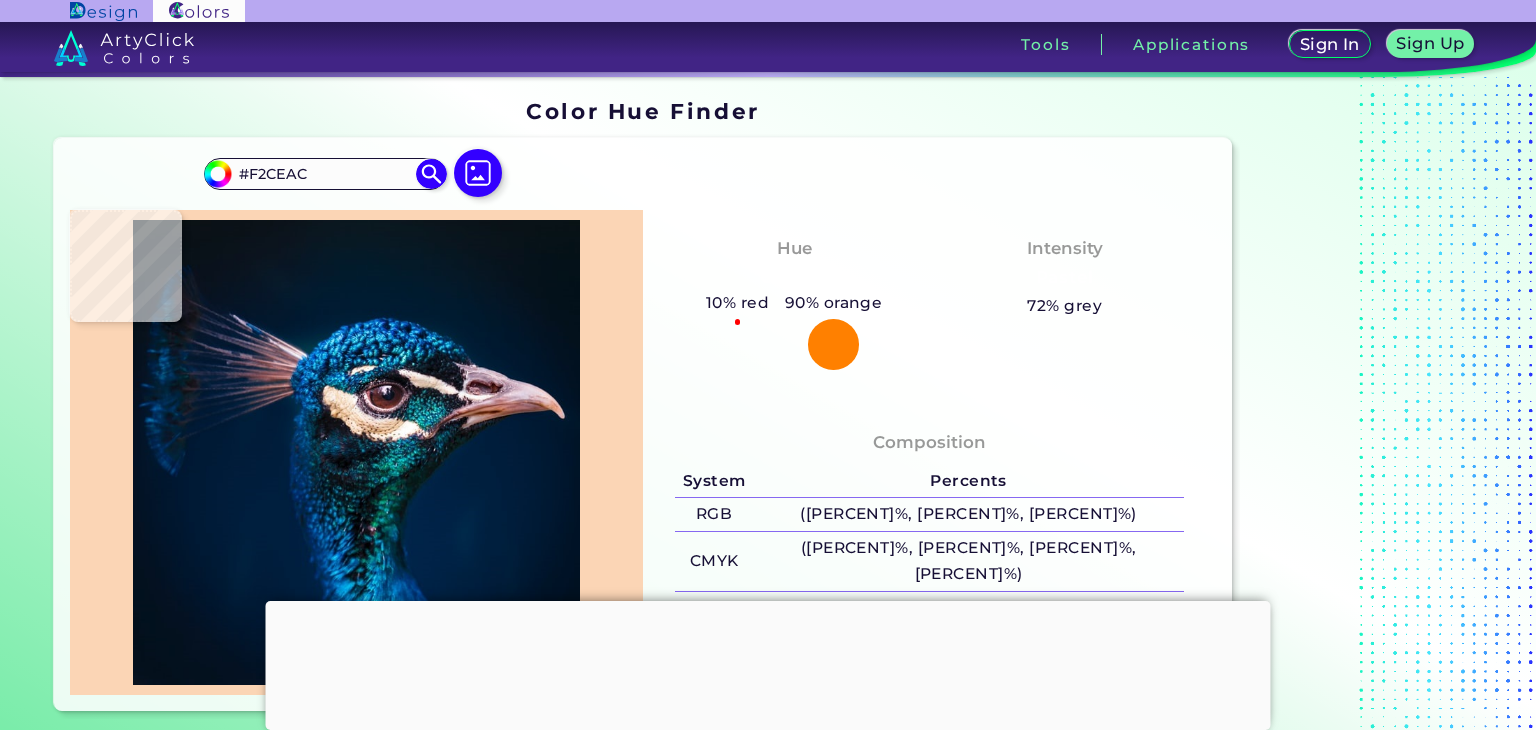 type on "#d8b595" 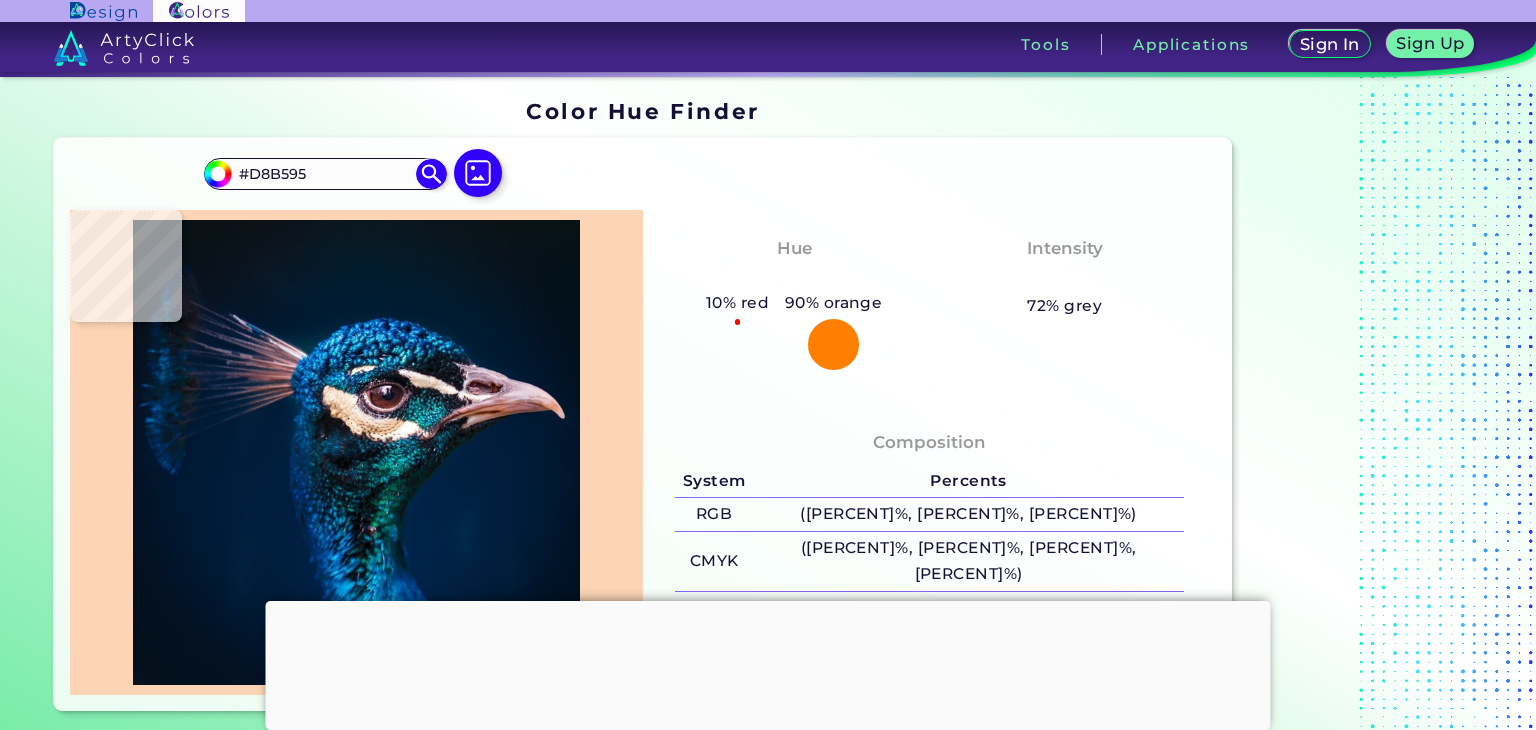 type on "#dcb99a" 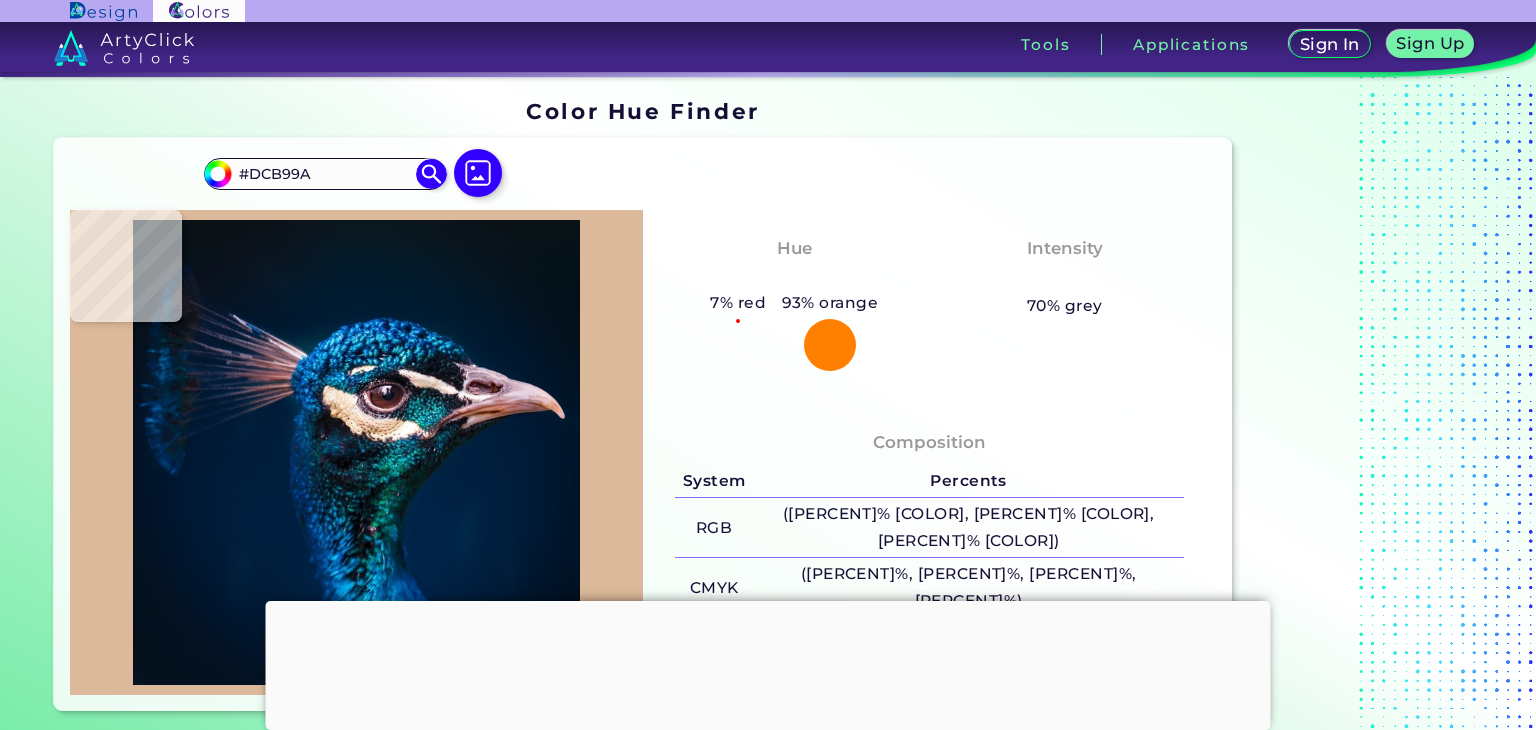 type on "#c3a182" 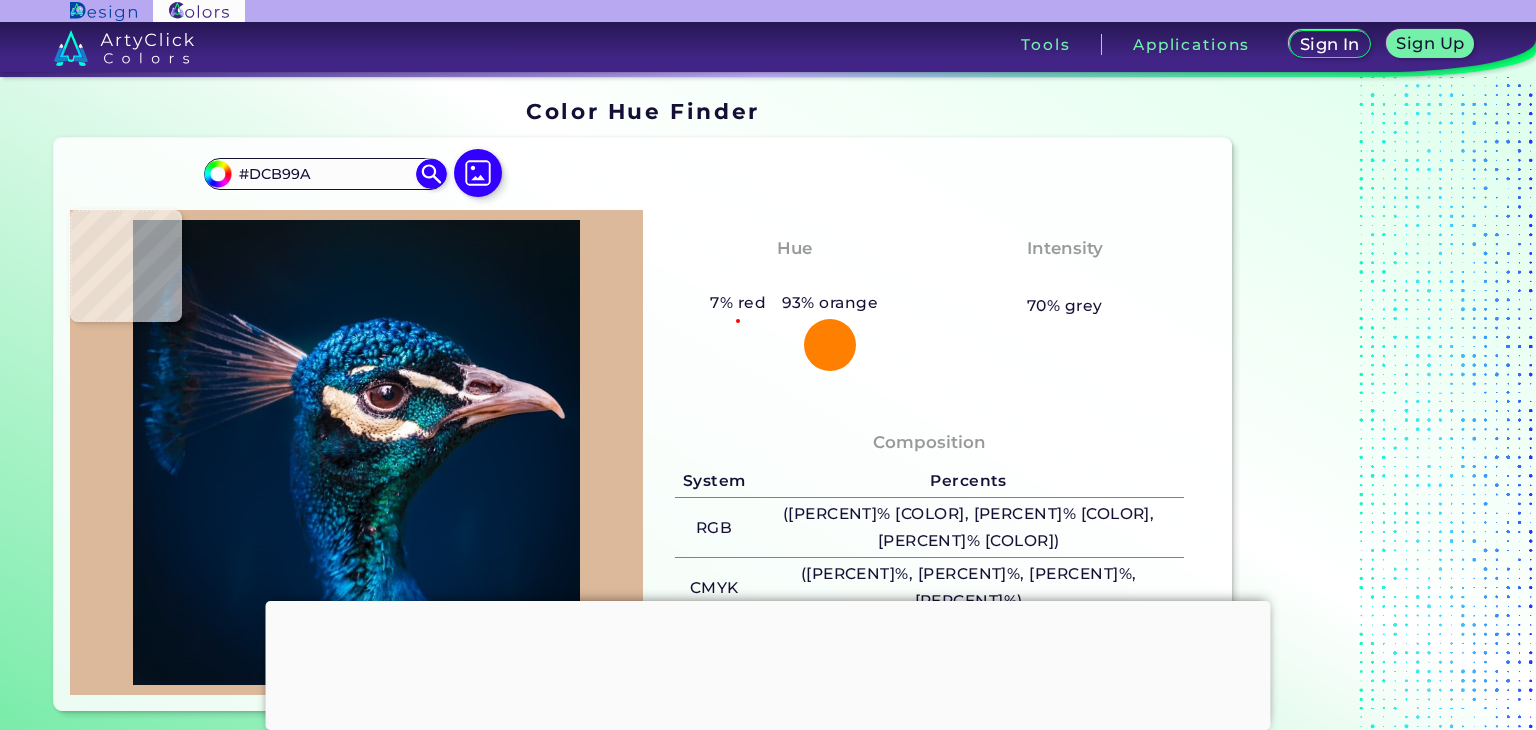 type on "#C3A182" 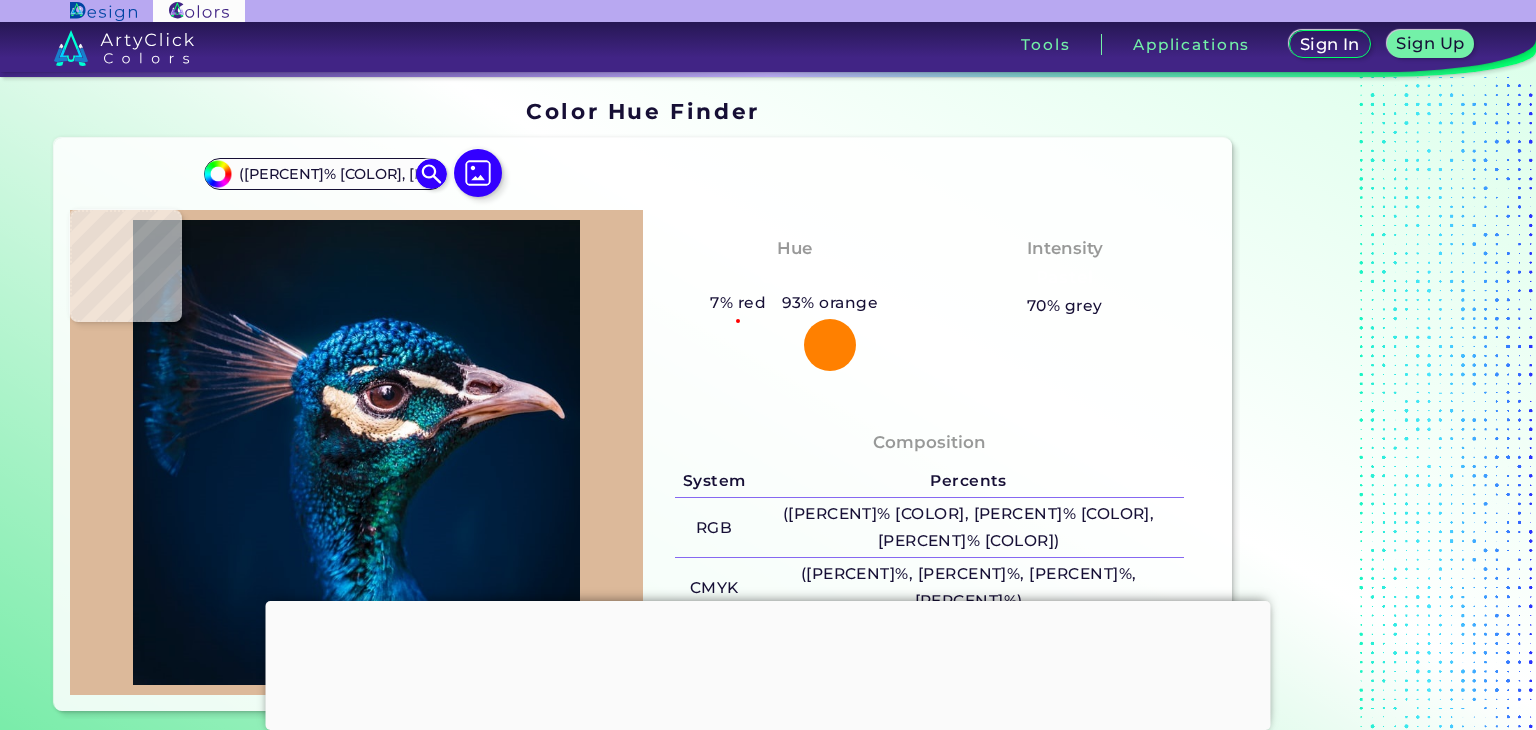 type on "#d3b093" 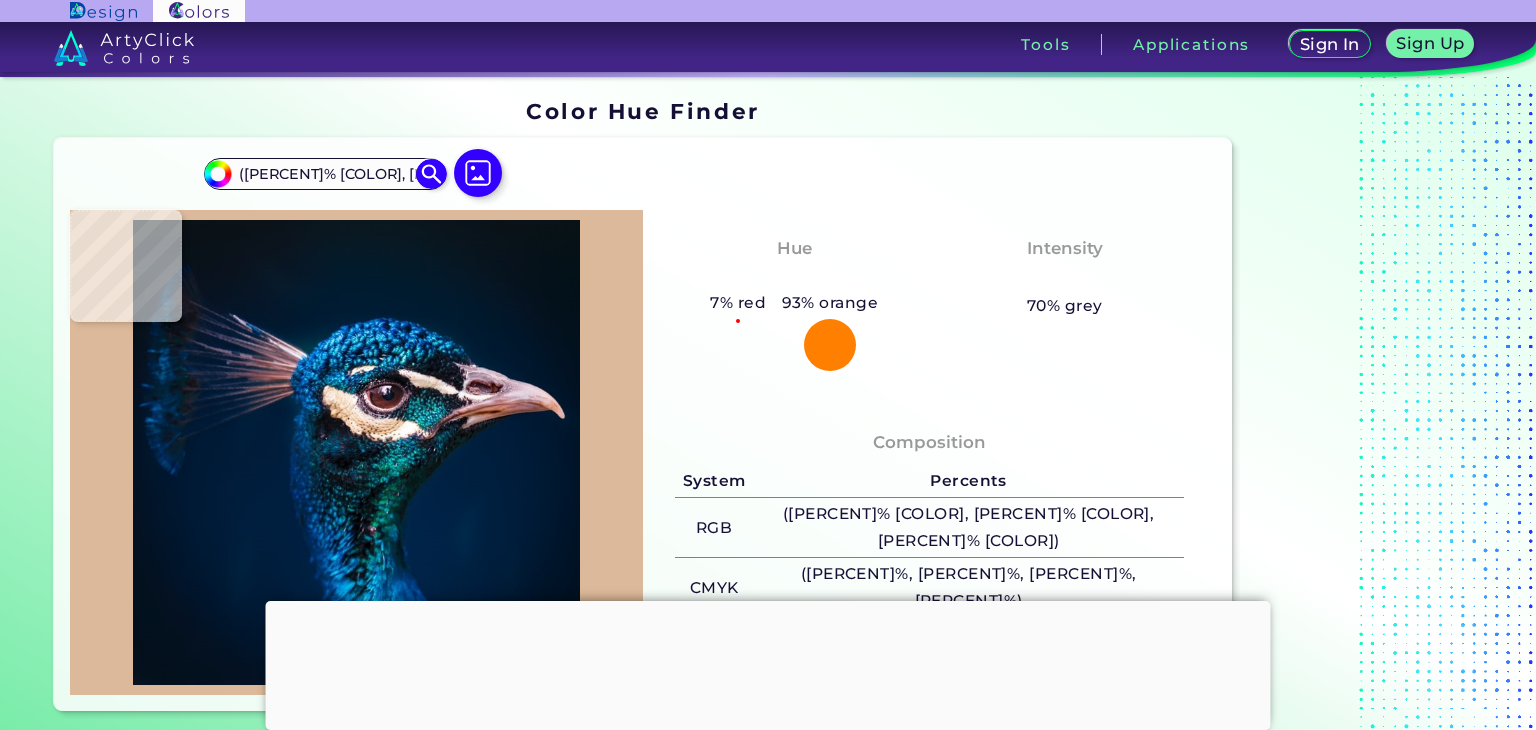 type on "#D3B093" 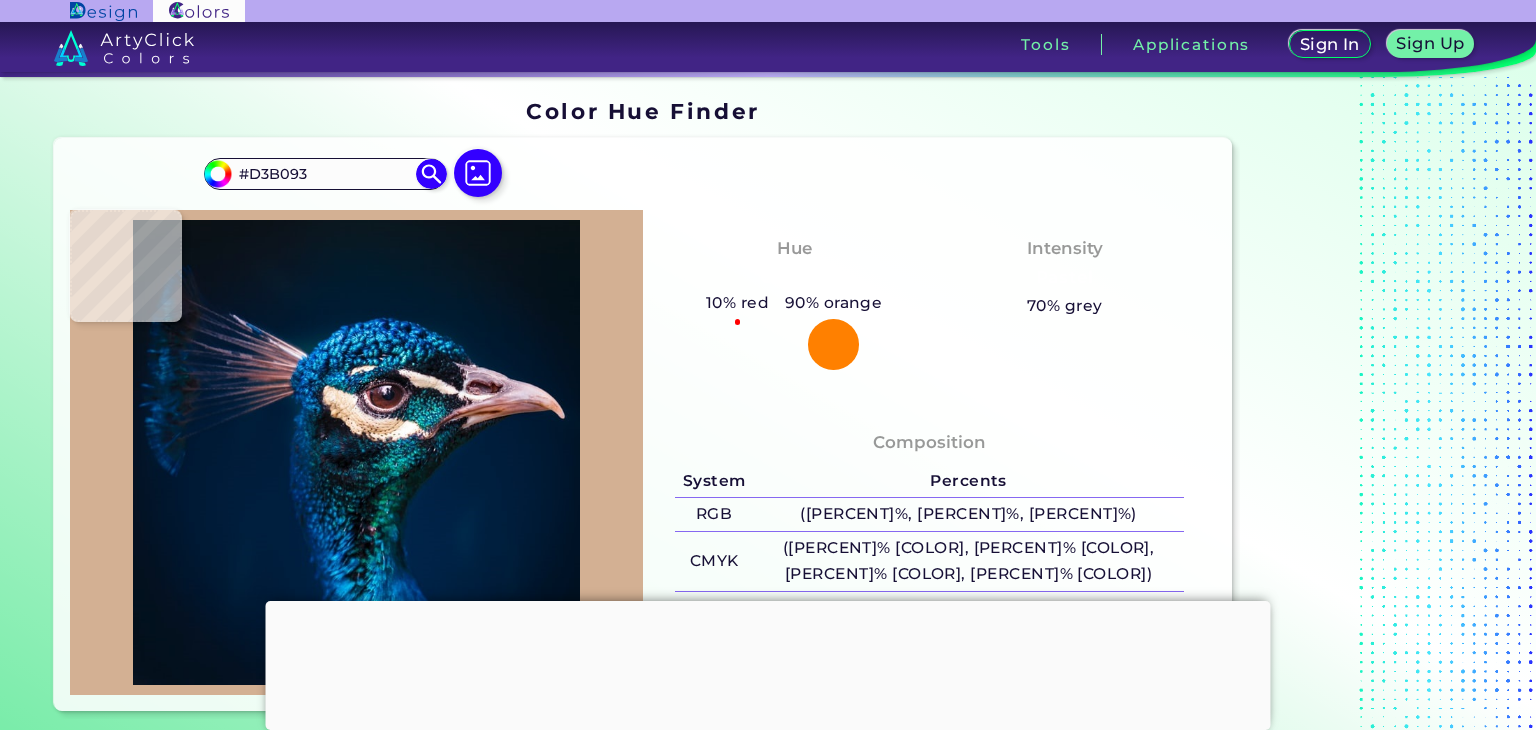 type on "#e3c1a4" 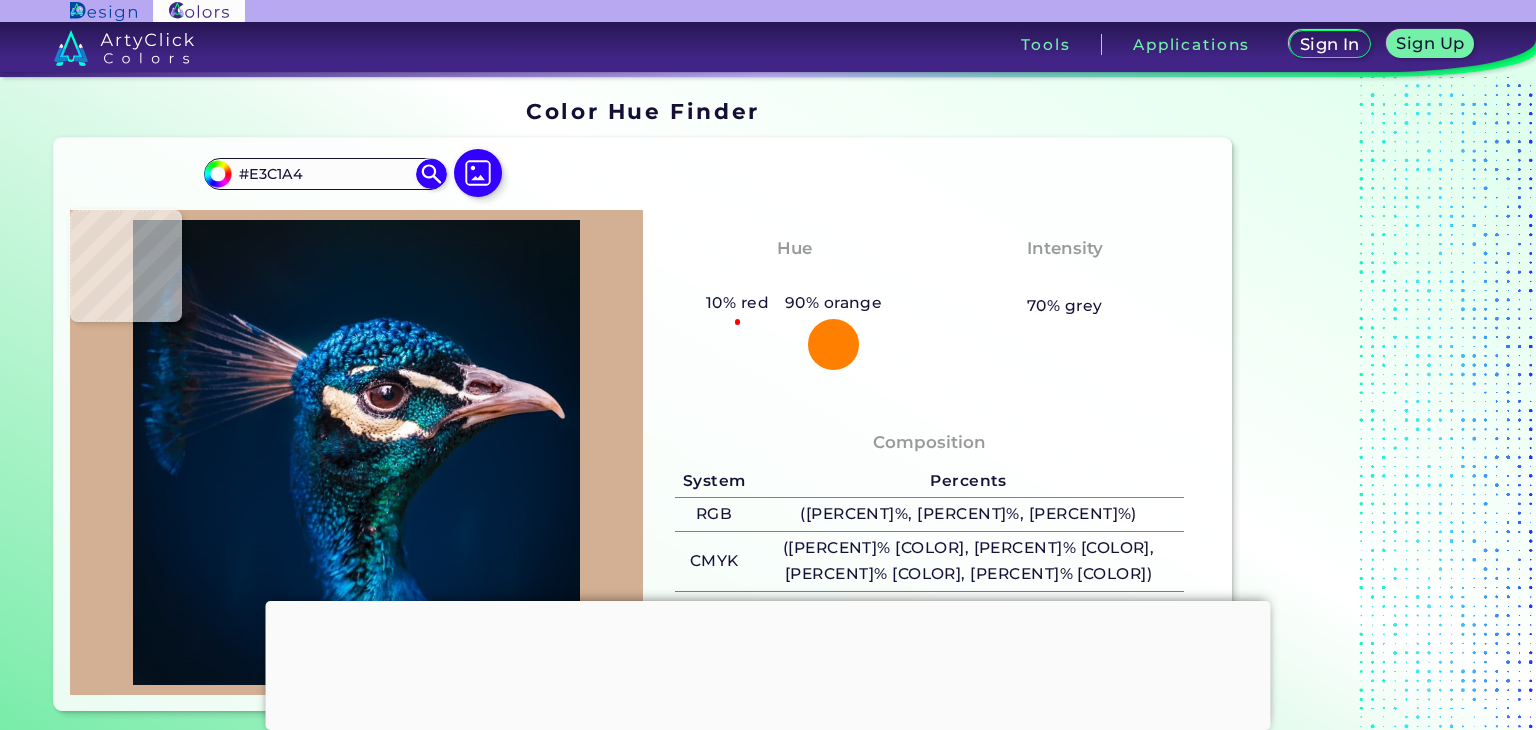 type on "#e2bda4" 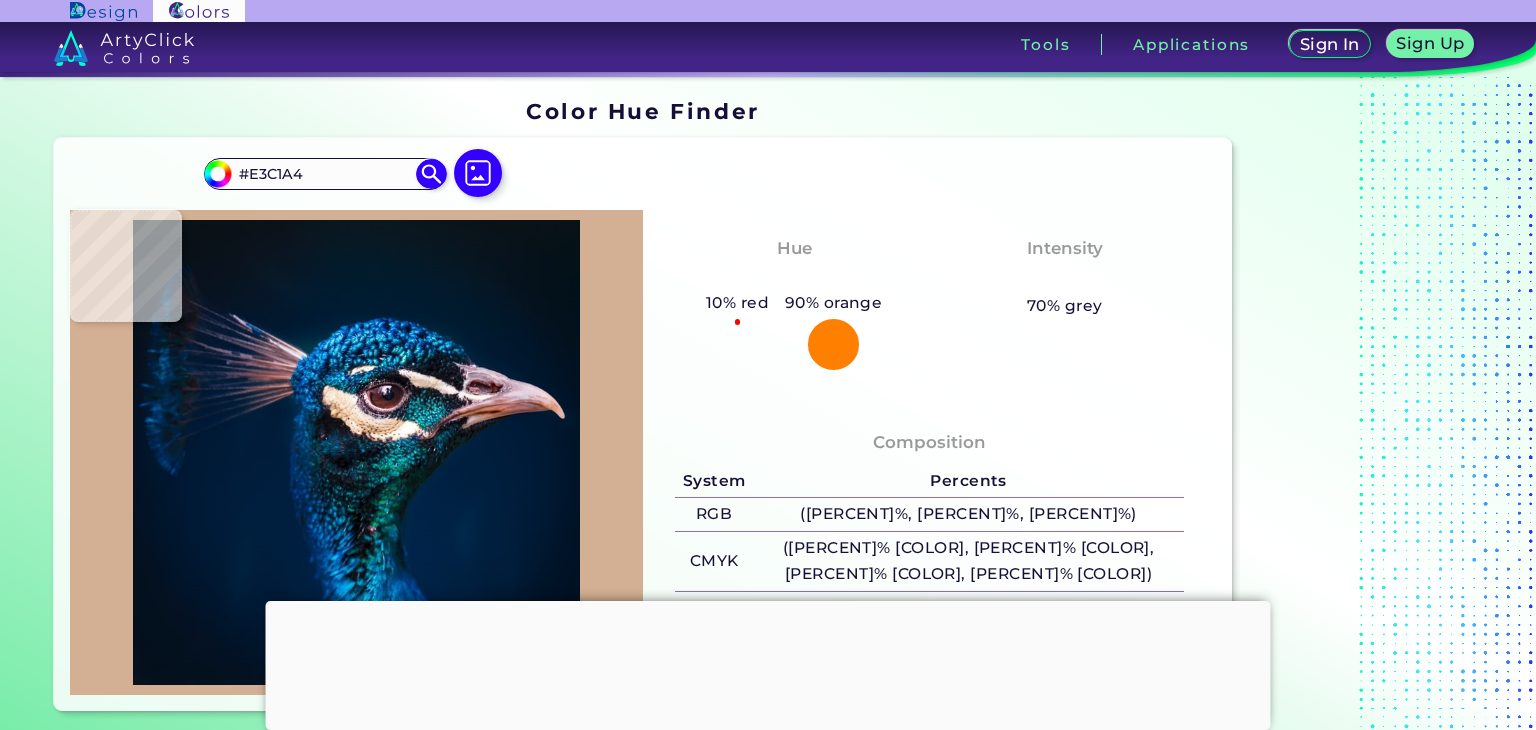 type on "#E2BDA4" 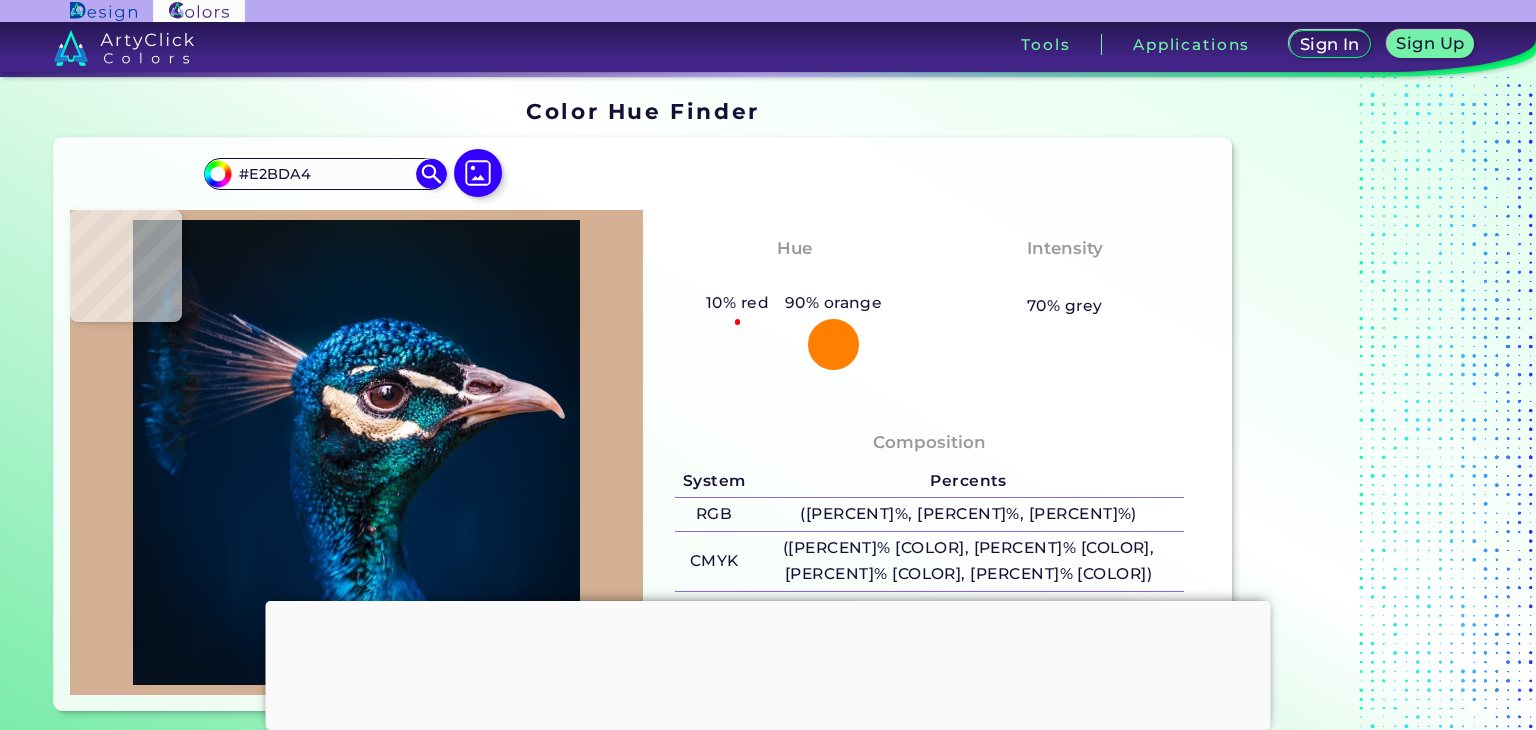 type on "#b58a78" 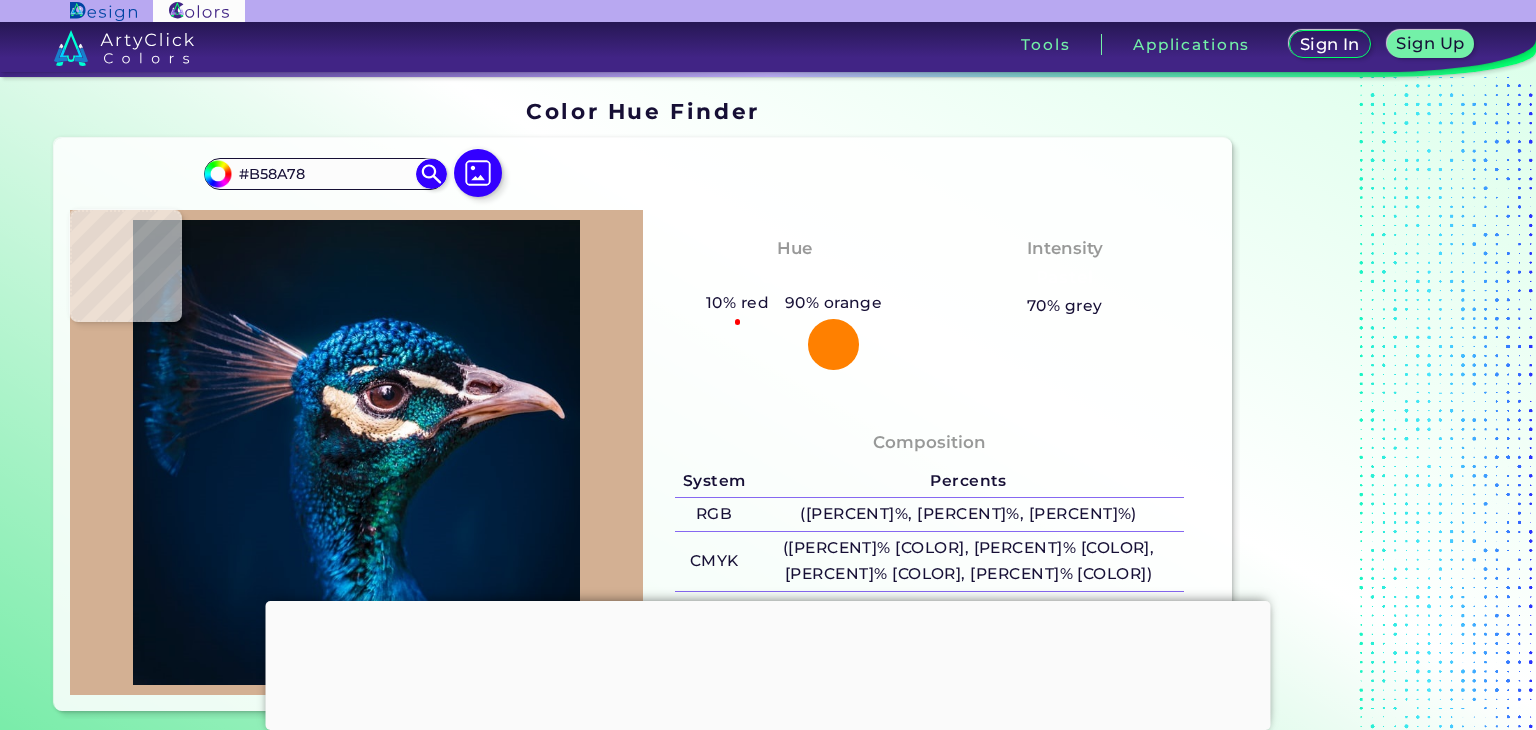 type on "#ad8571" 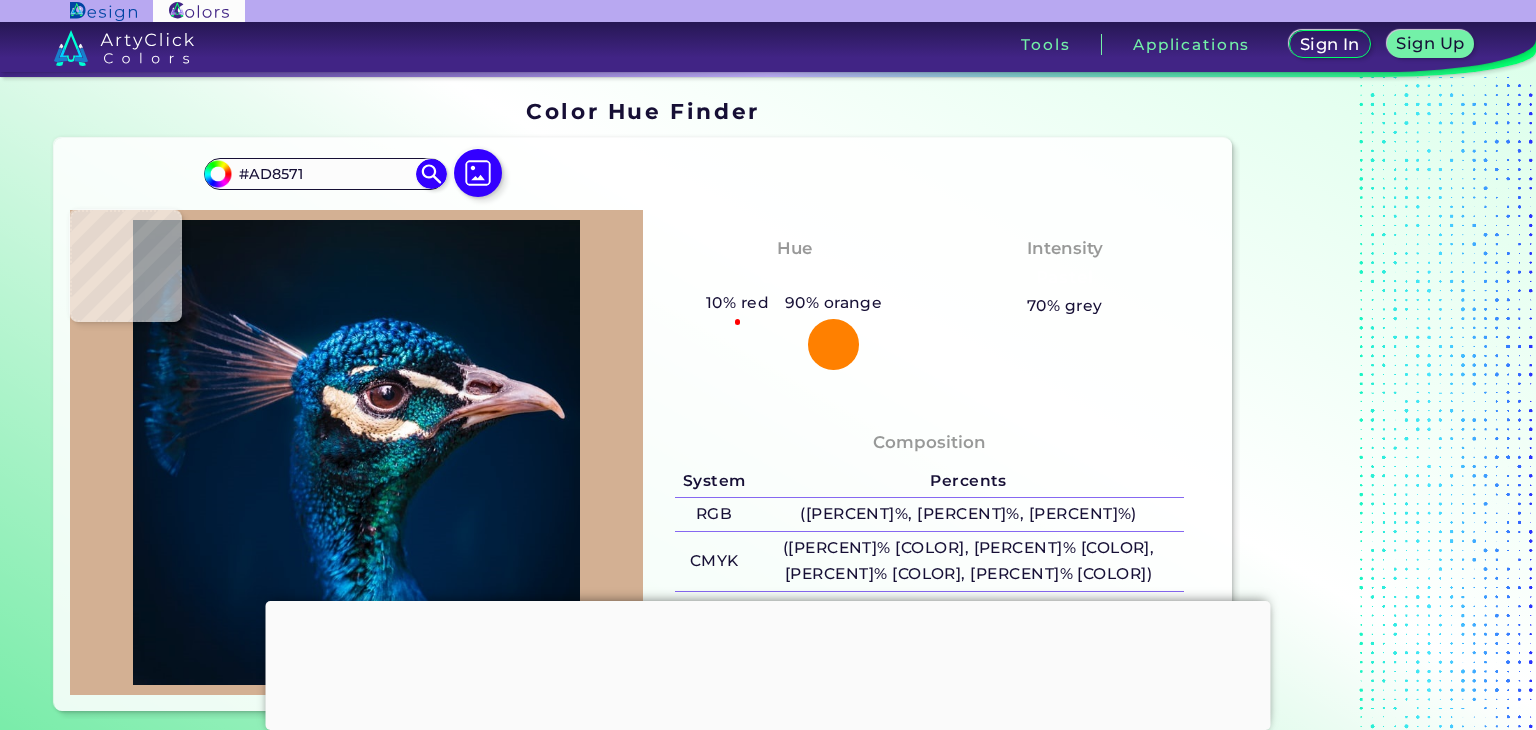 type on "#e6c5a8" 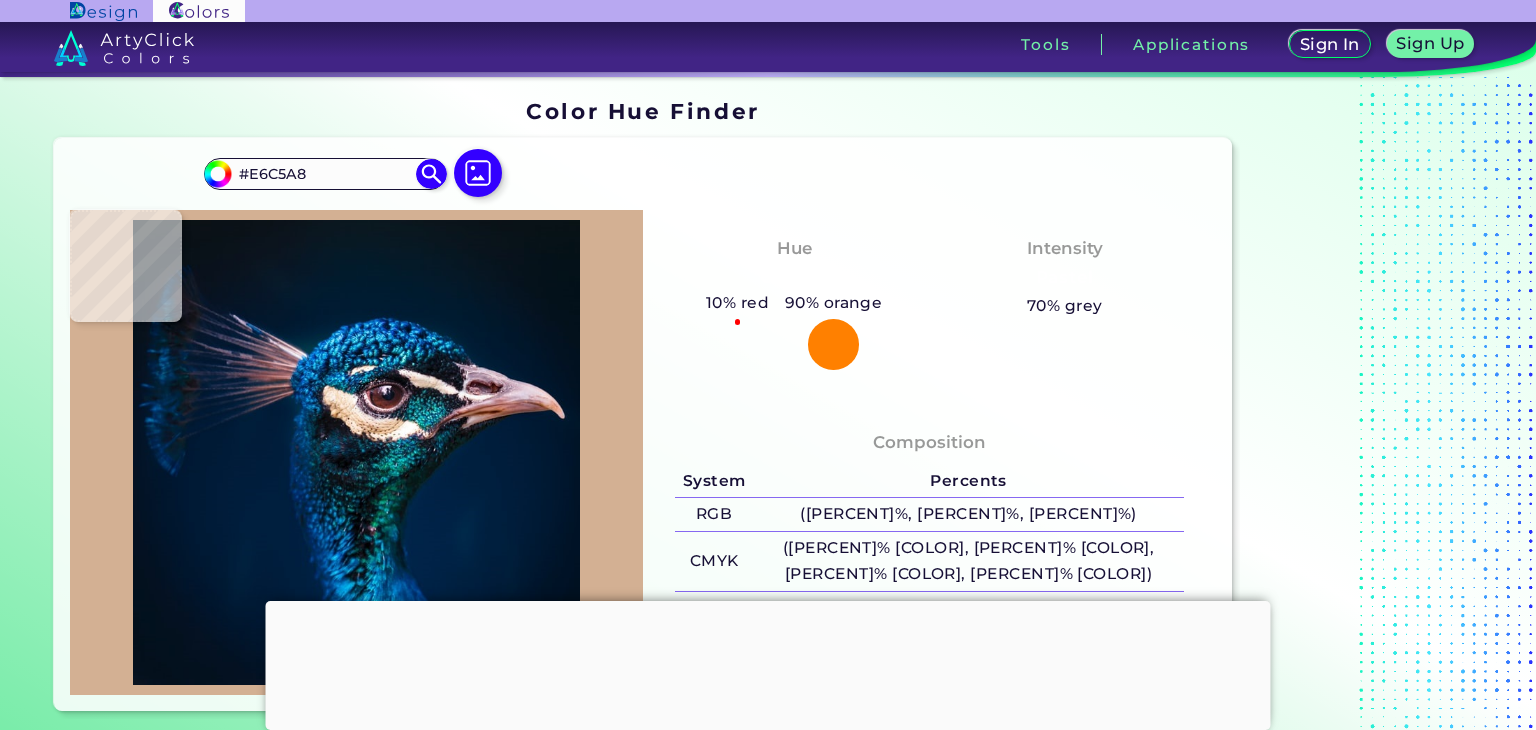 type on "#d4af8e" 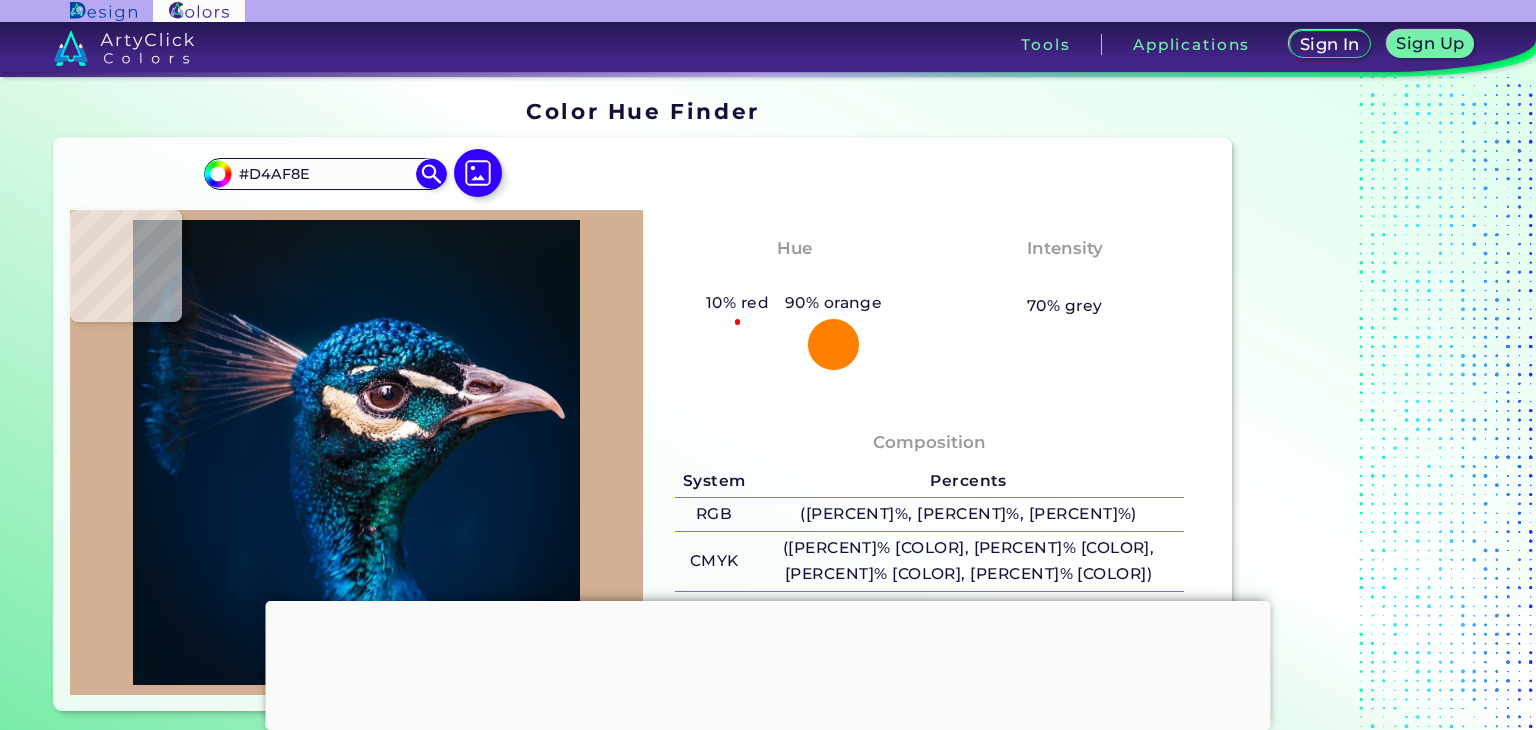 type on "#cda07e" 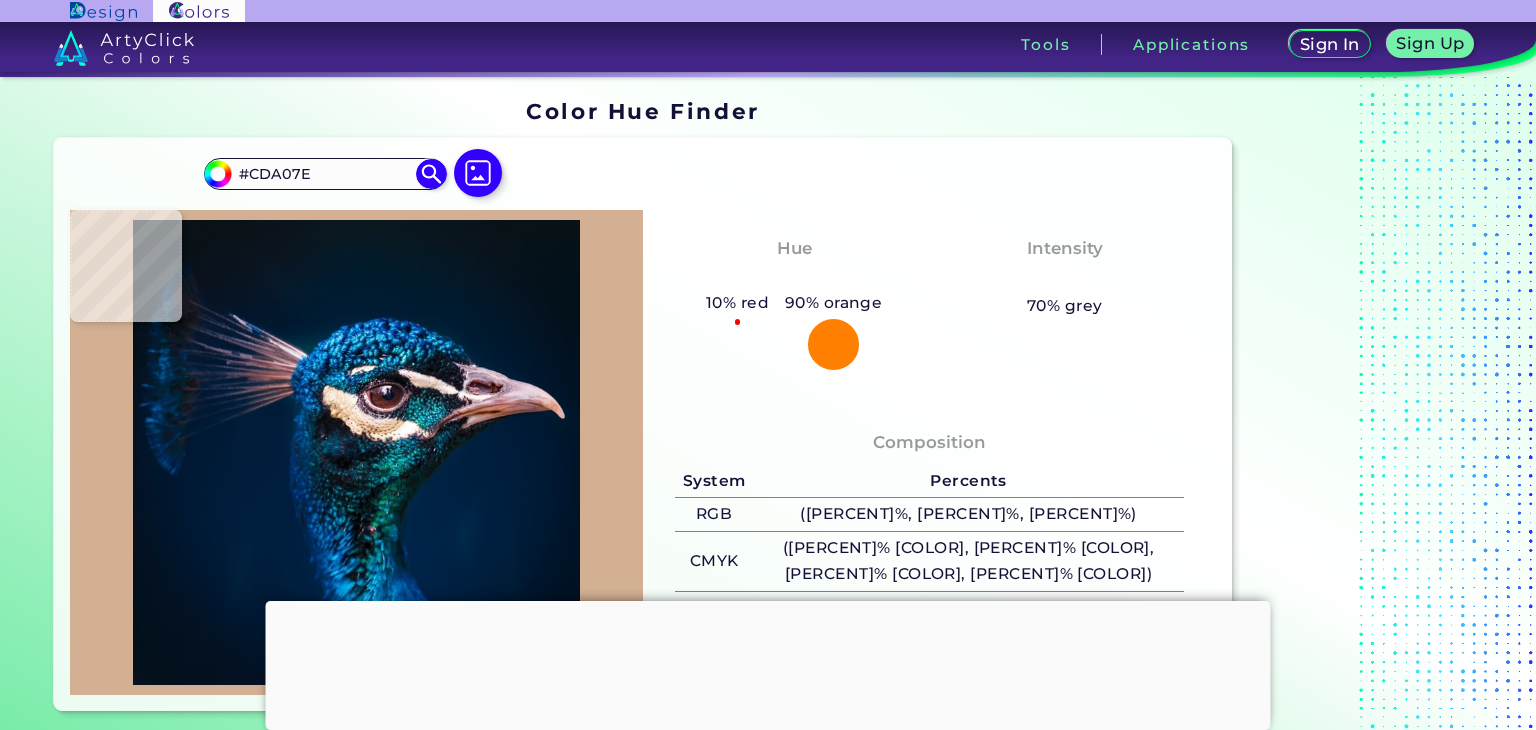 type on "#bc8d68" 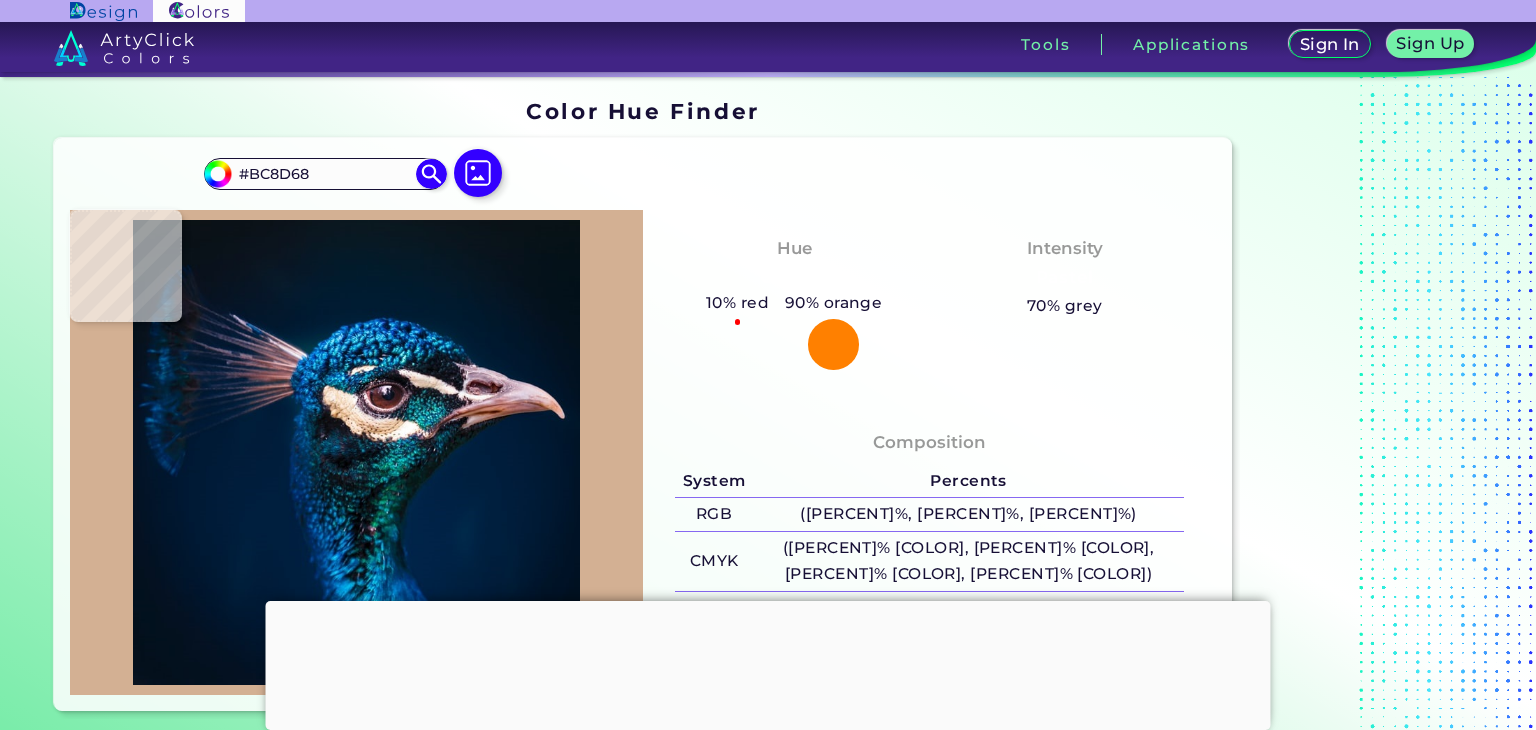 type on "#c19476" 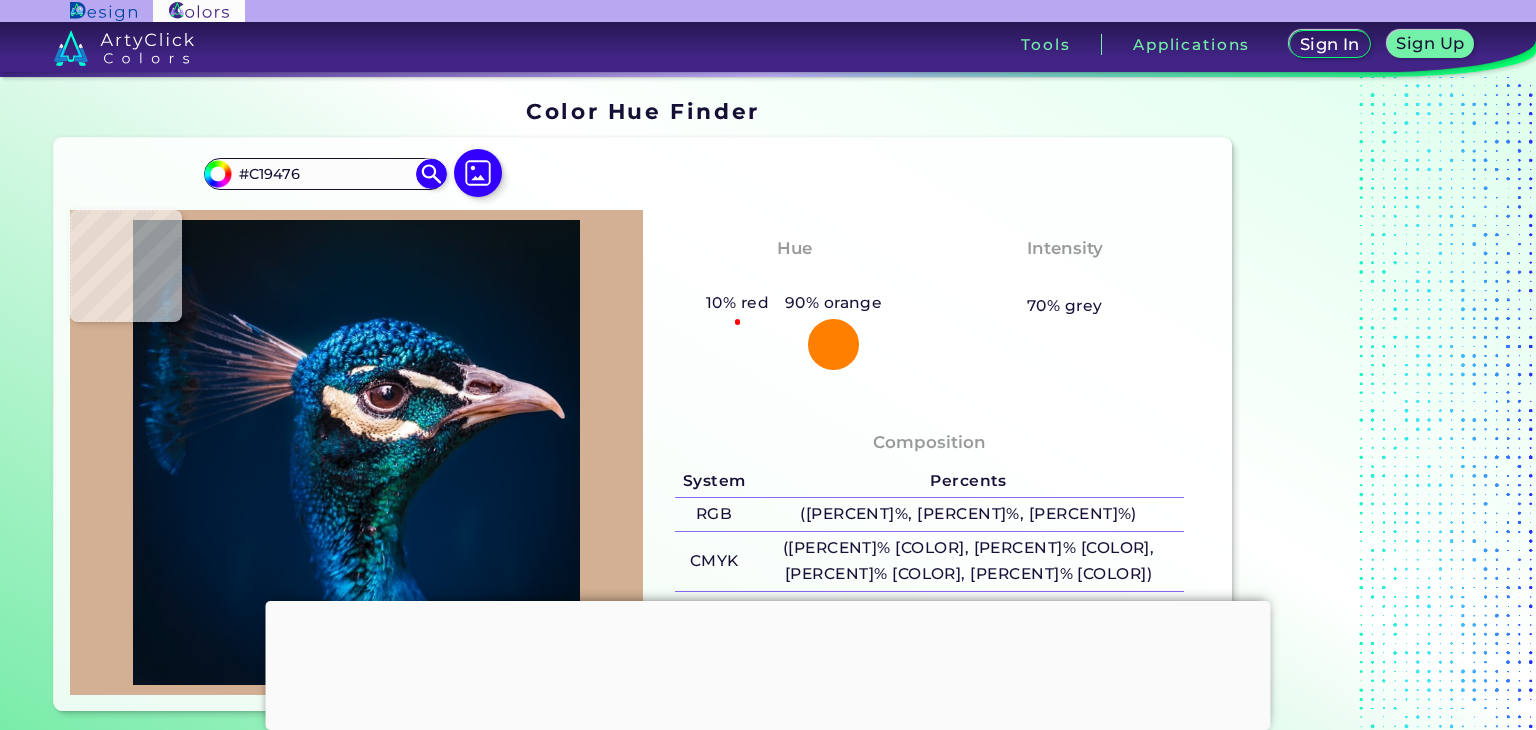 type on "#cca181" 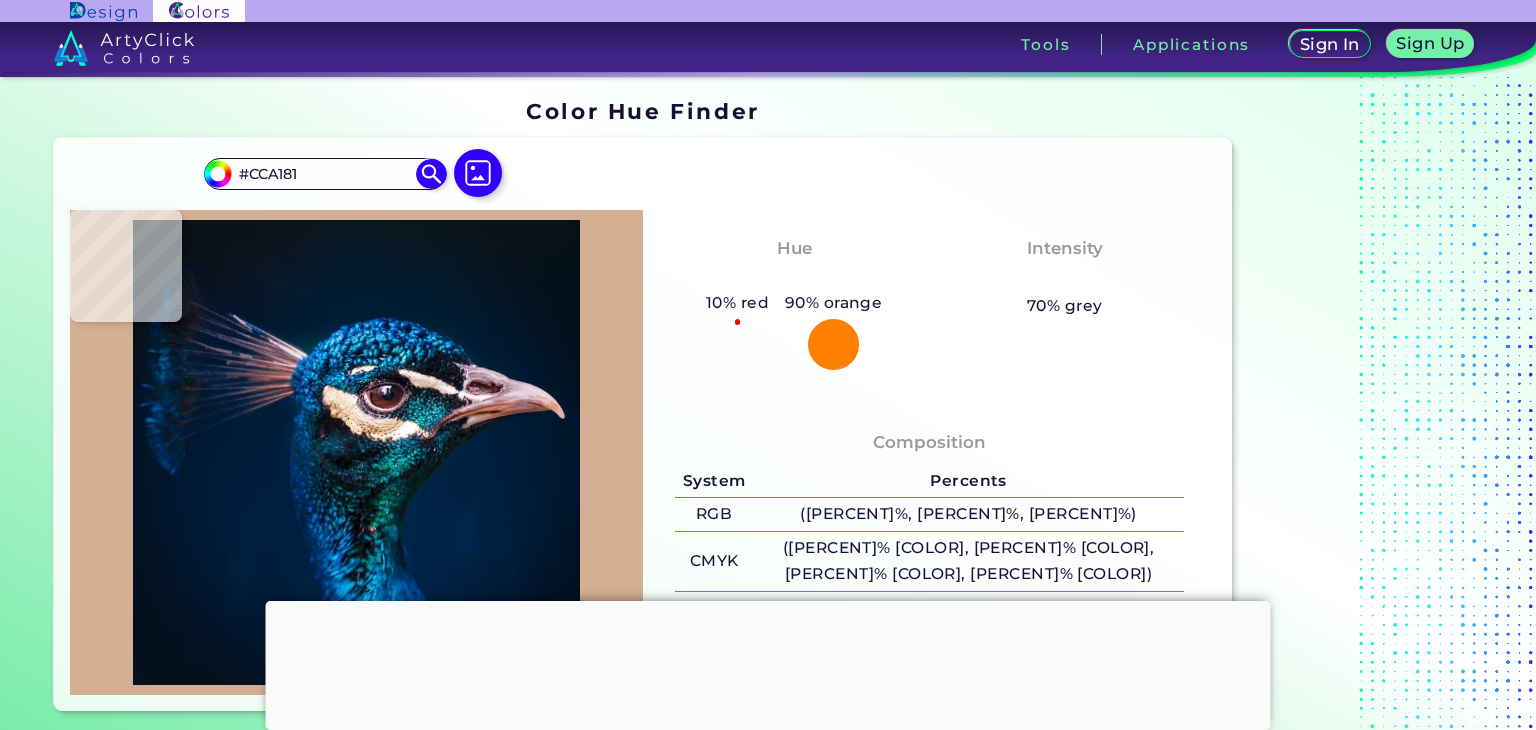 type on "#e3bb9e" 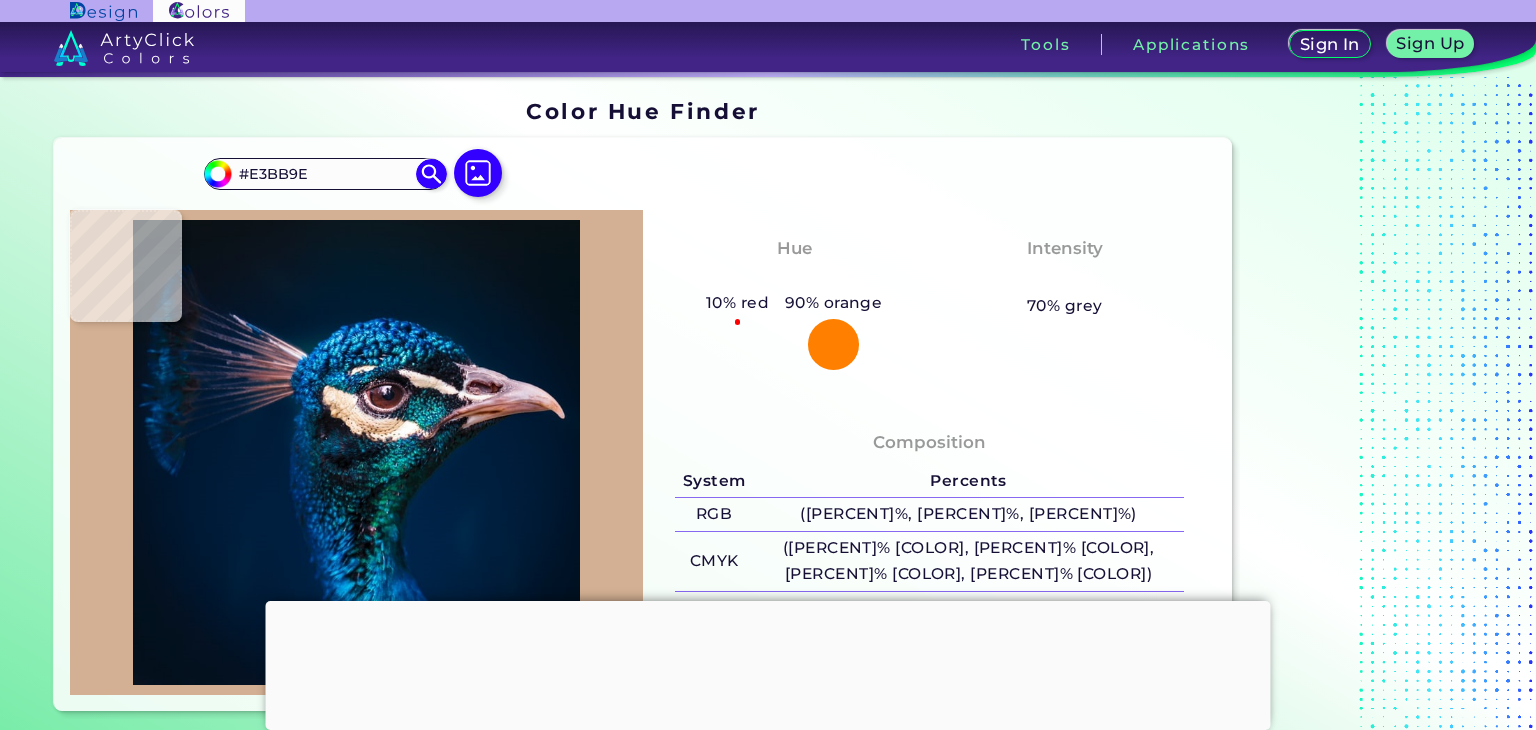 type on "#f4cab0" 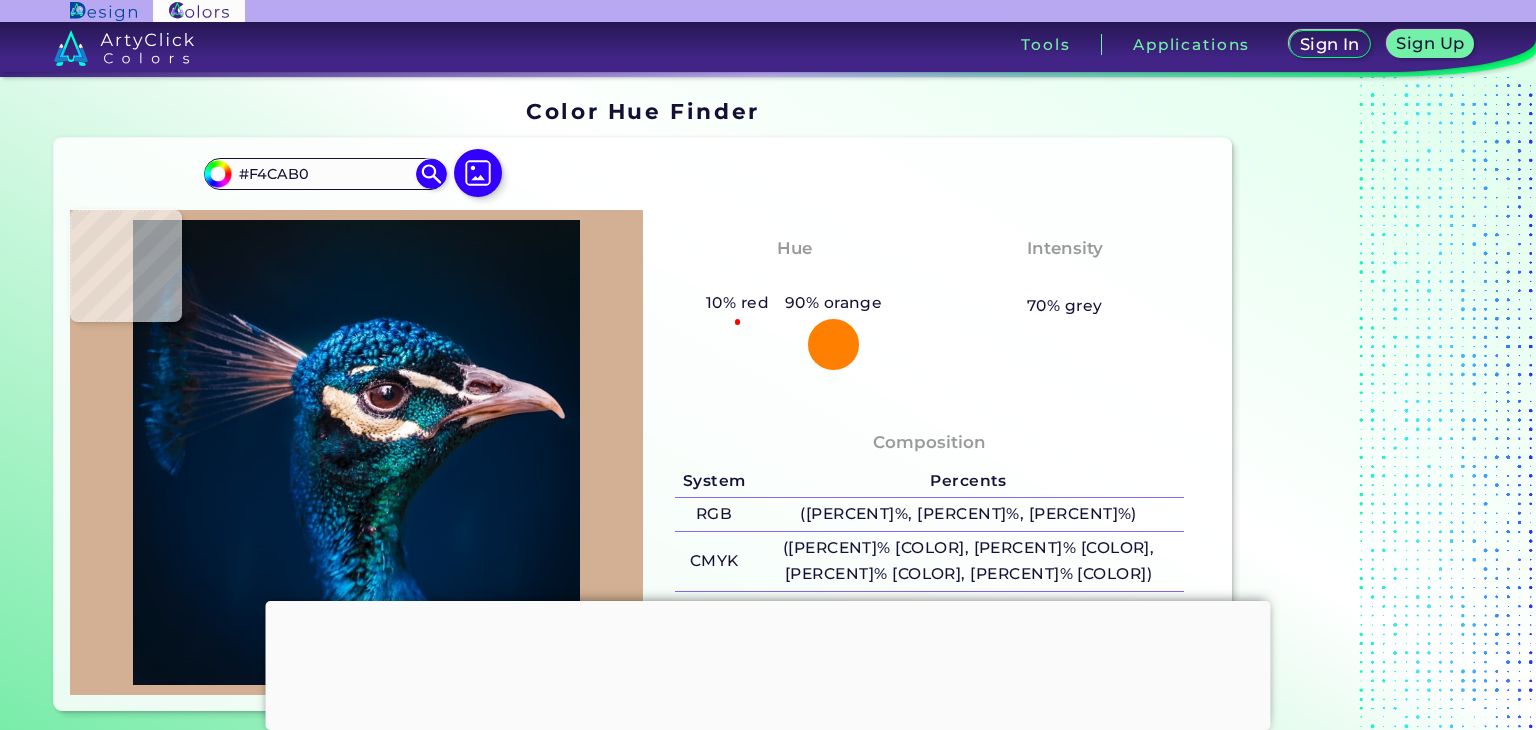 type on "#c69a76" 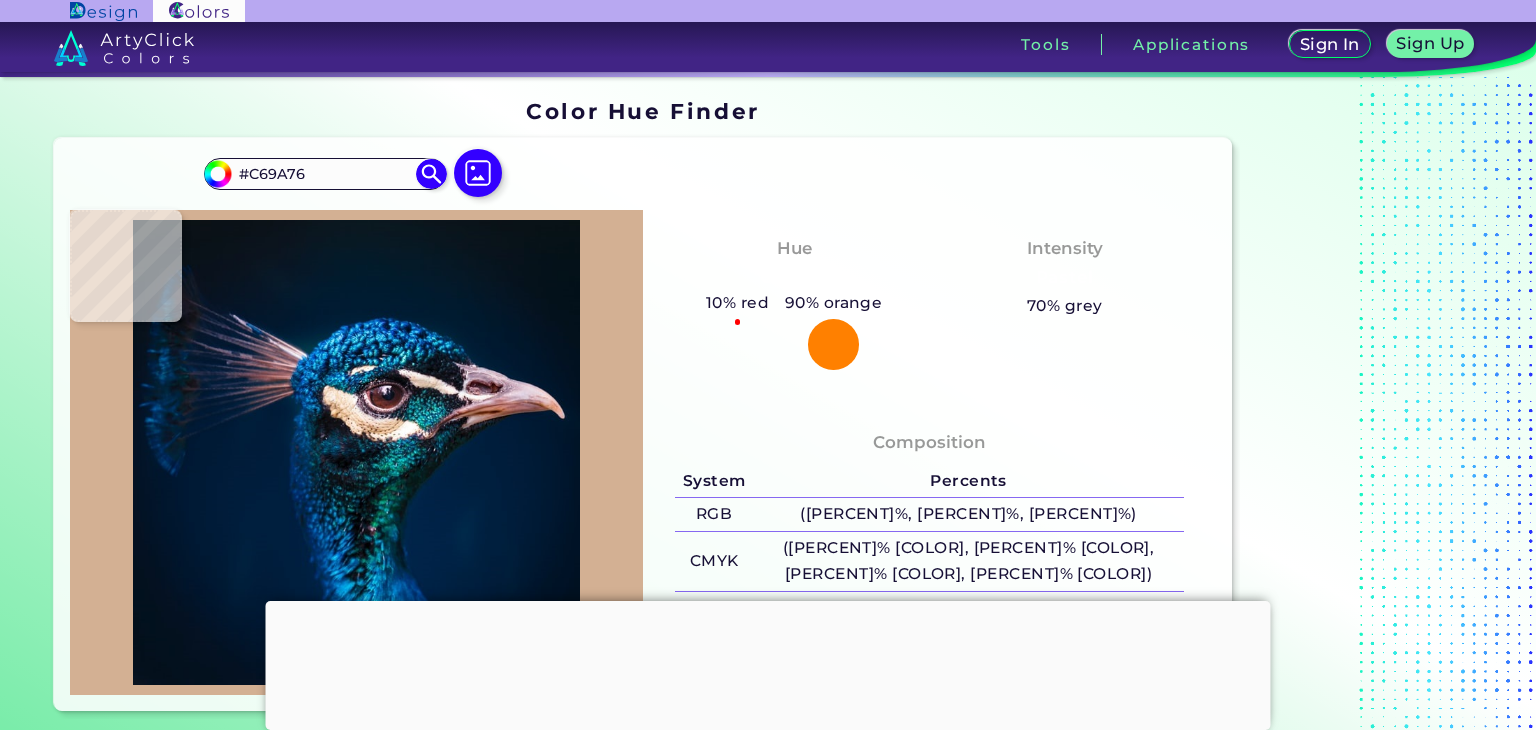 type on "#b78a65" 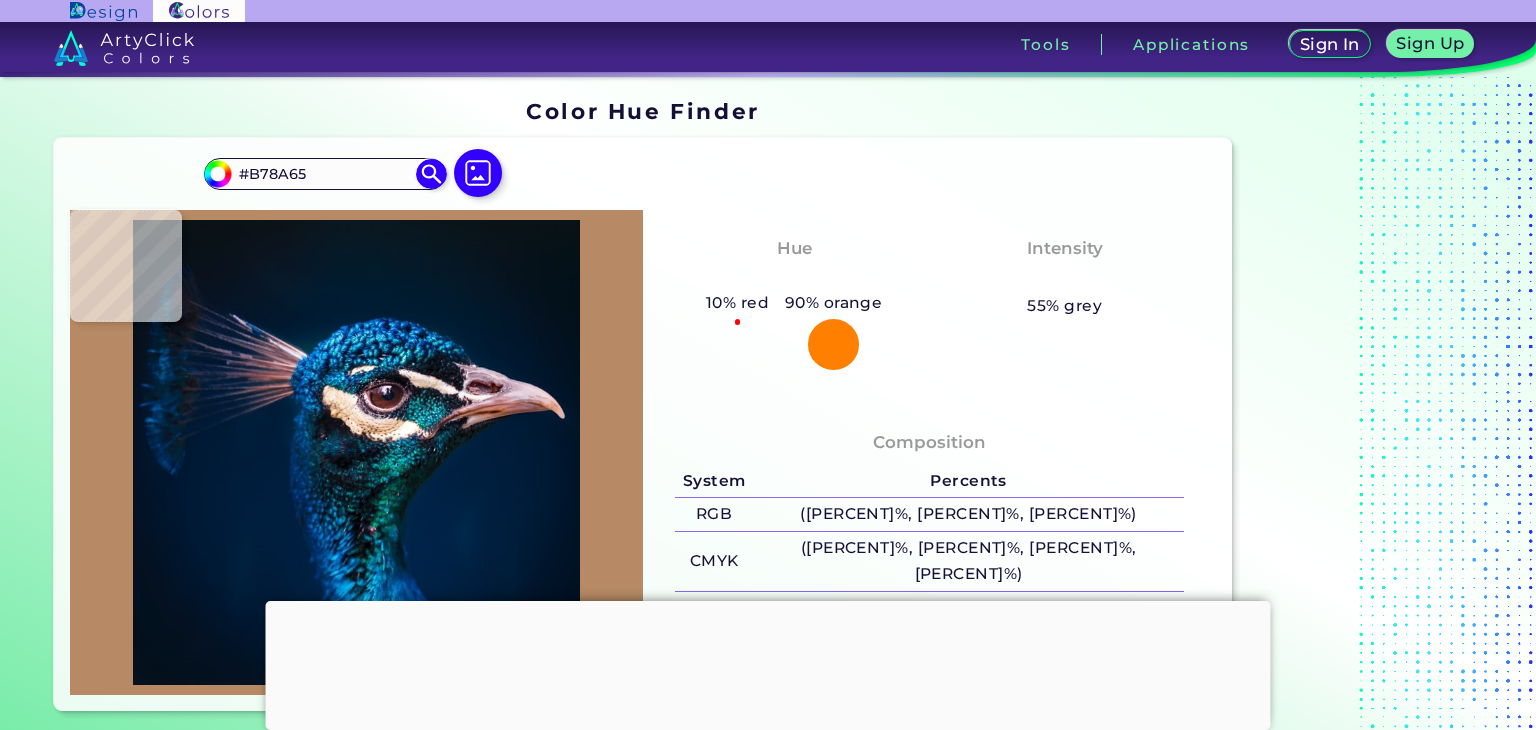 type on "#bb8f6c" 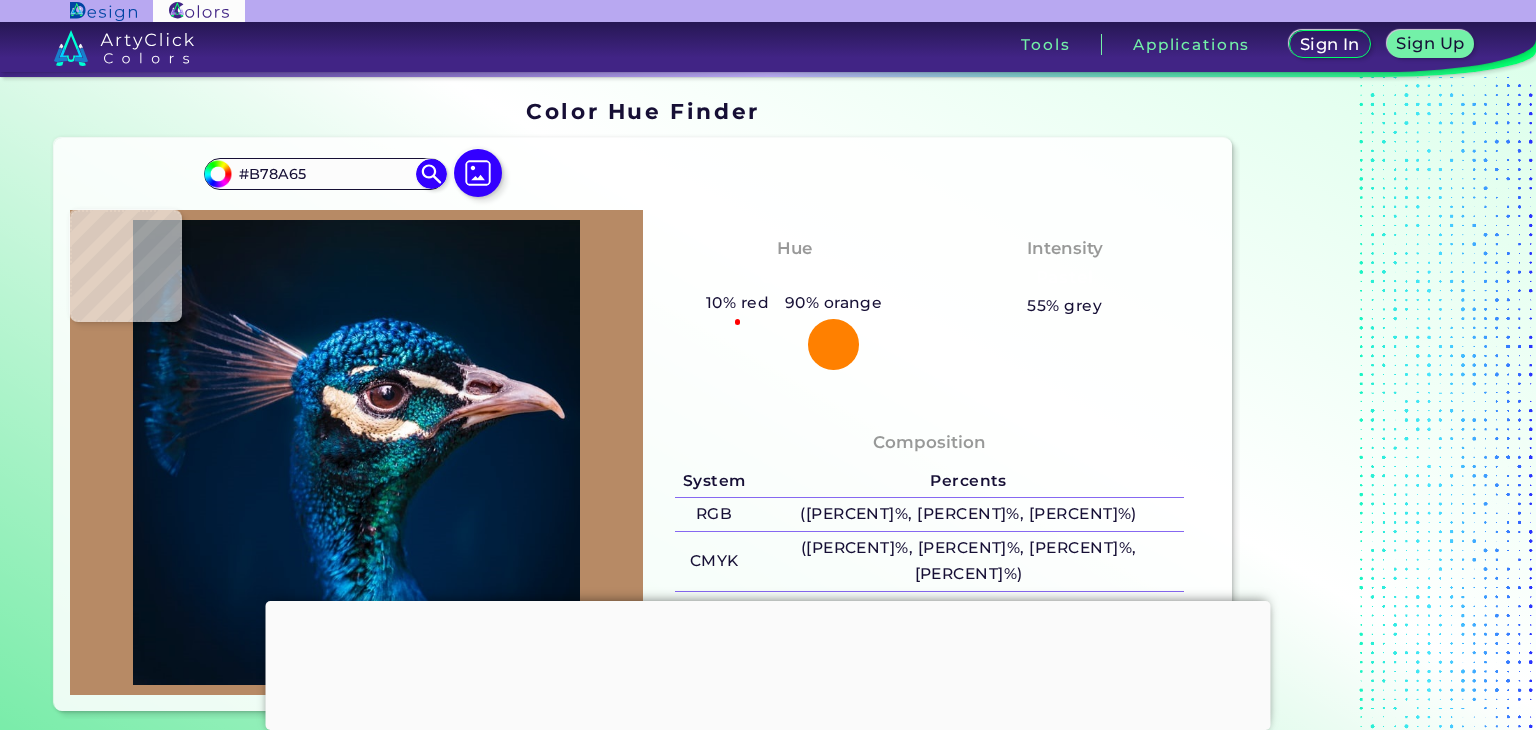 type on "#BB8F6C" 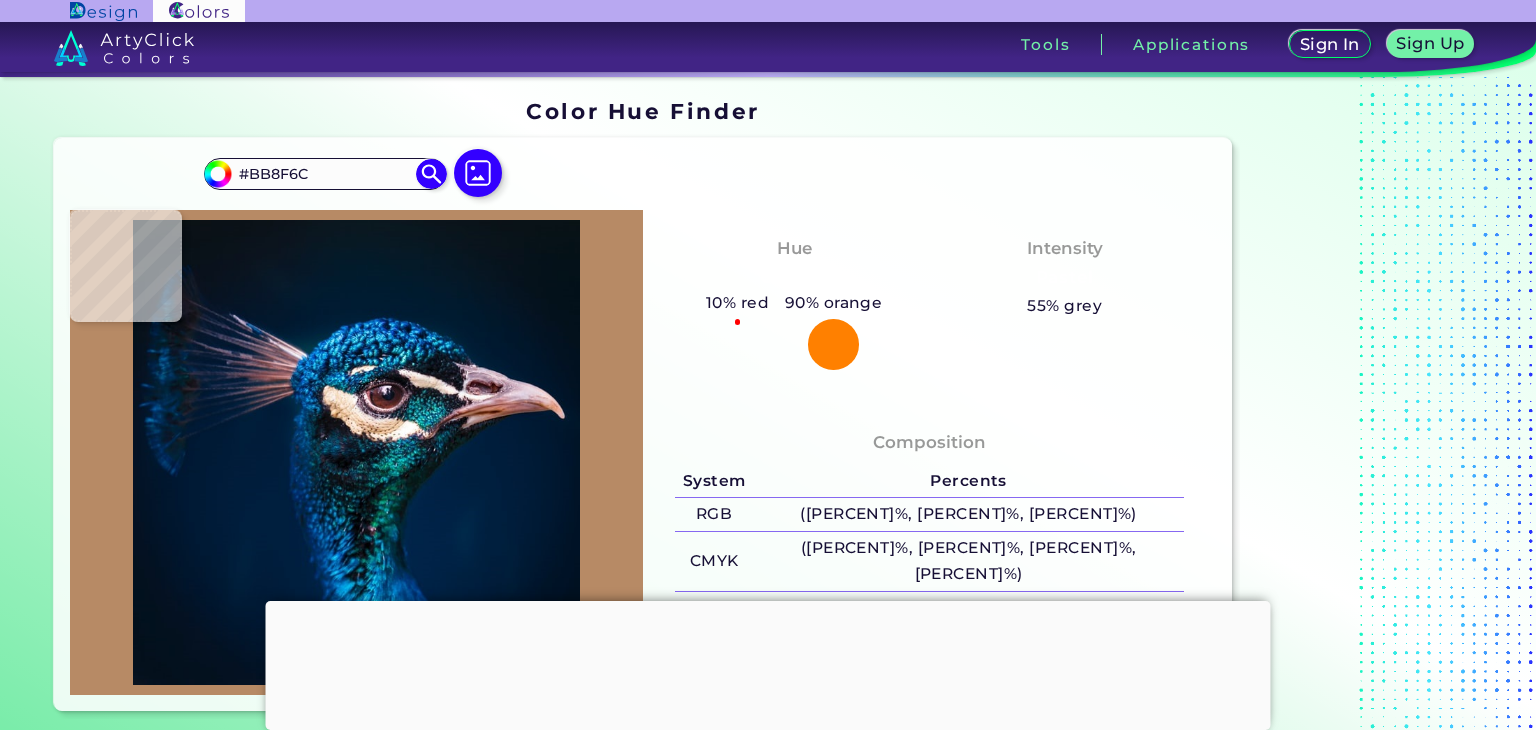type on "#eec9aa" 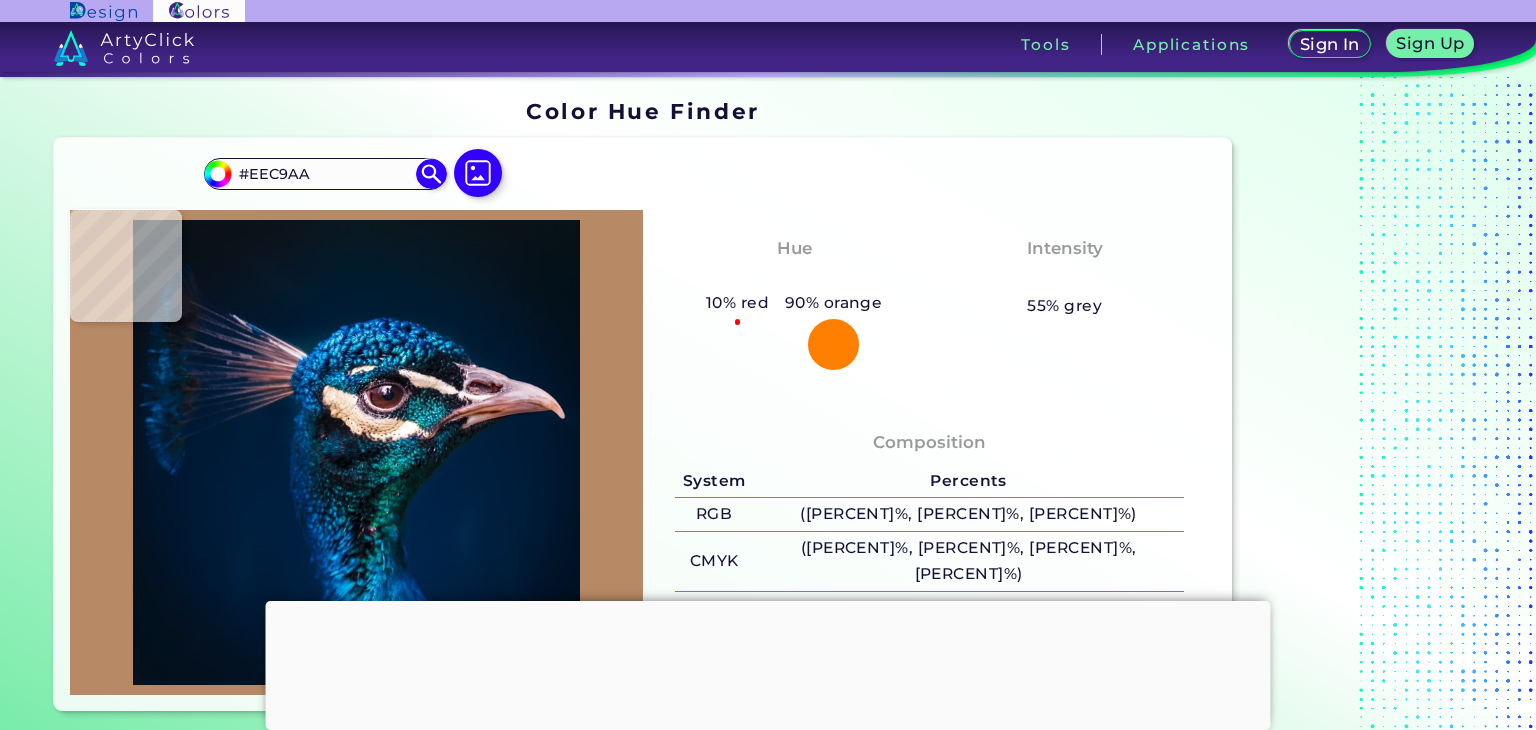 type on "#d0a68d" 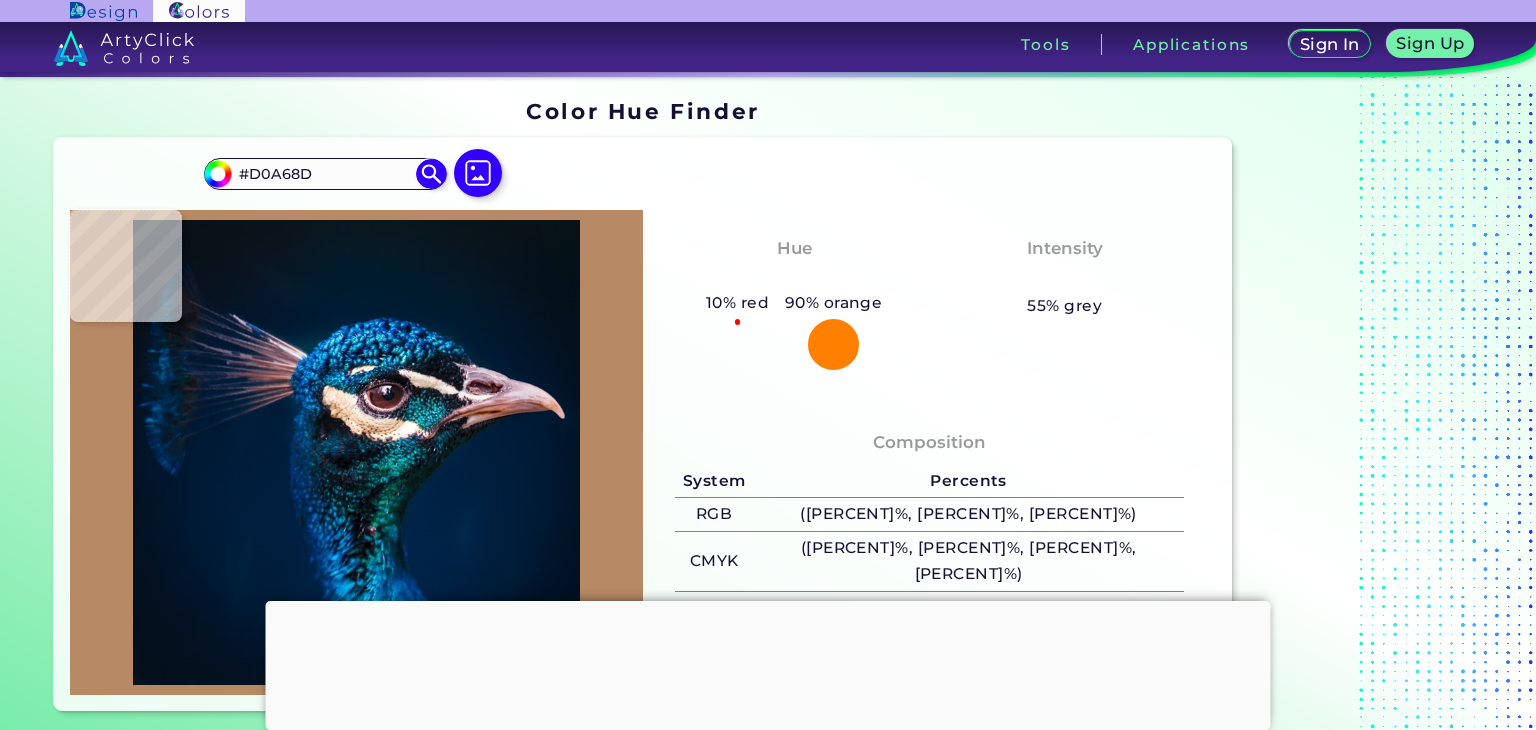 type on "#f9d0b6" 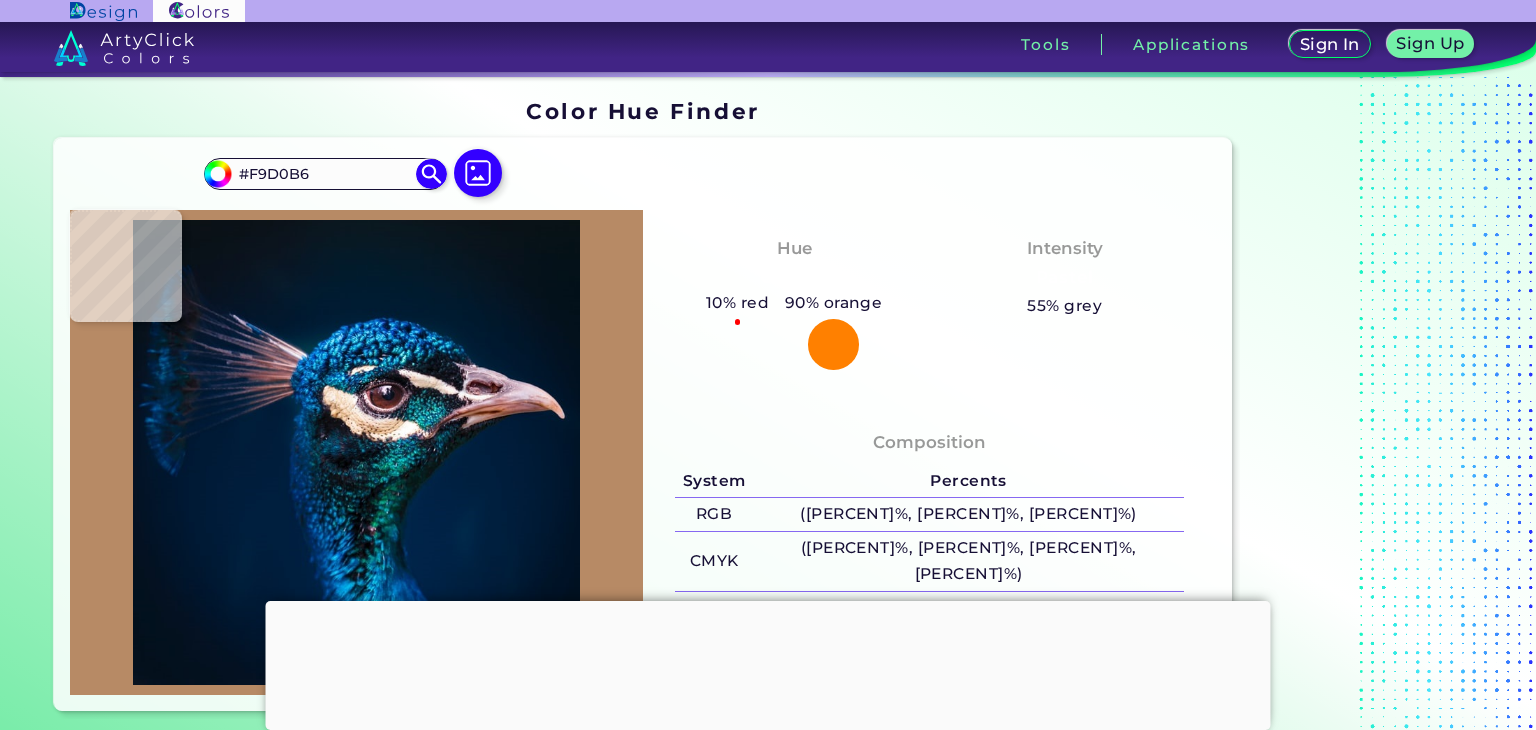type on "#fdd2b7" 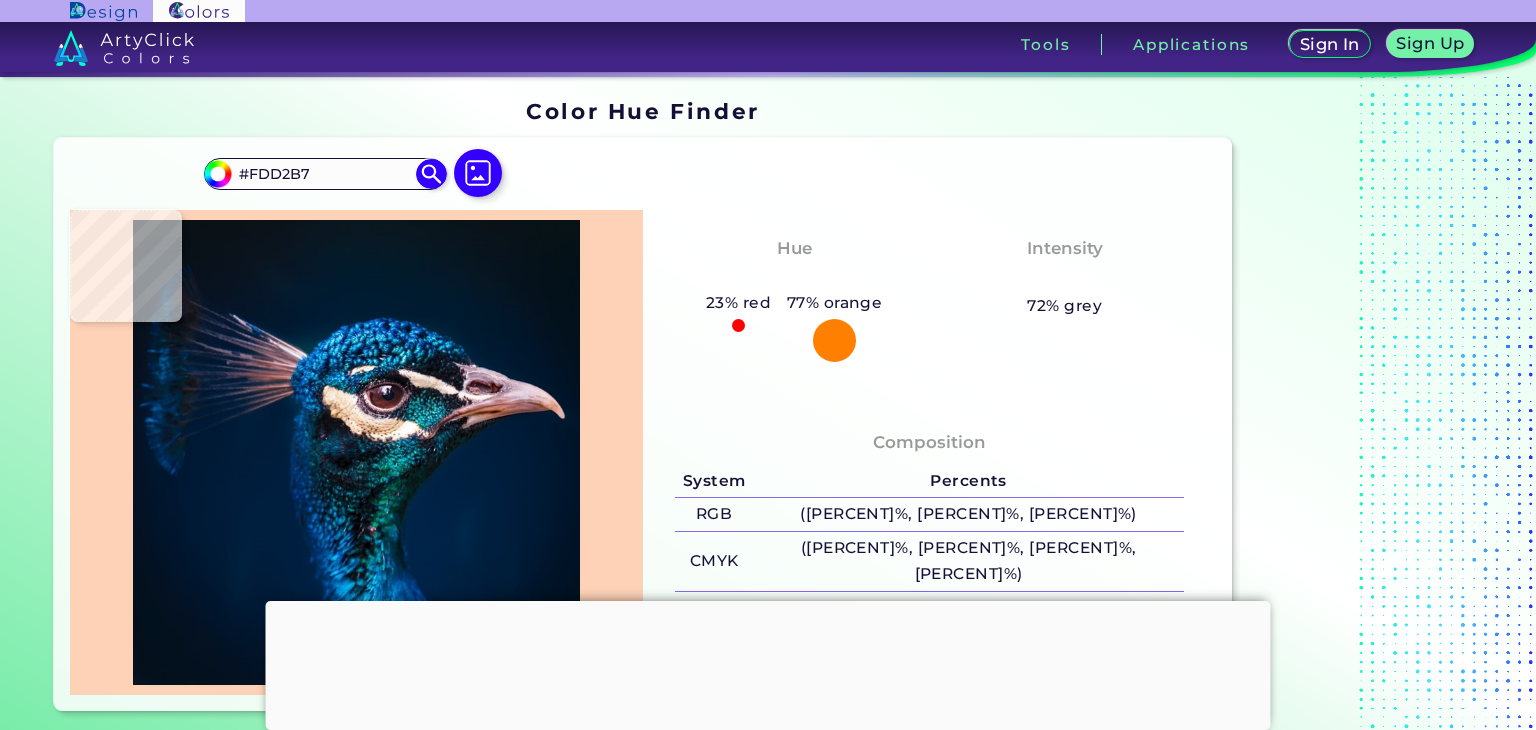 type on "#ebbe9d" 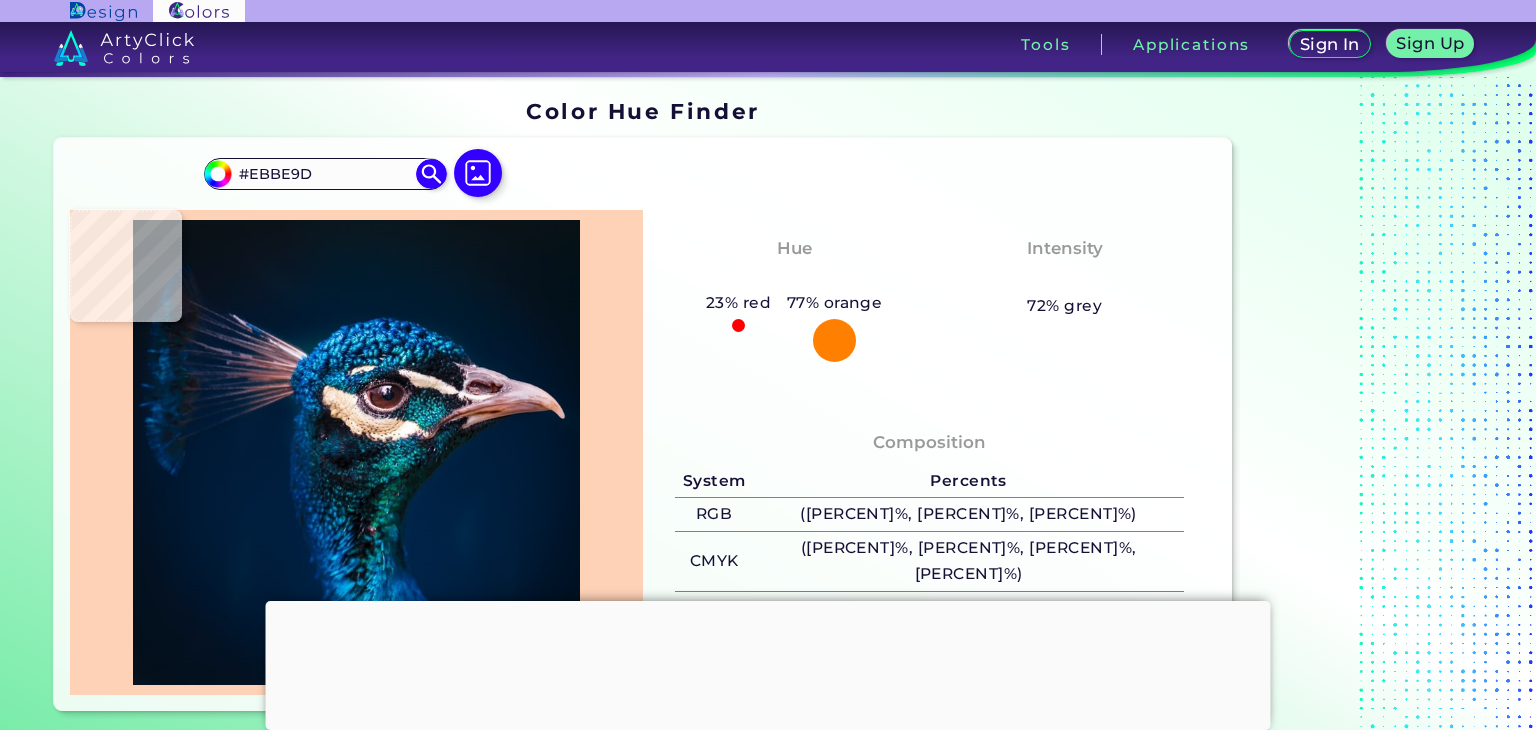 type on "#dfb18e" 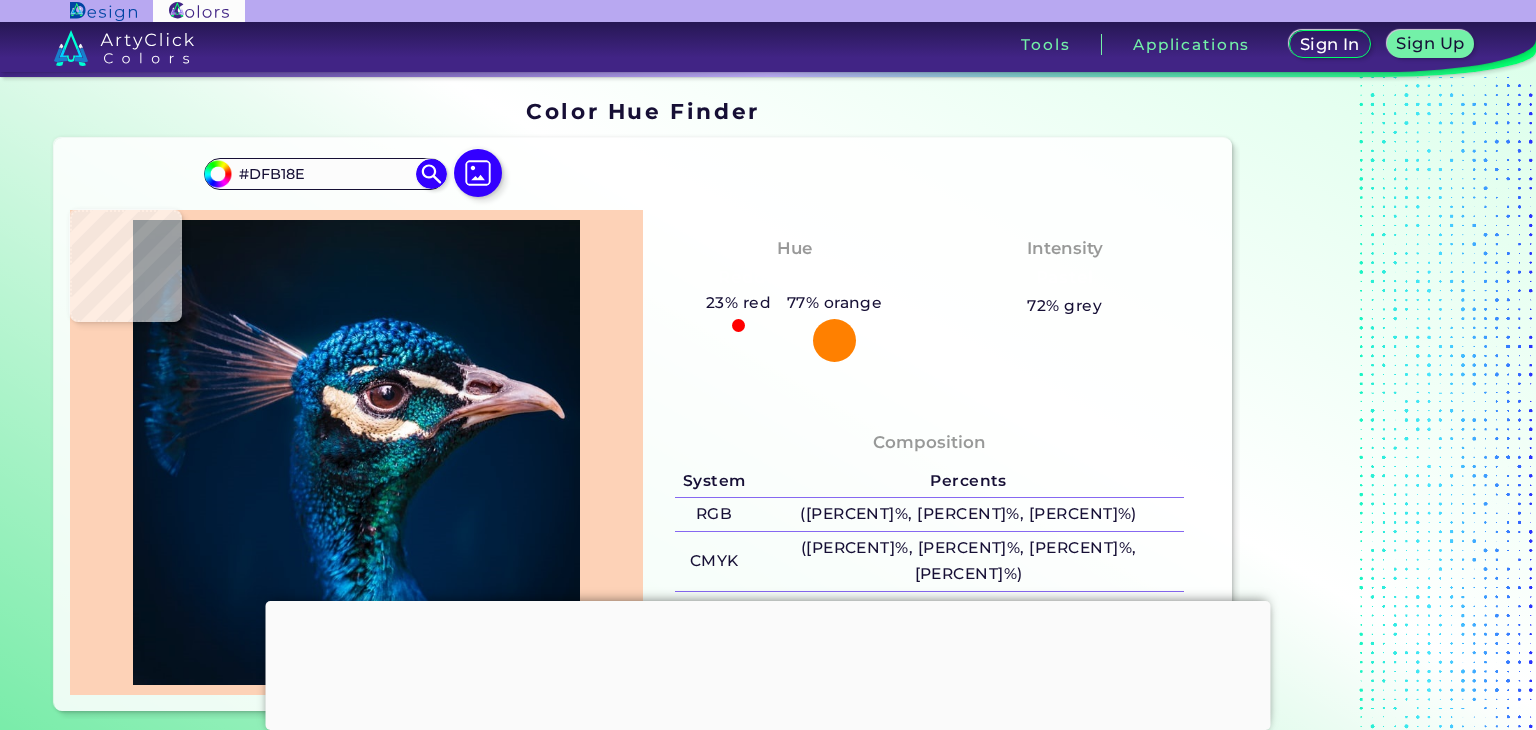 type on "#cfa17e" 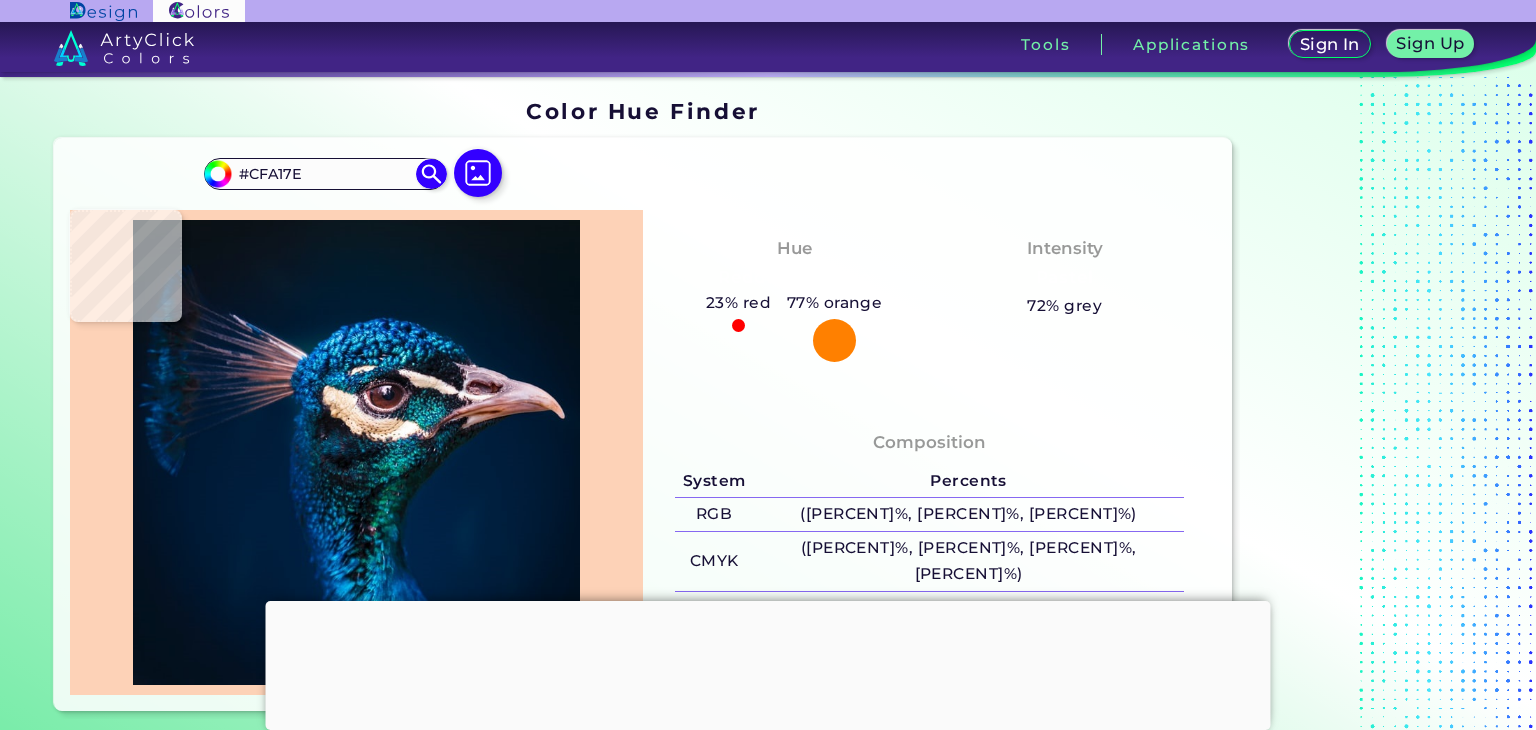 type on "#c09275" 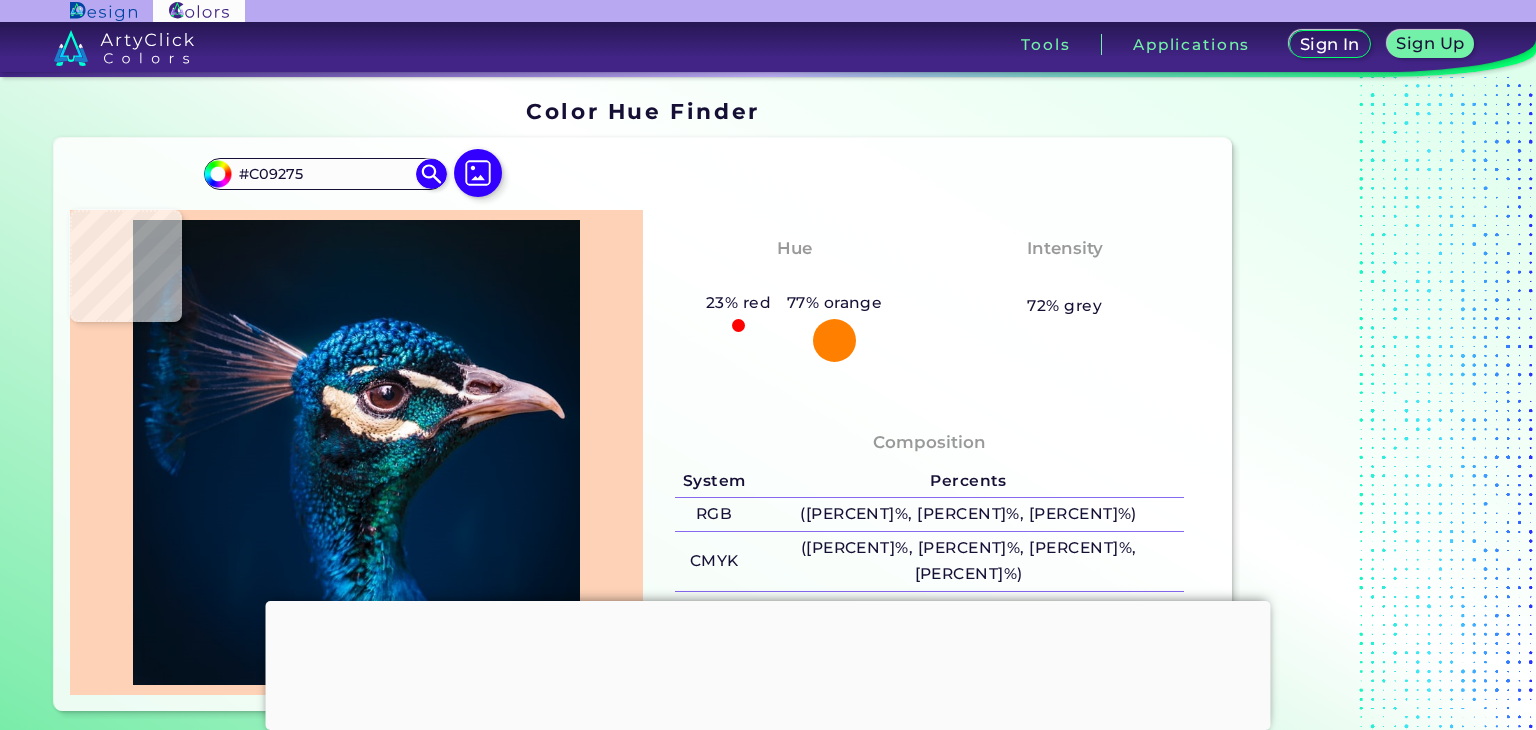 type on "#c5987b" 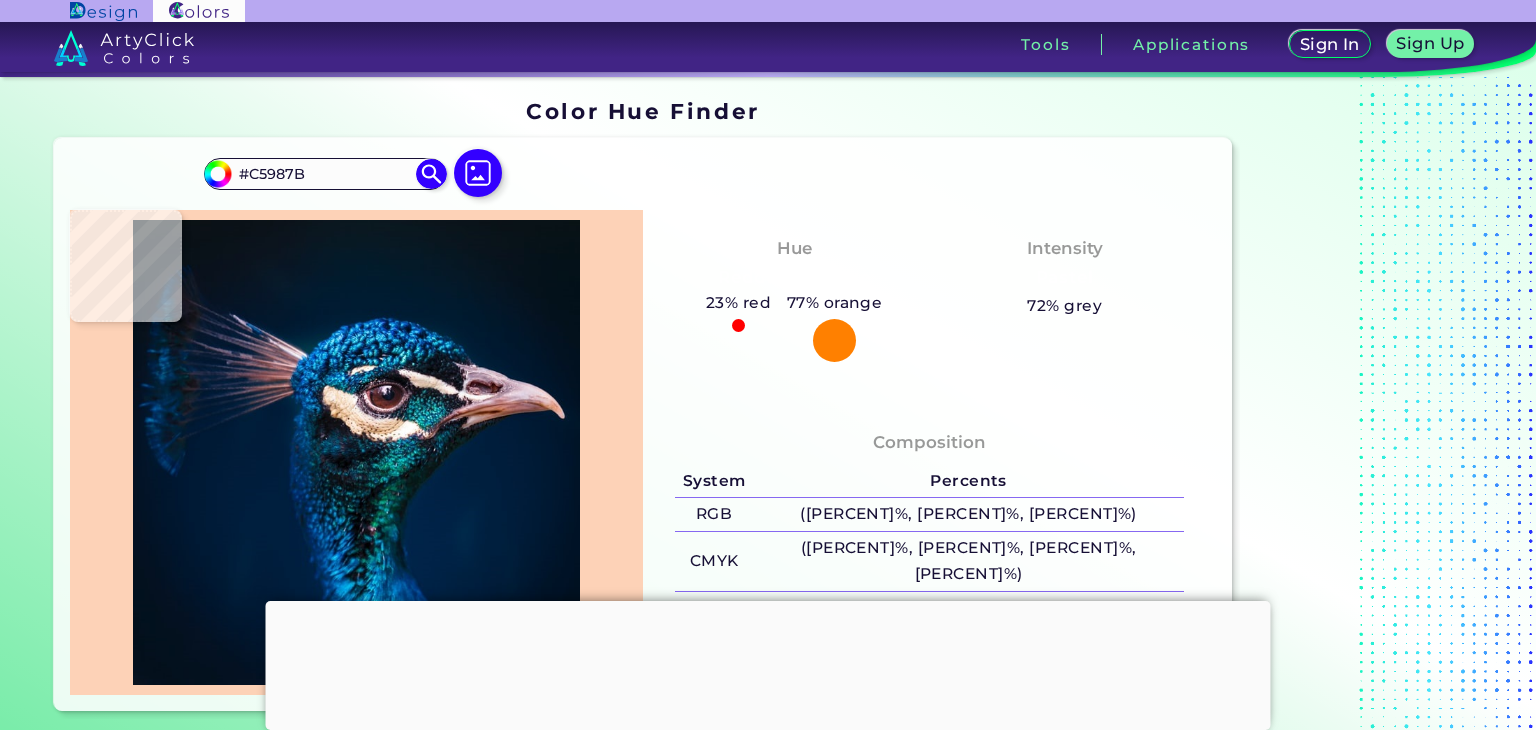 type on "#d6aa8d" 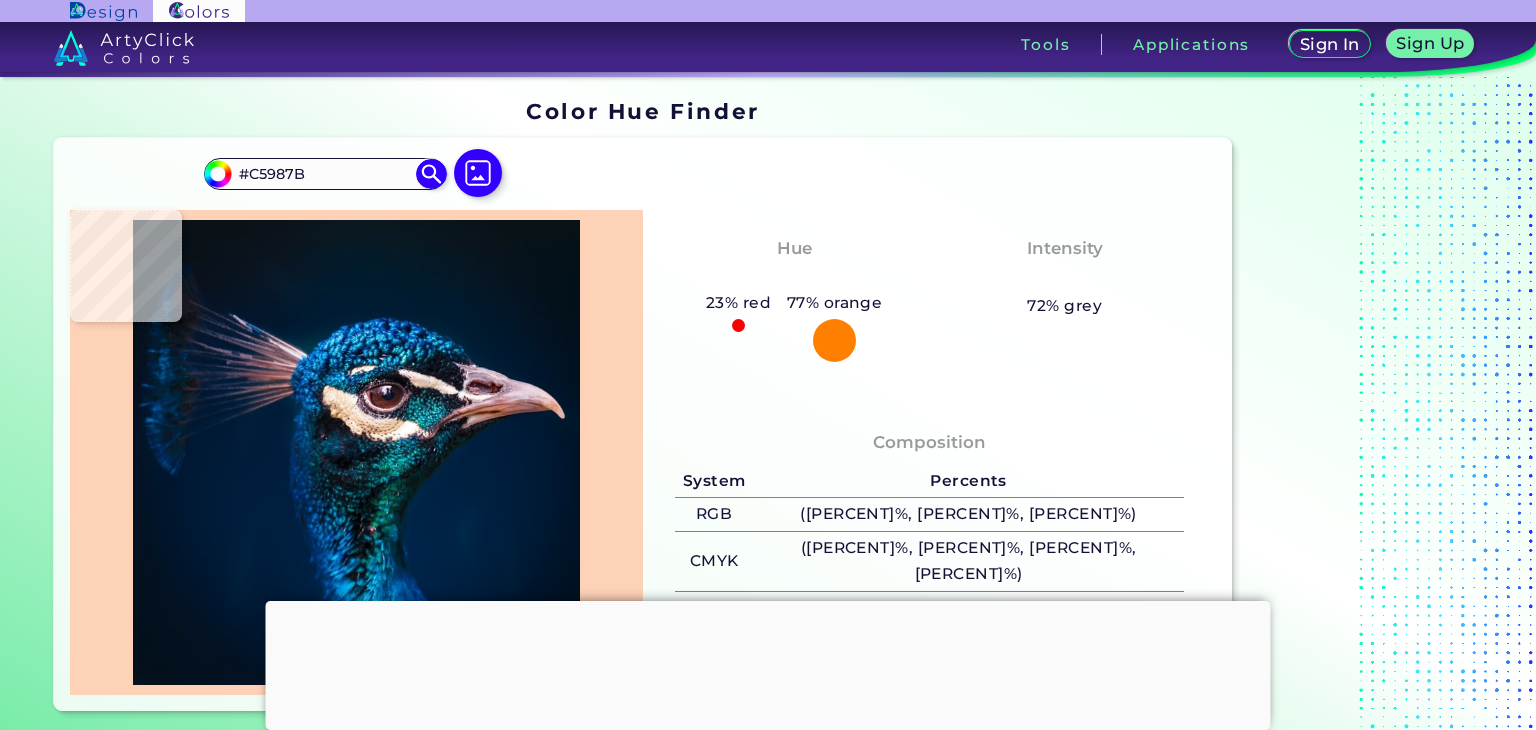 type on "#D6AA8D" 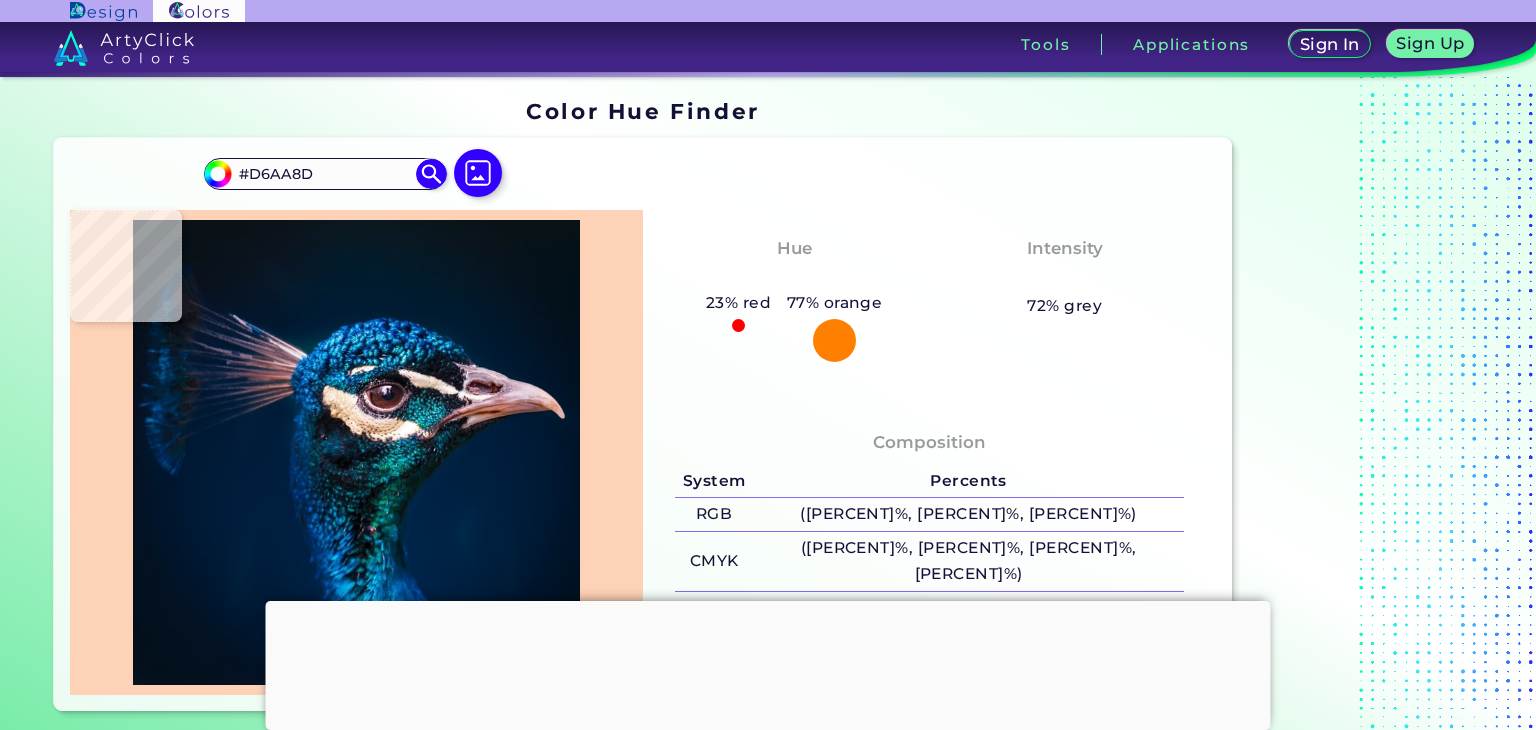 type on "#e3bb9e" 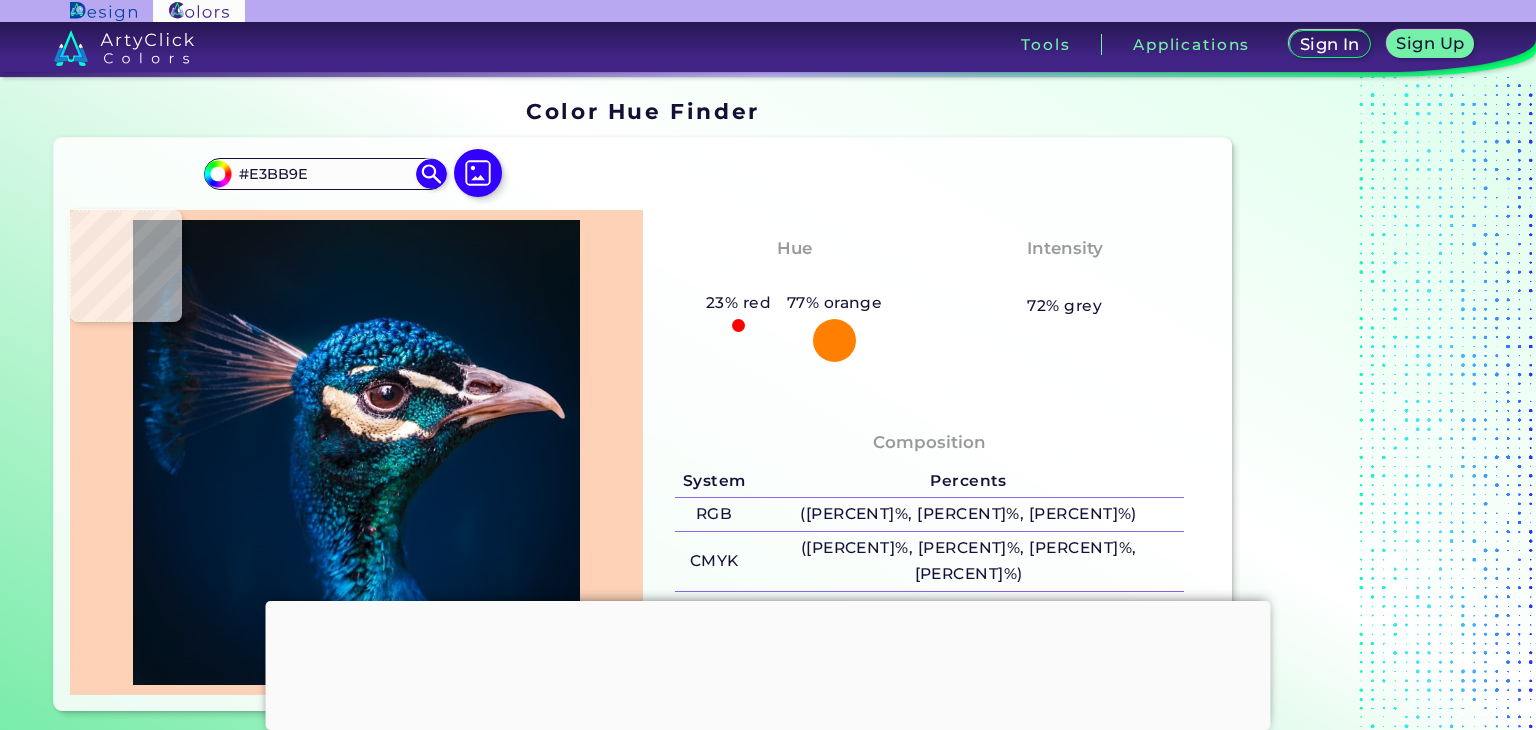 type on "#cca181" 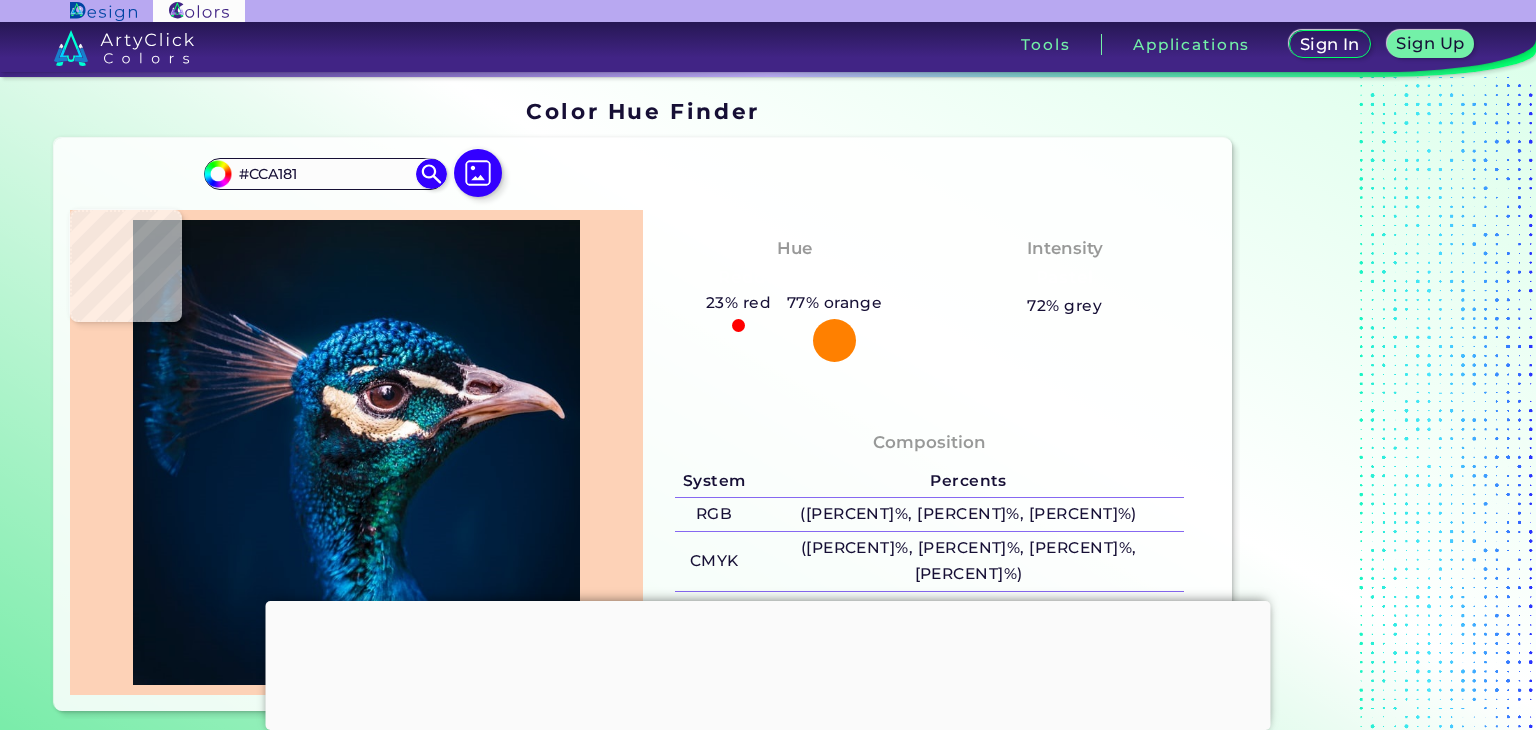 type on "#c19476" 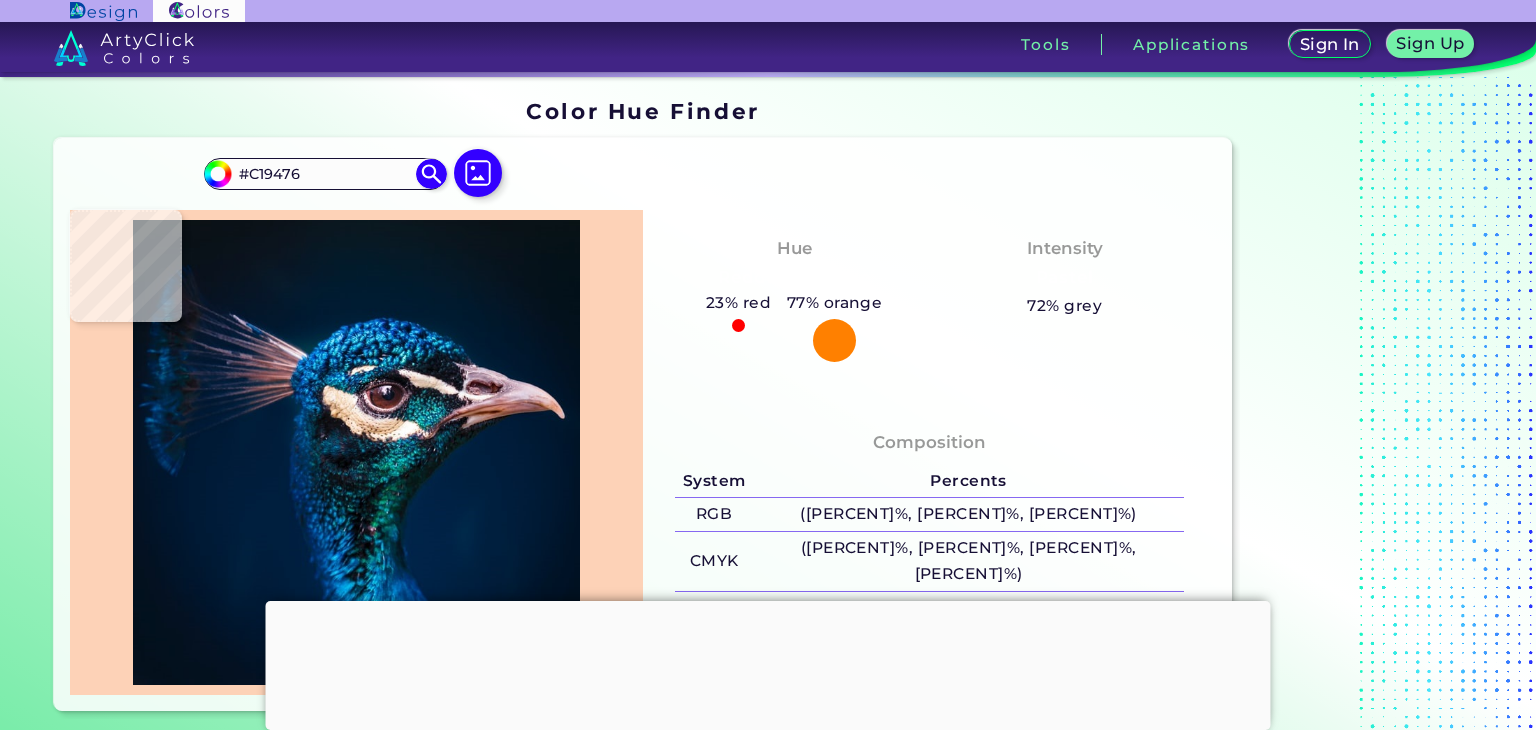 type on "#bc8d68" 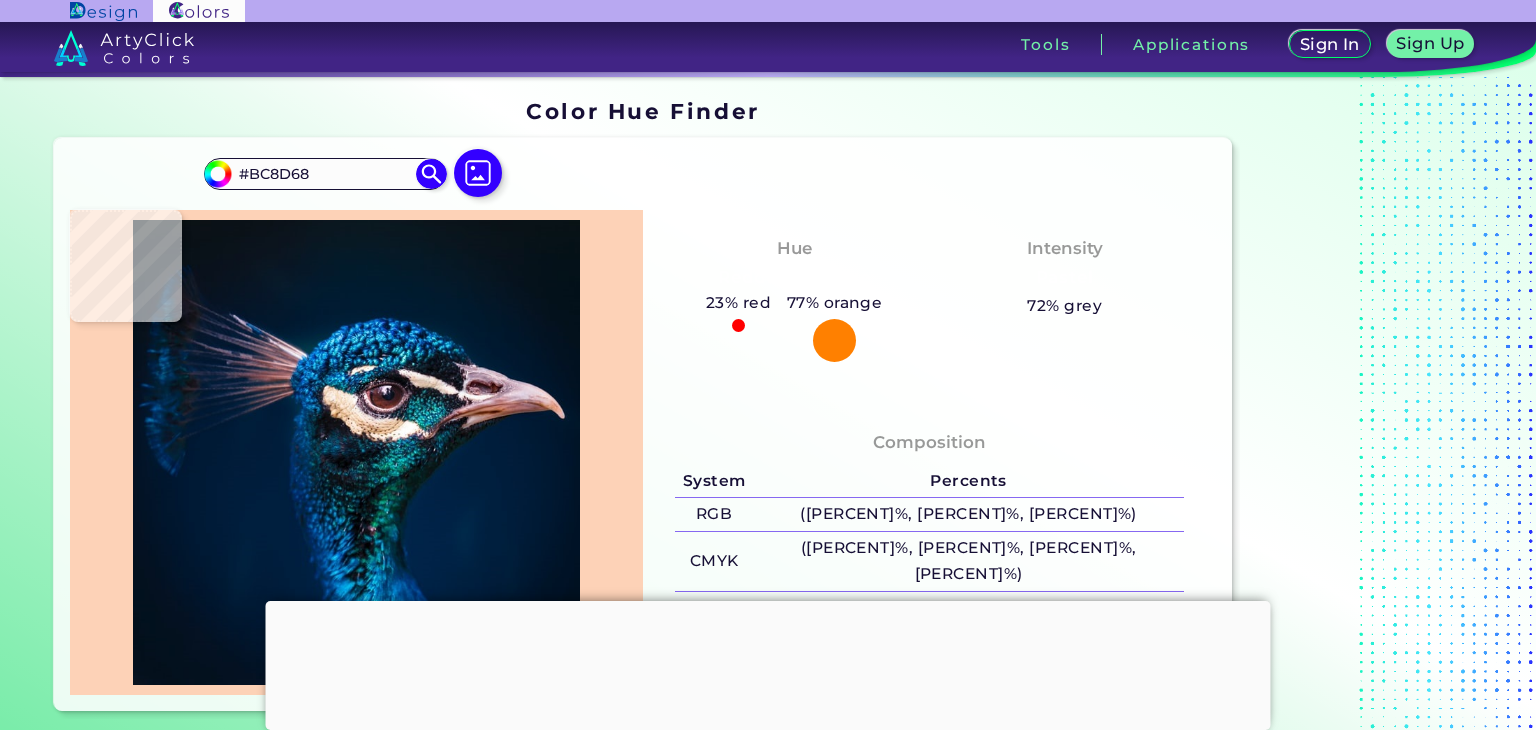 type on "#d1a681" 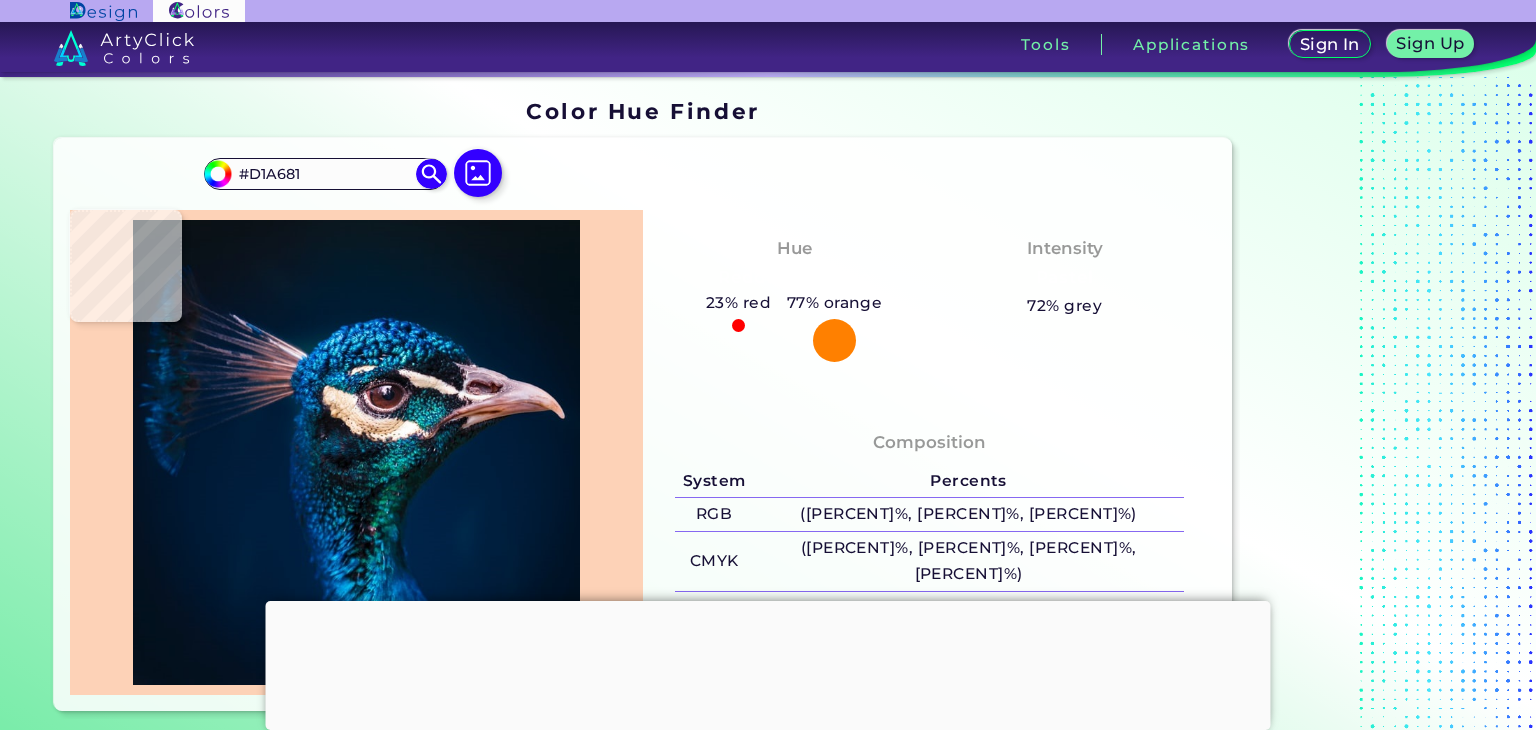type on "#aa7a56" 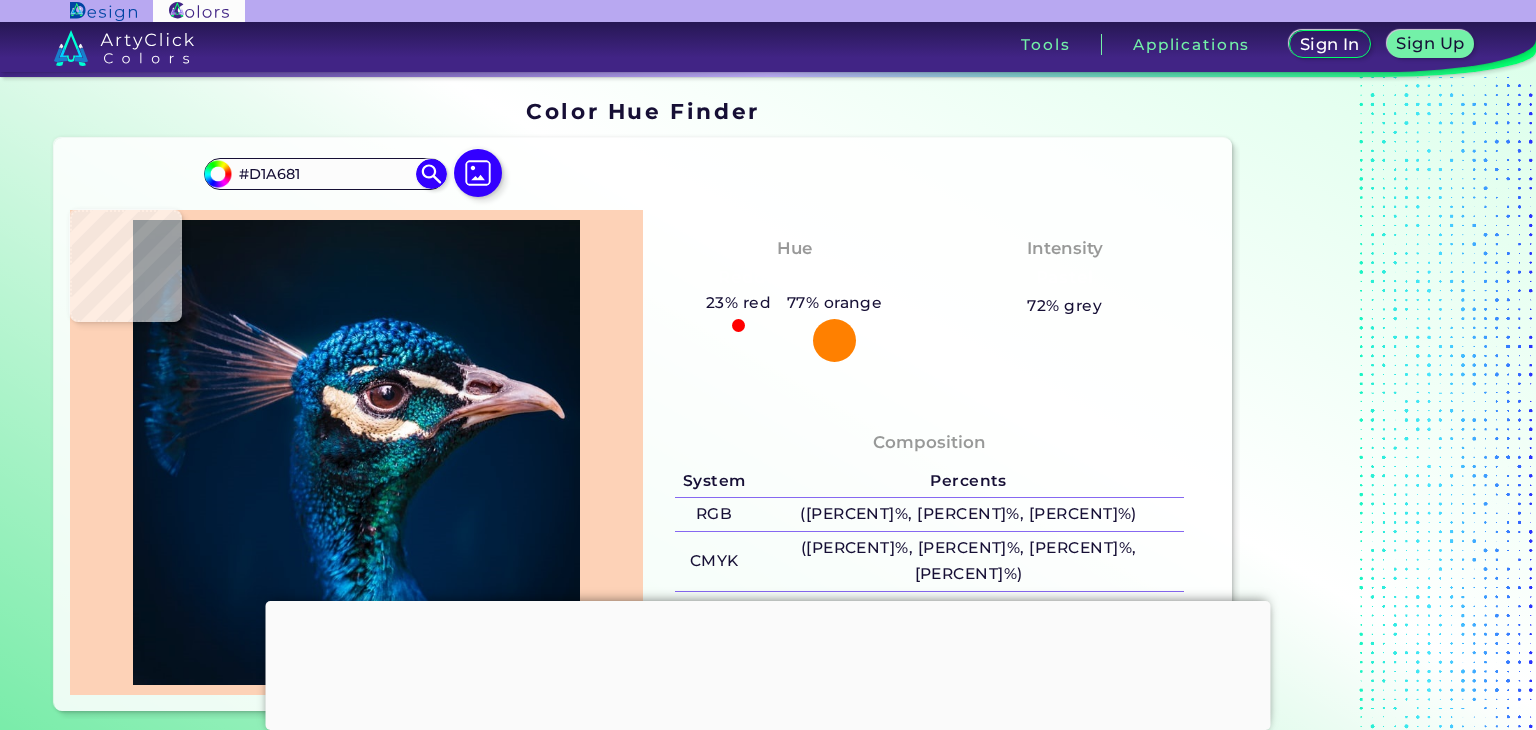 type on "#AA7A56" 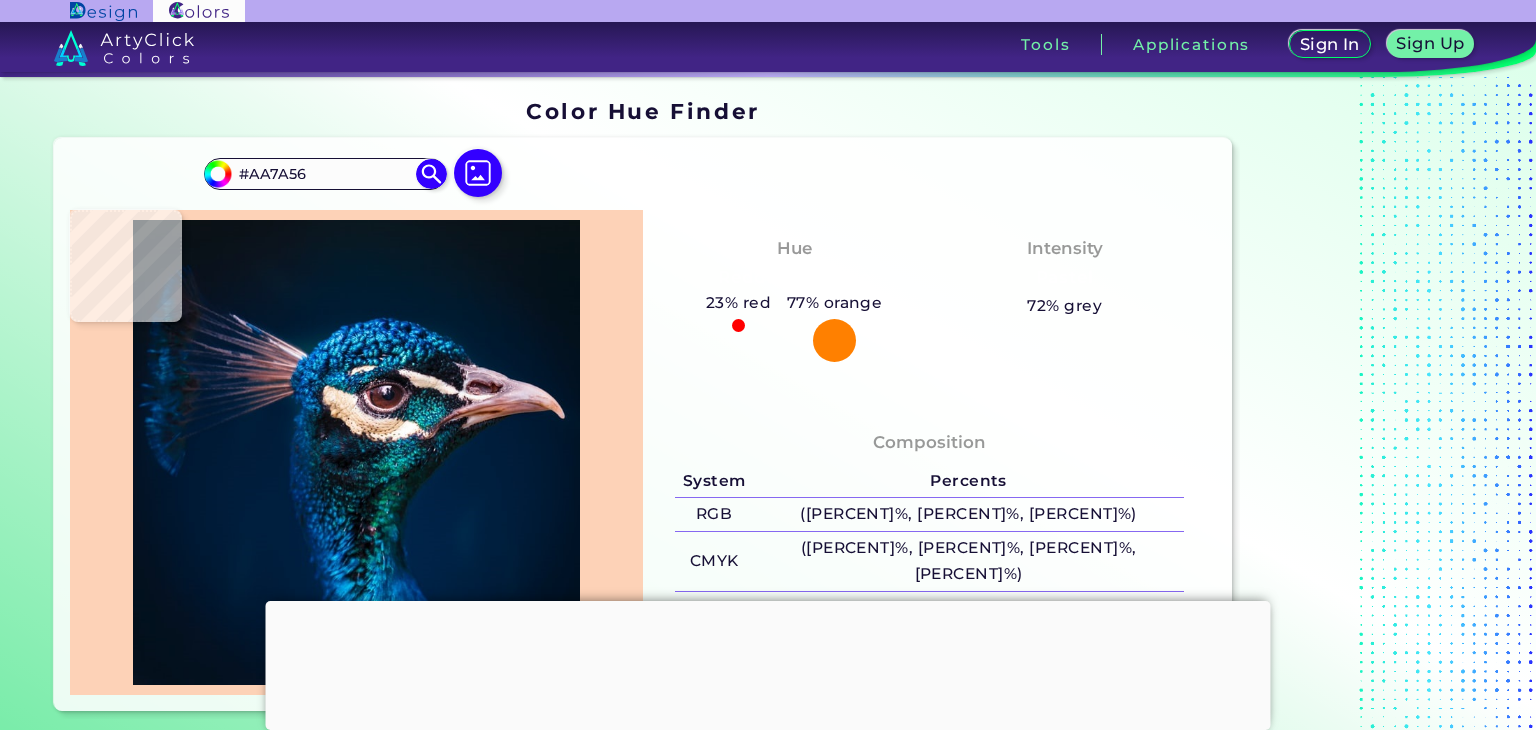type on "#b3835f" 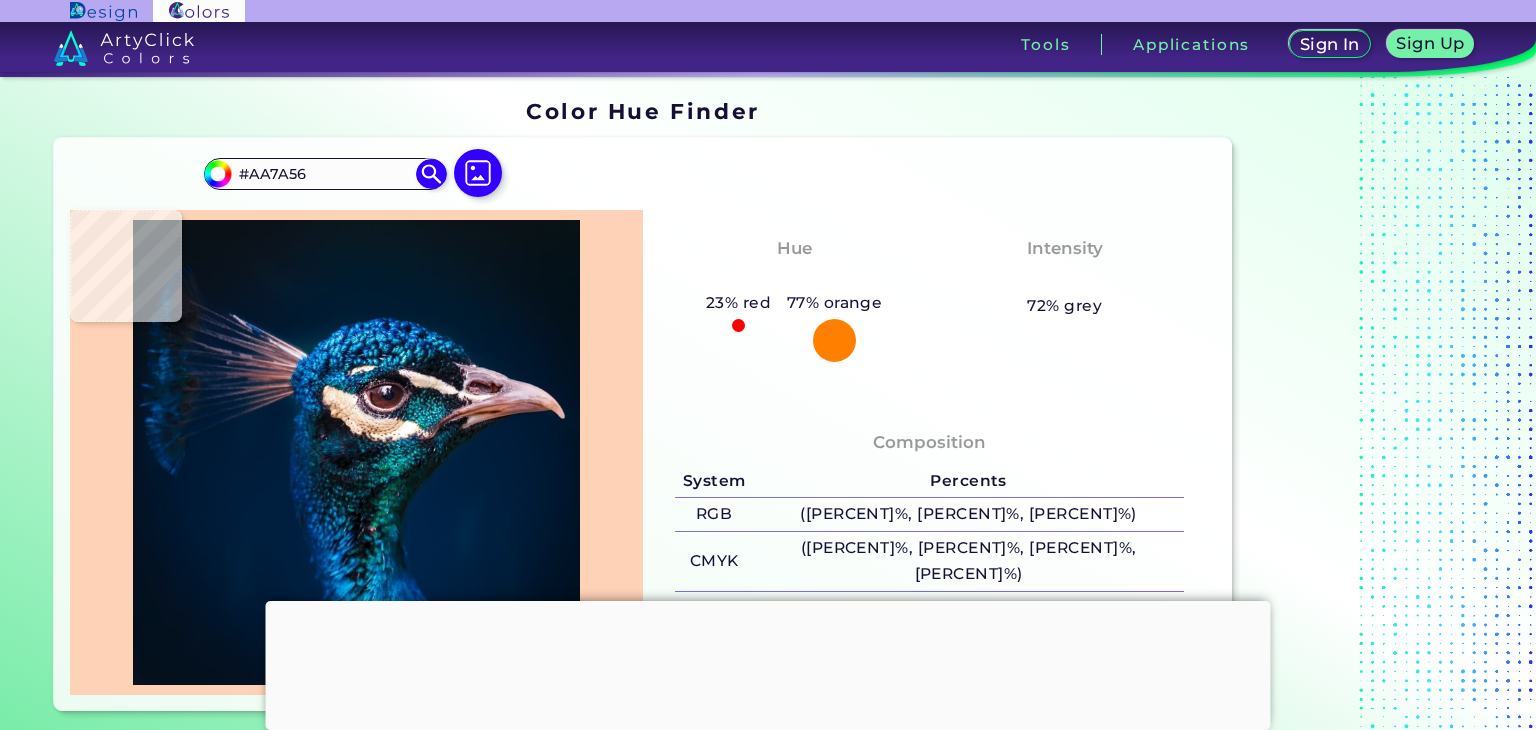 type on "#B3835F" 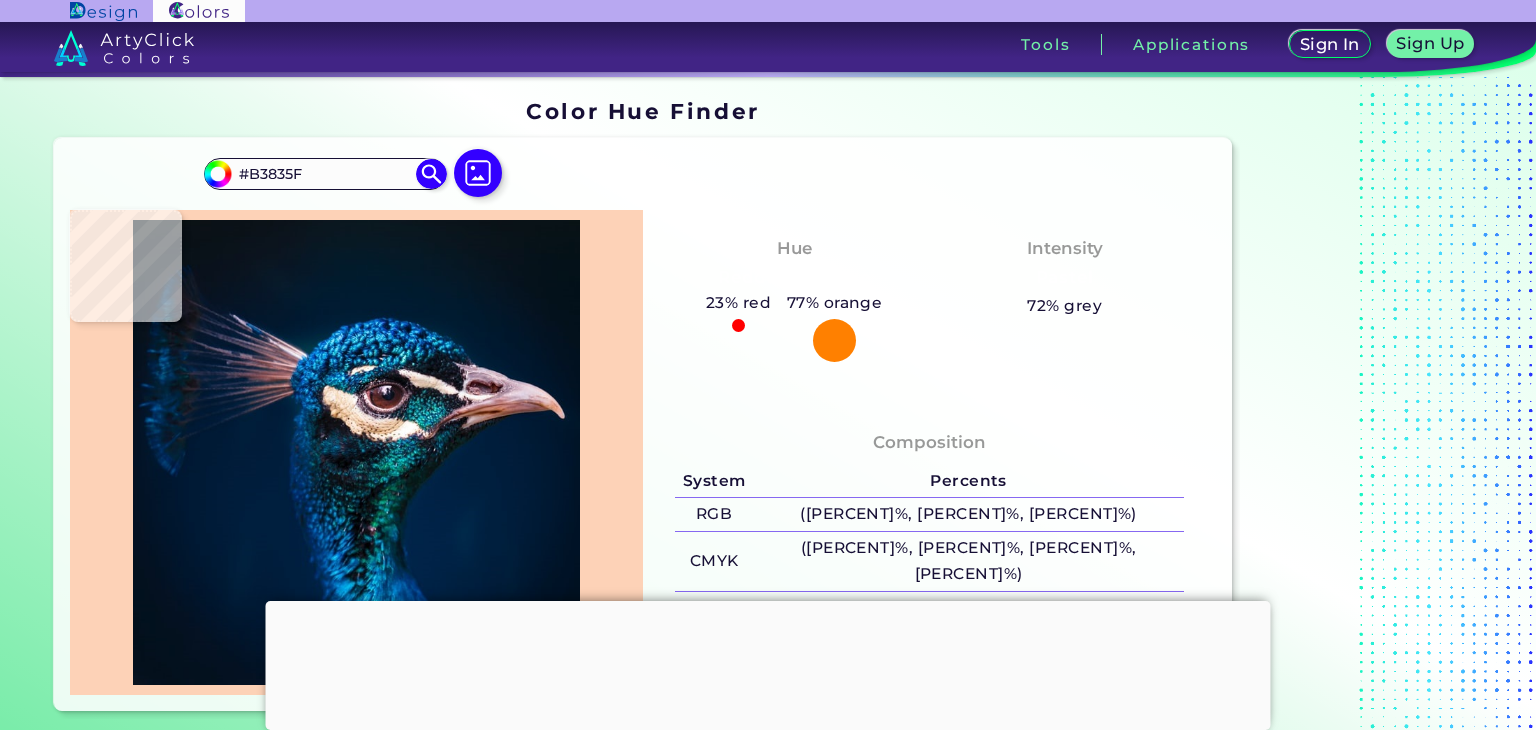 type on "#d5a886" 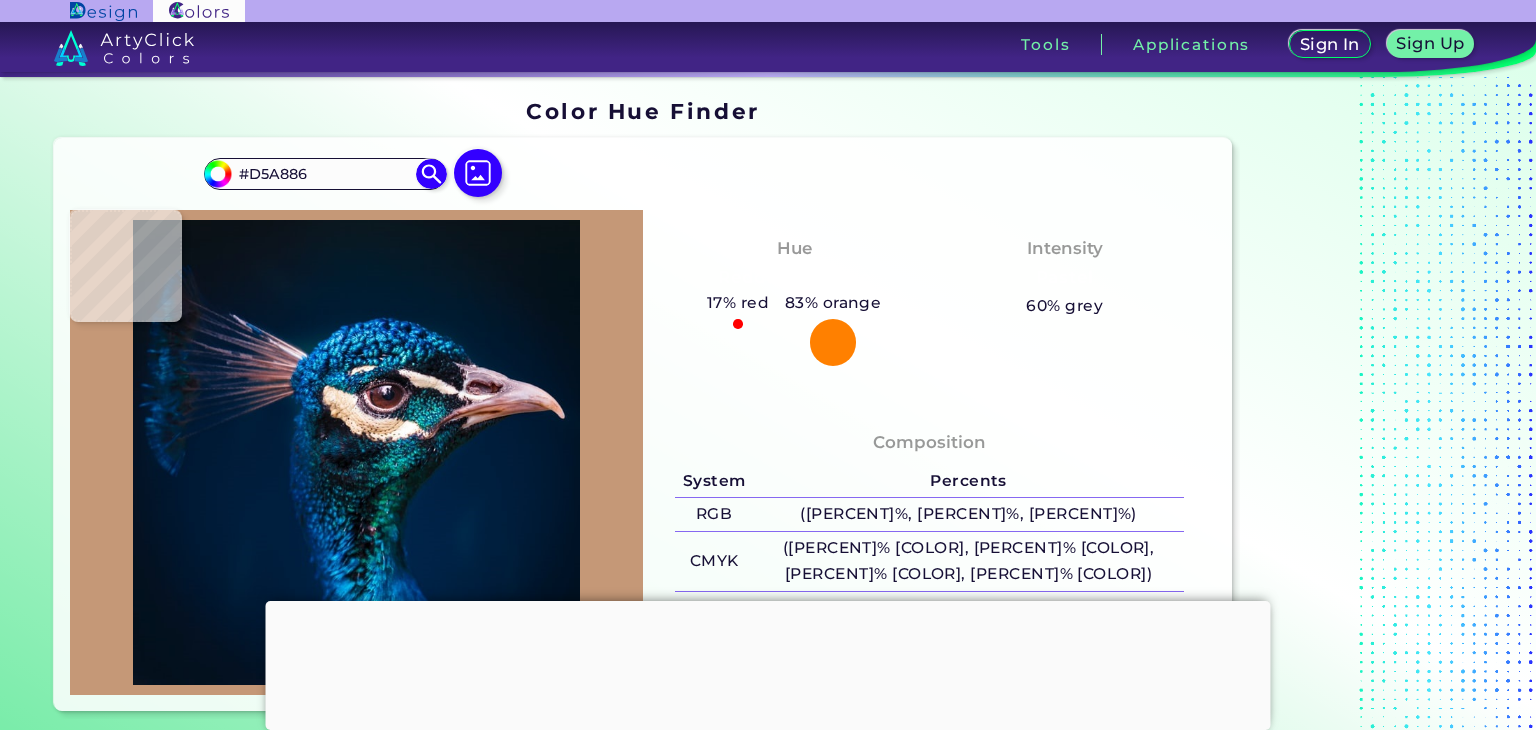 type on "#c59877" 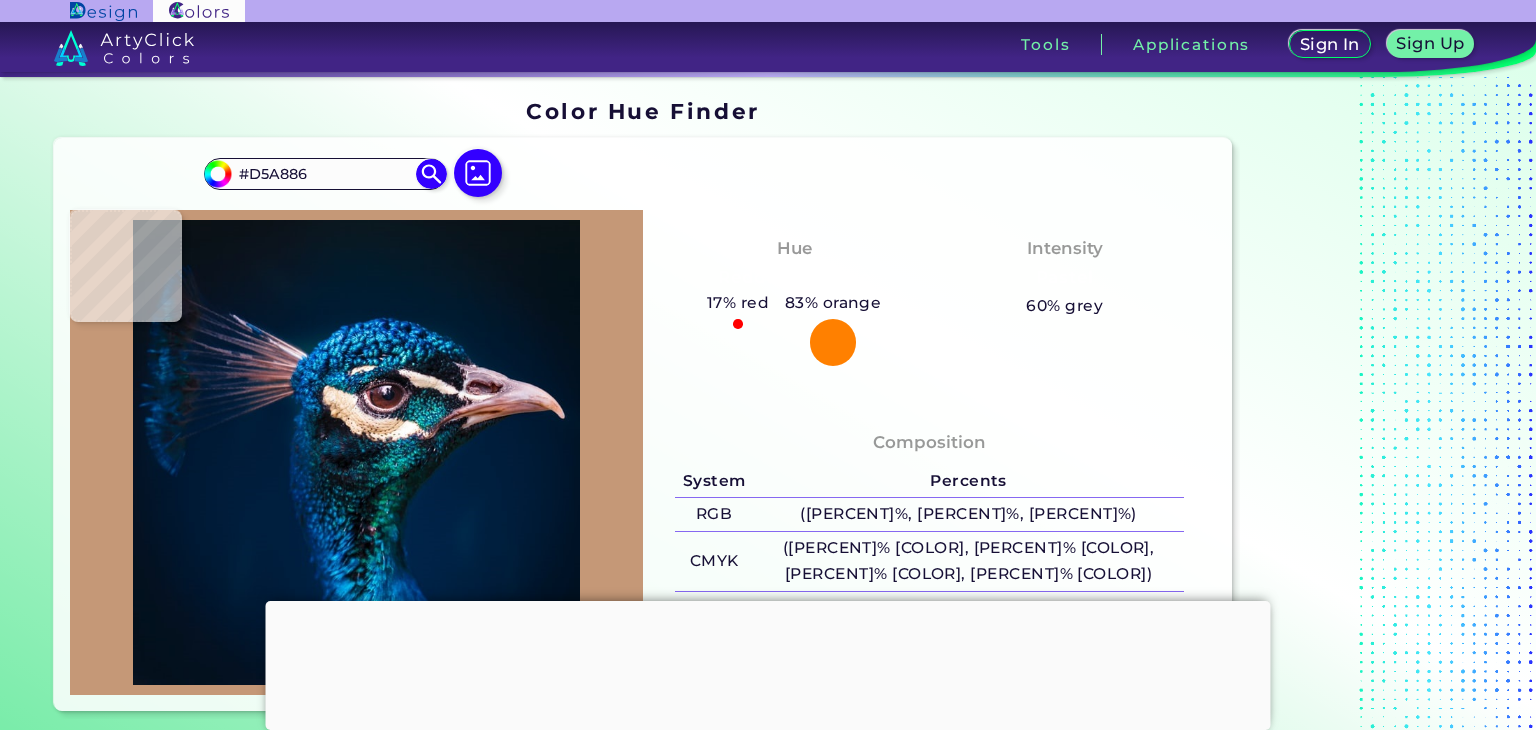 type on "#C59877" 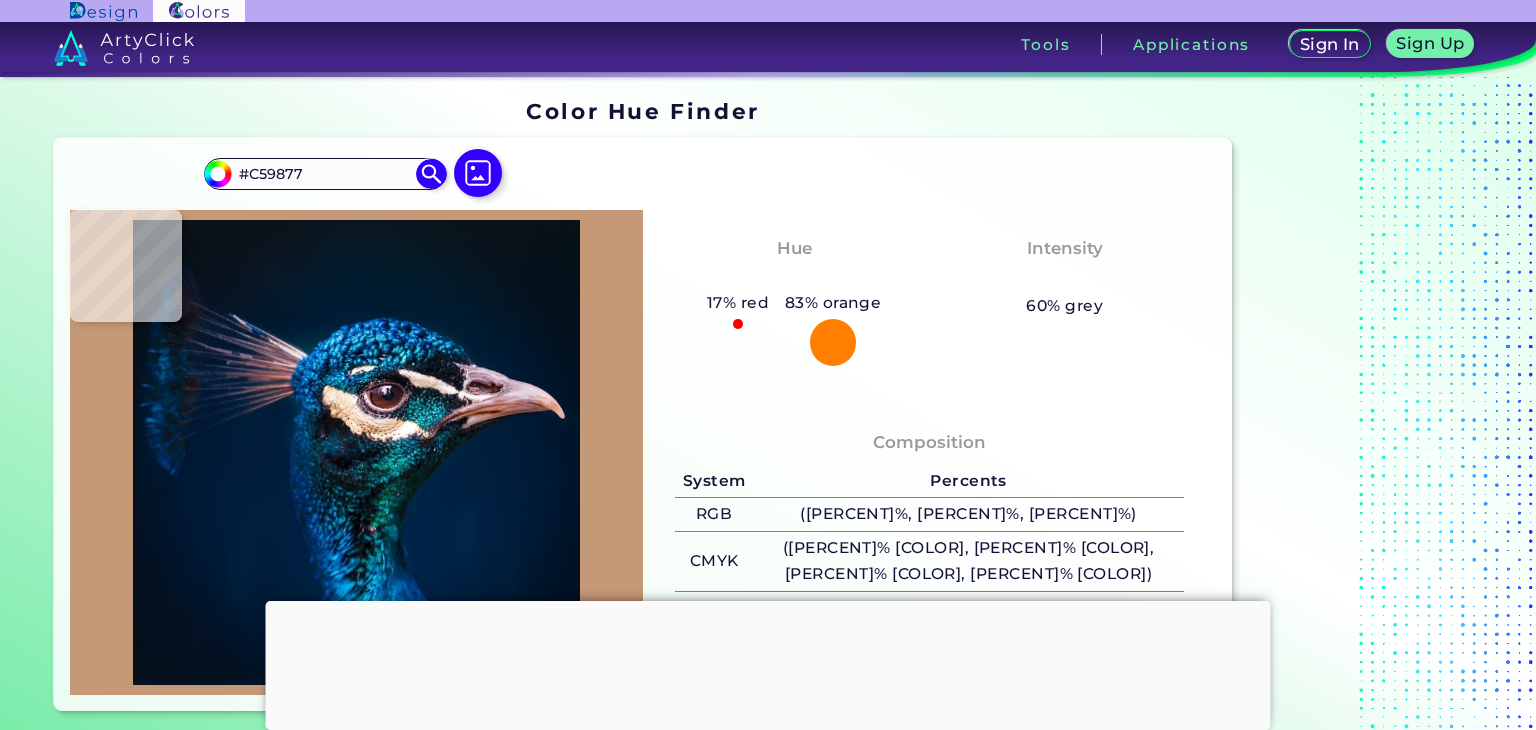 type on "#b08462" 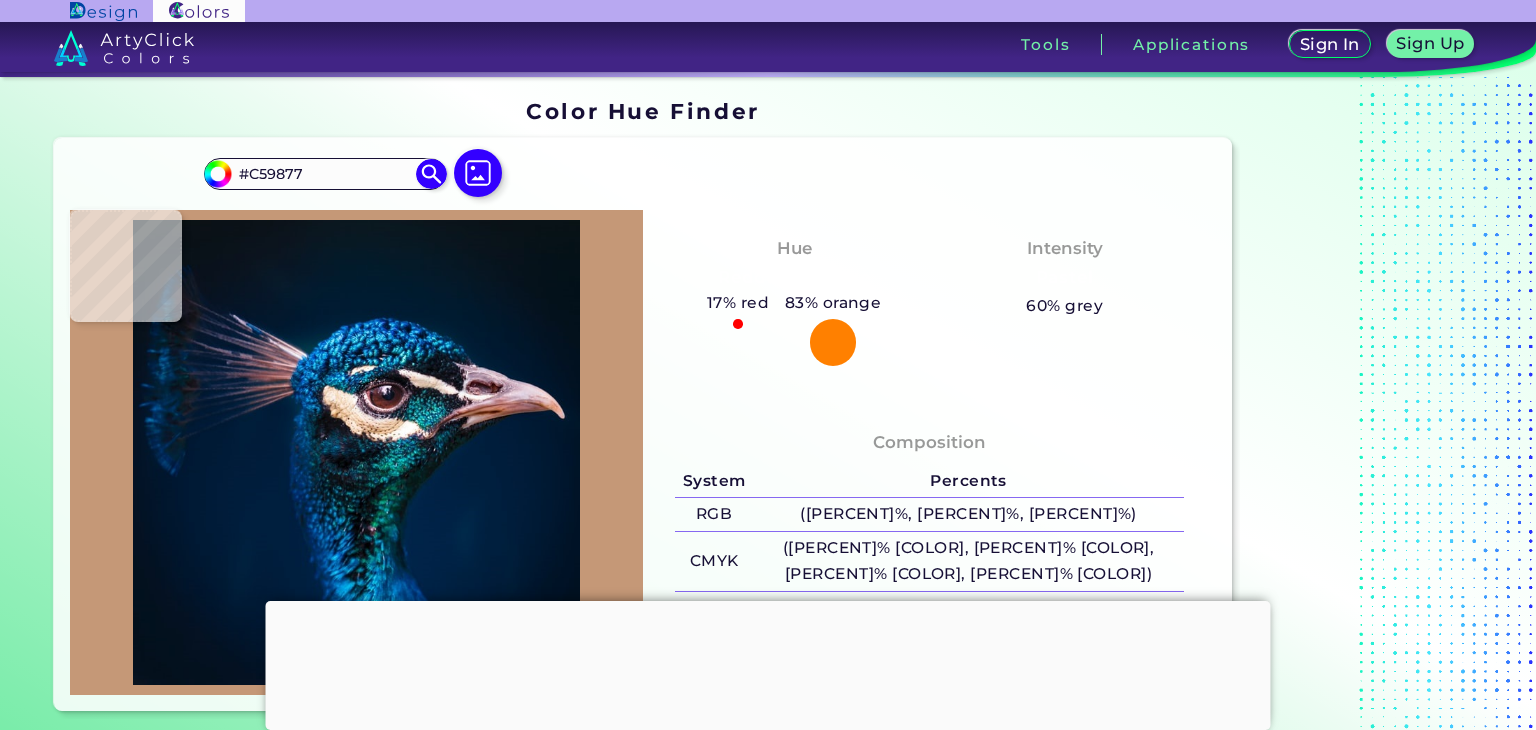 type on "#B08462" 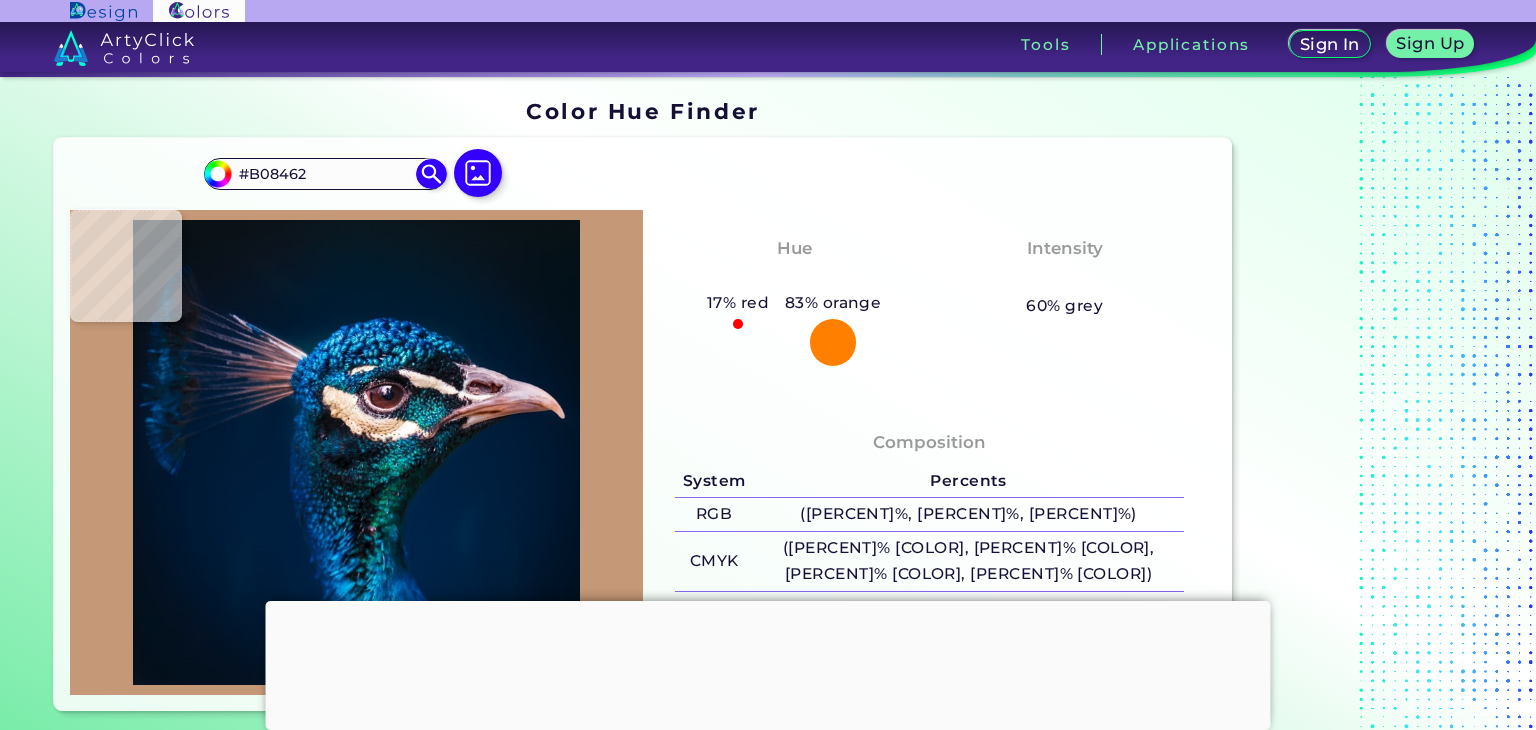type on "#a37854" 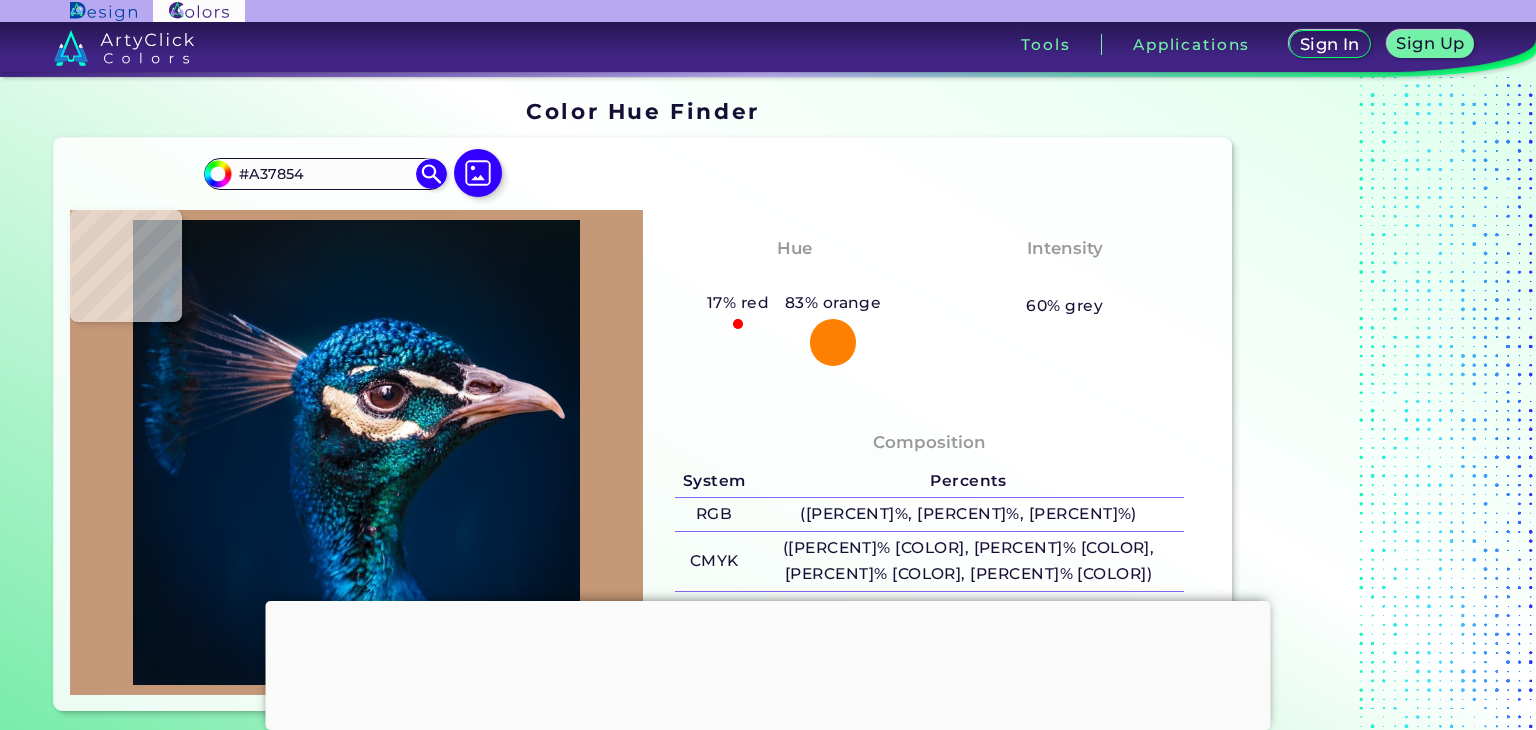type 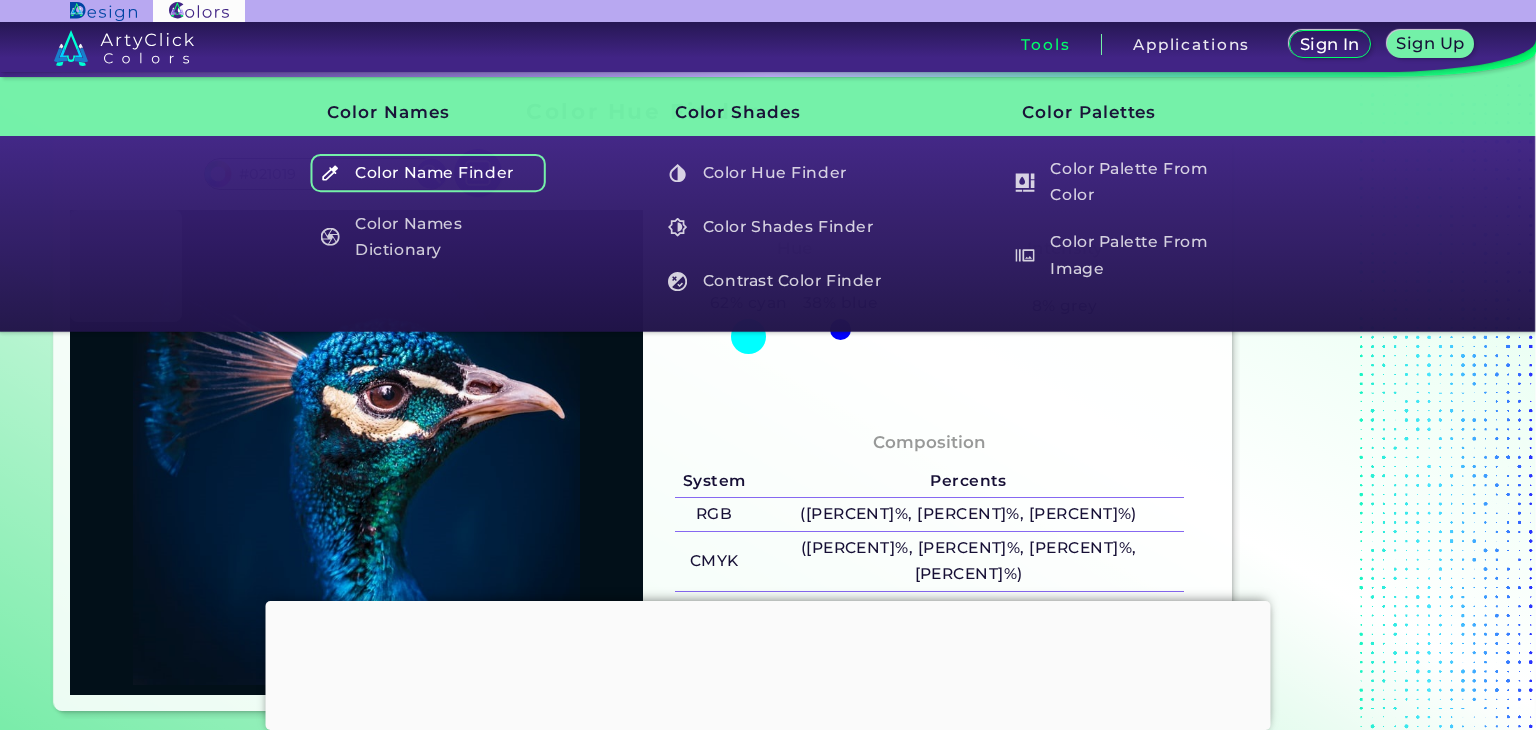 click on "Color Name Finder" at bounding box center (428, 173) 